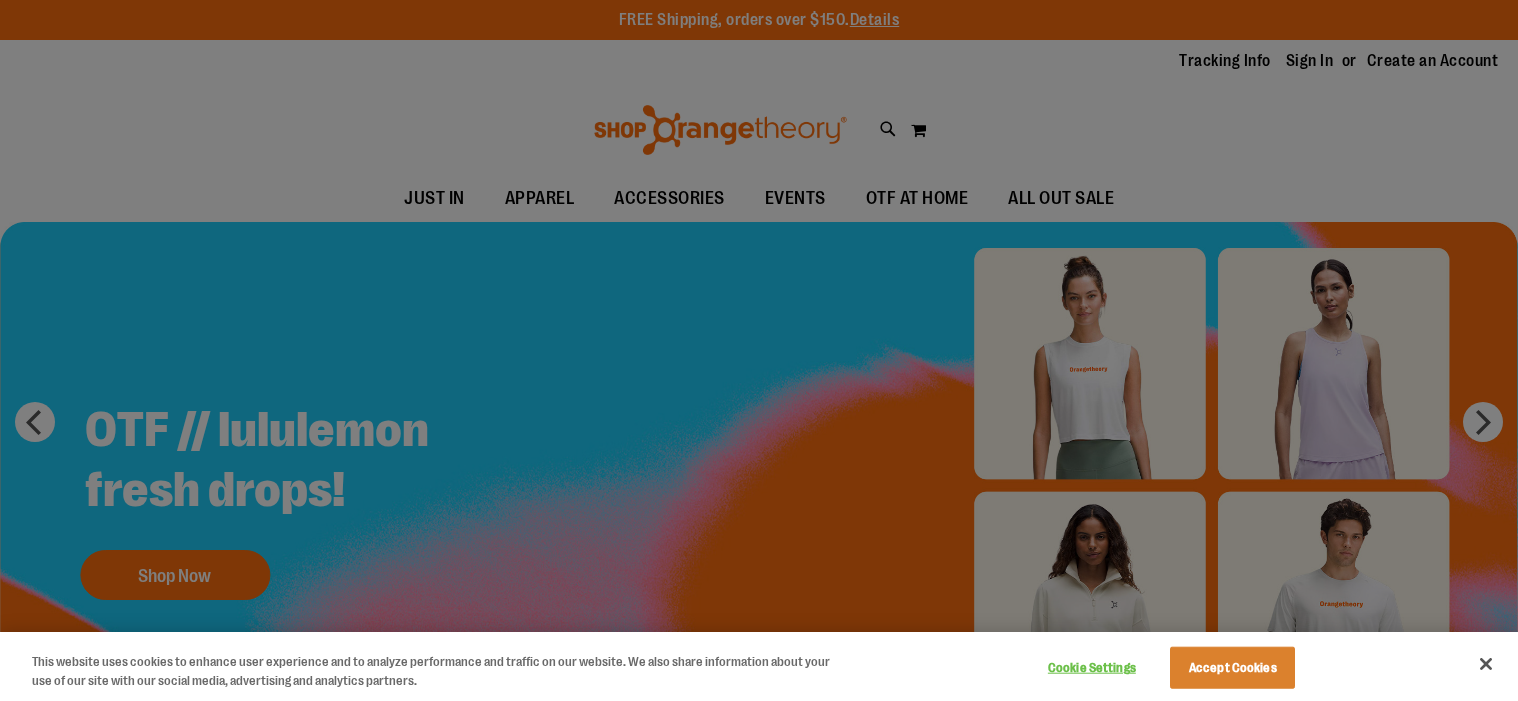 scroll, scrollTop: 0, scrollLeft: 0, axis: both 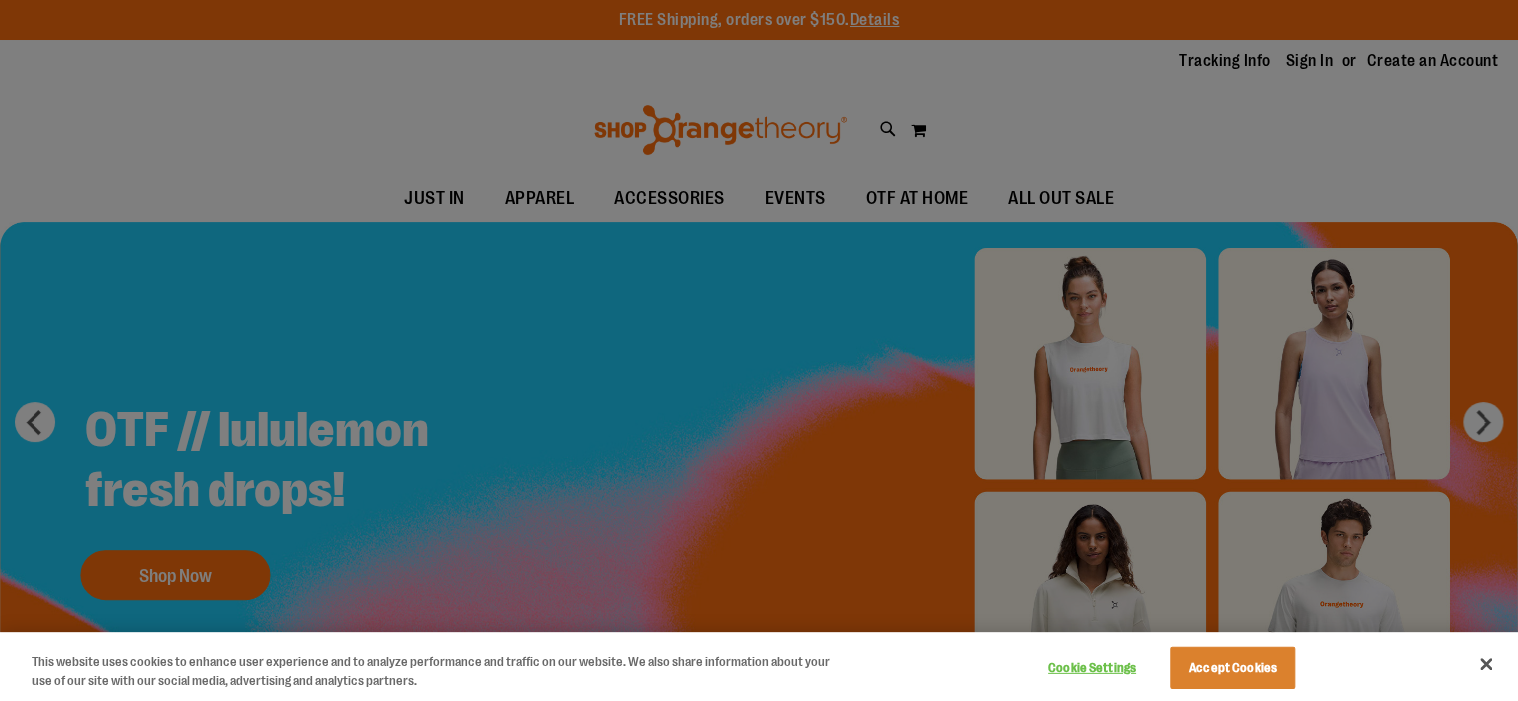 type on "**********" 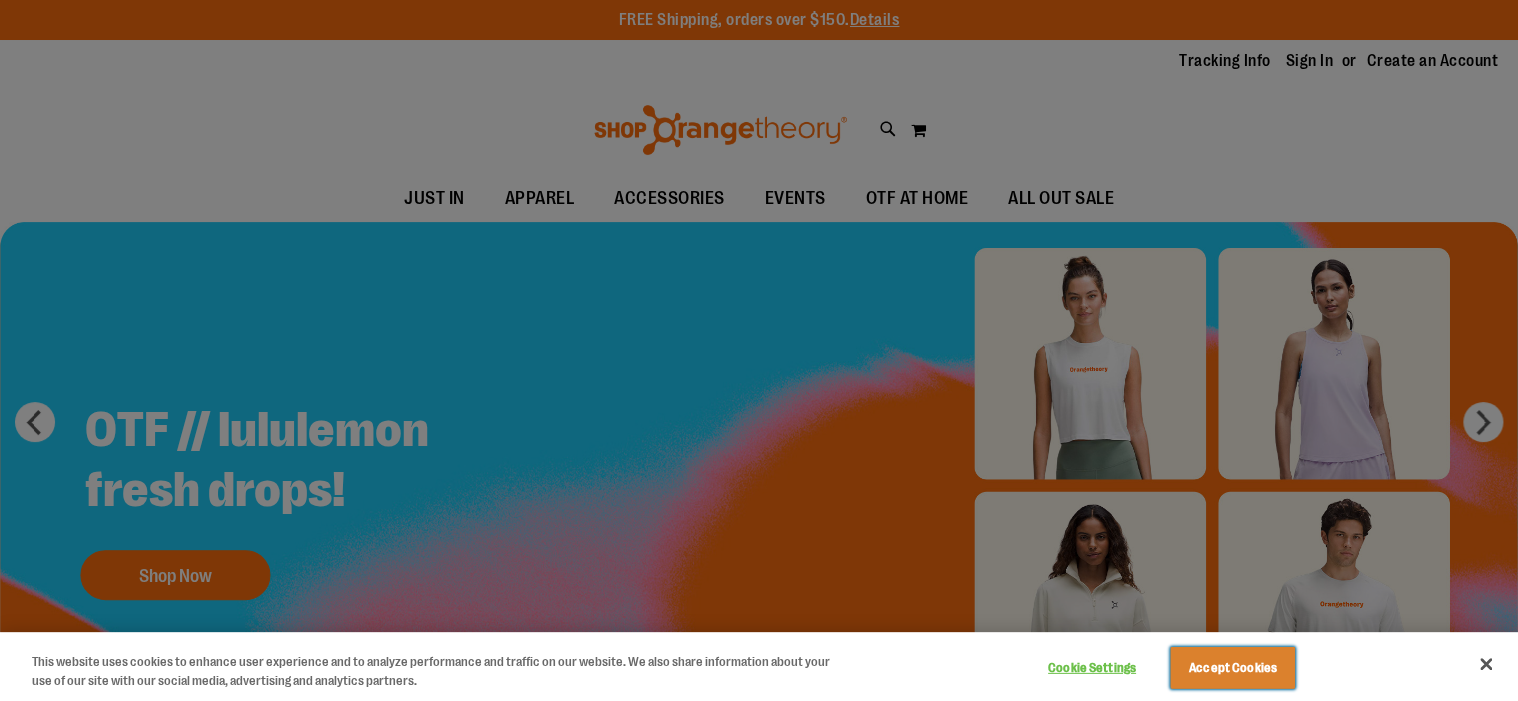 click on "Accept Cookies" at bounding box center (1232, 668) 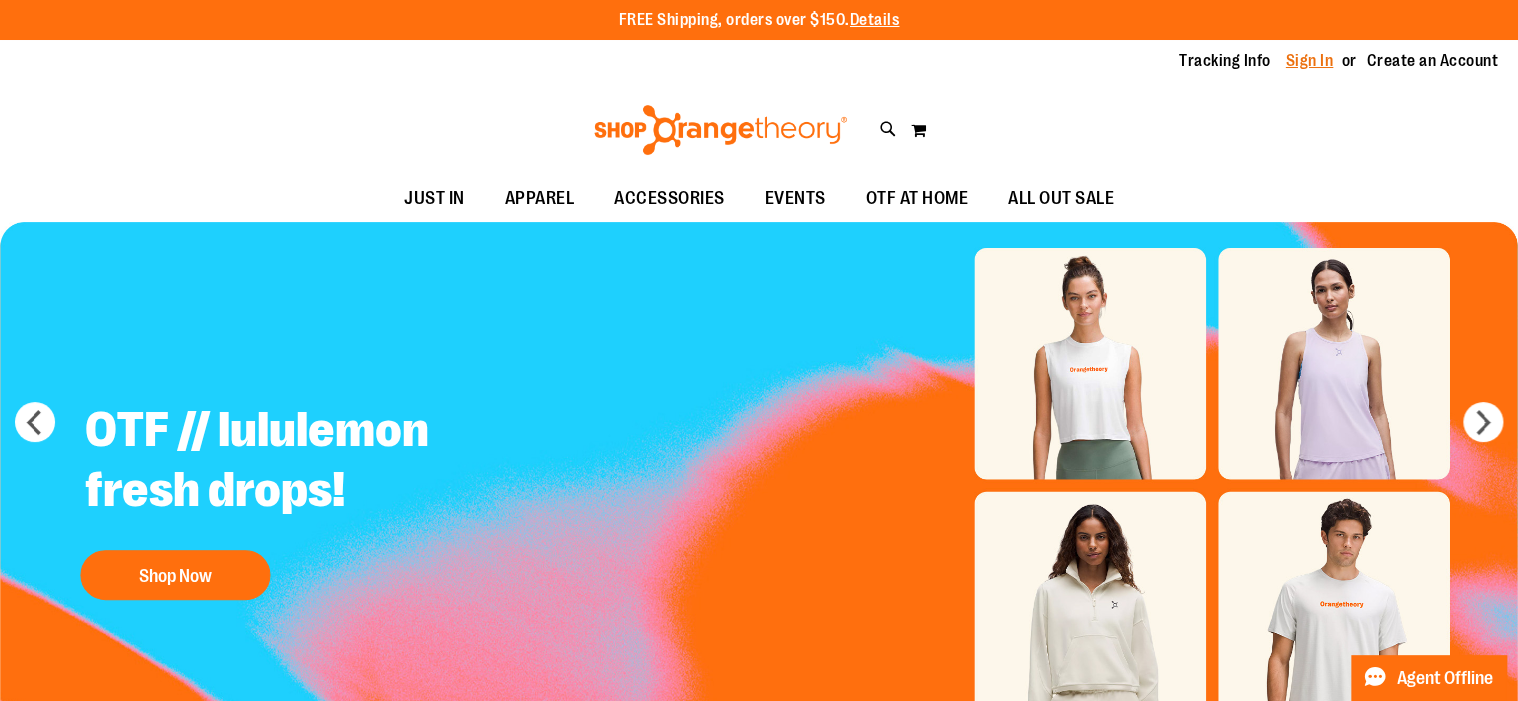 click on "Sign In" at bounding box center (1310, 61) 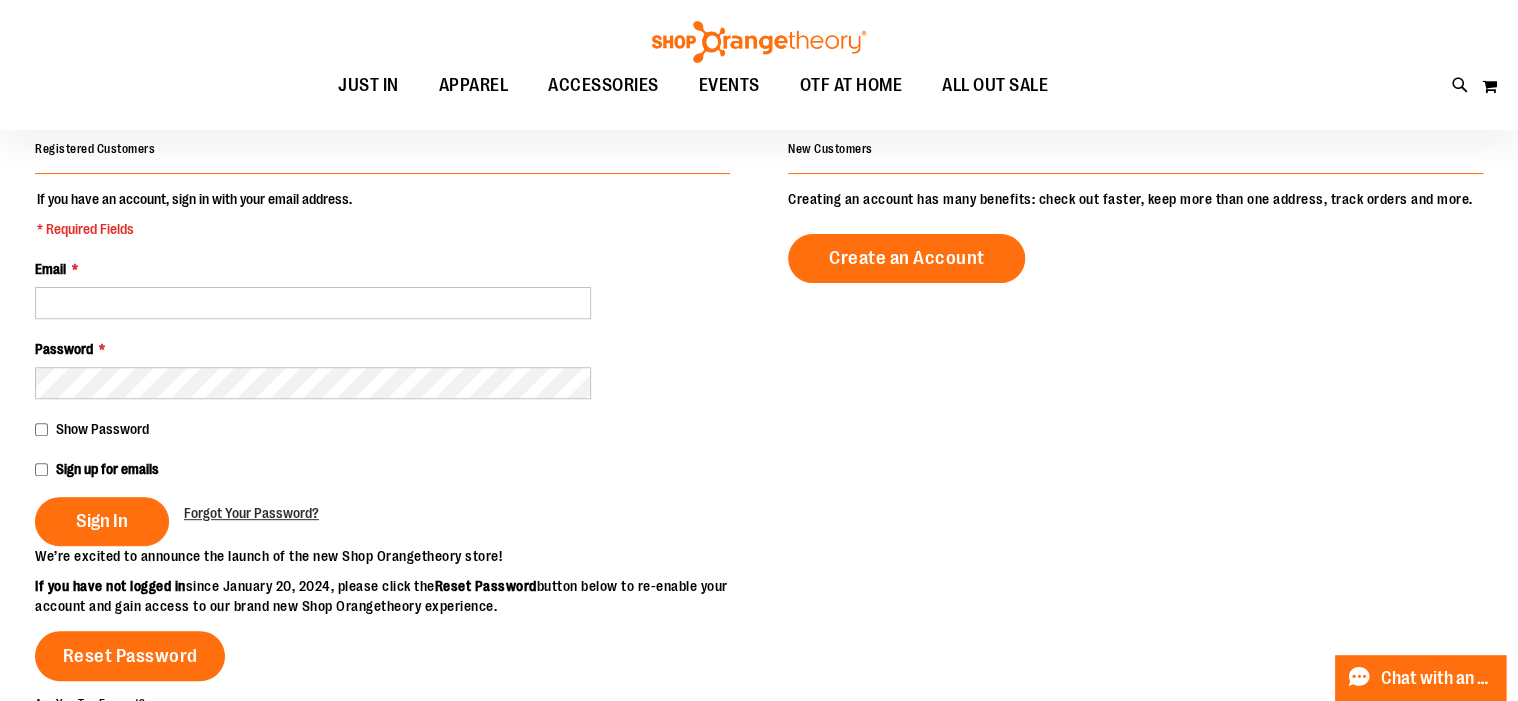 scroll, scrollTop: 160, scrollLeft: 0, axis: vertical 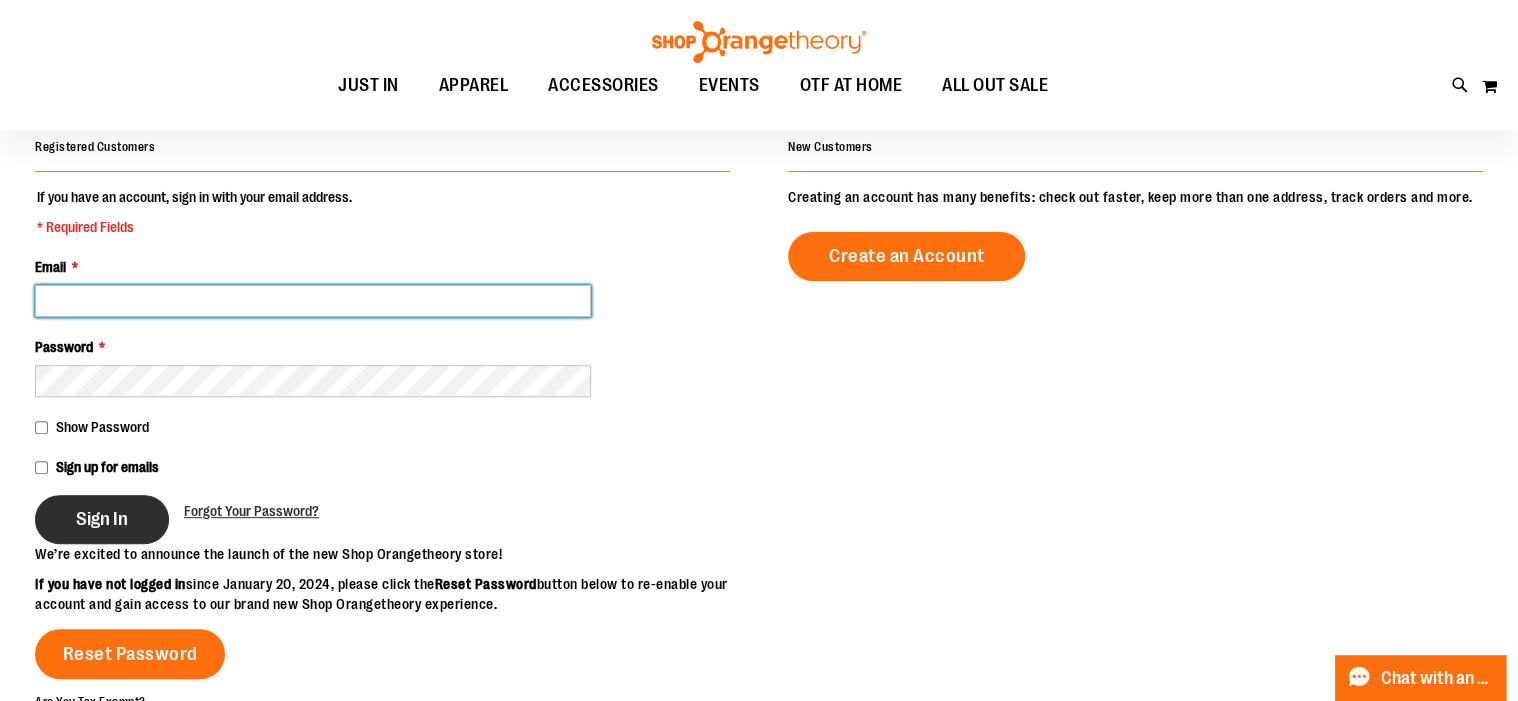 type on "**********" 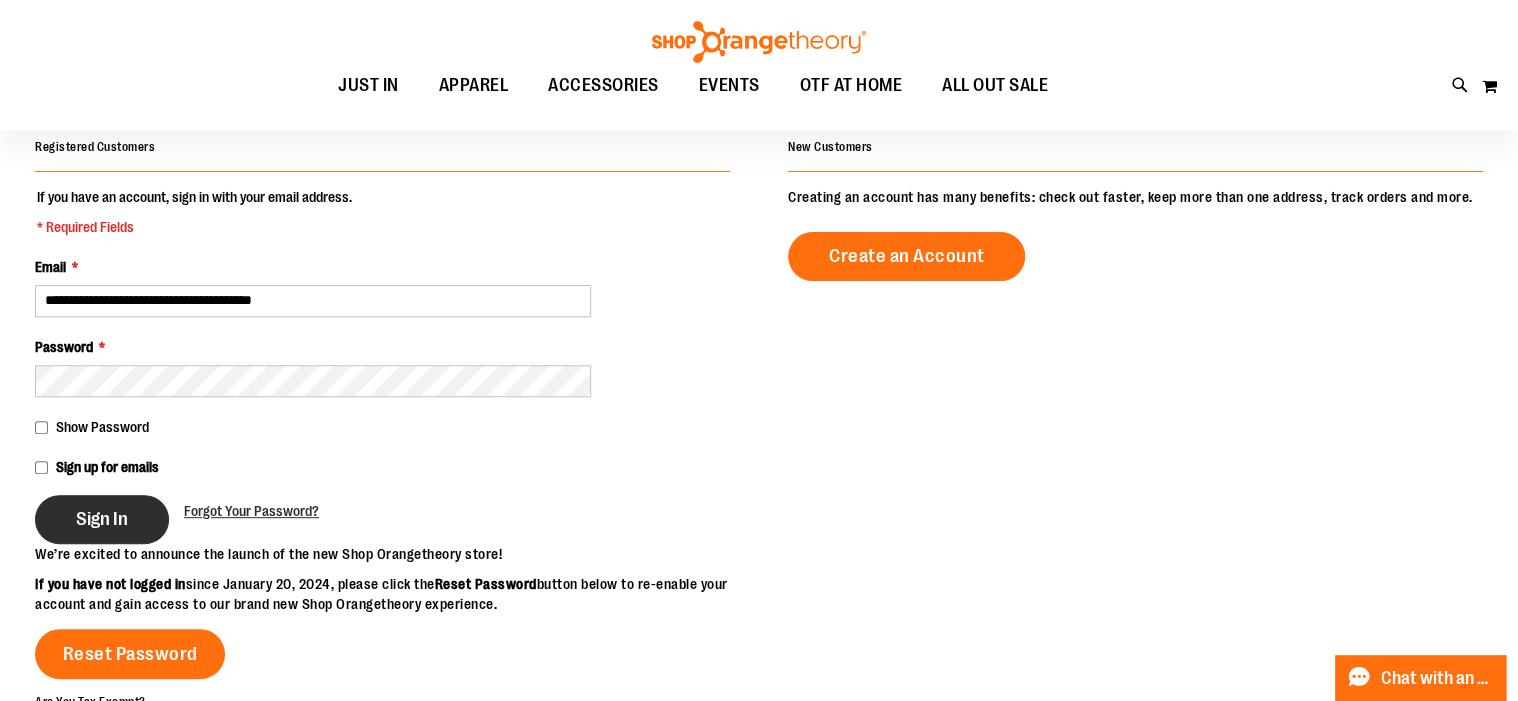 type on "**********" 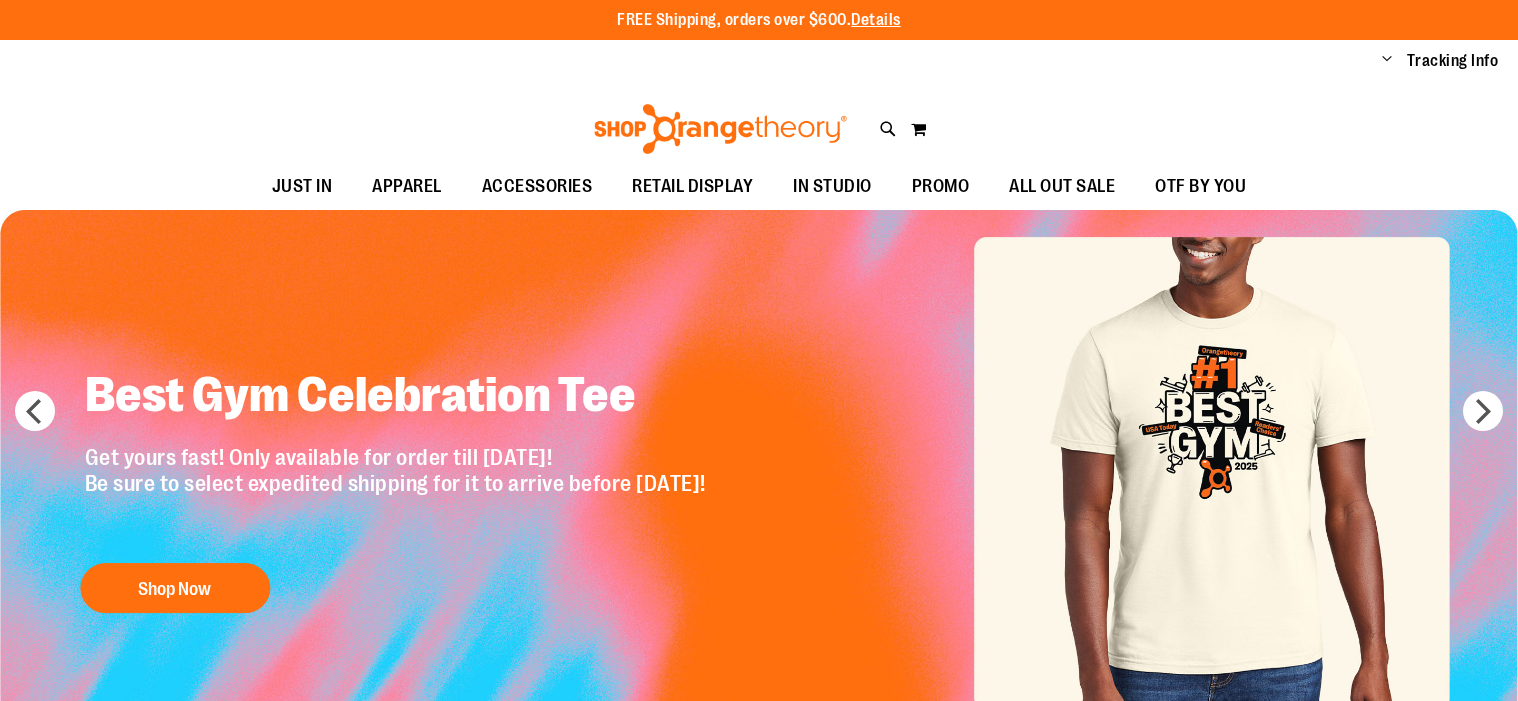 scroll, scrollTop: 0, scrollLeft: 0, axis: both 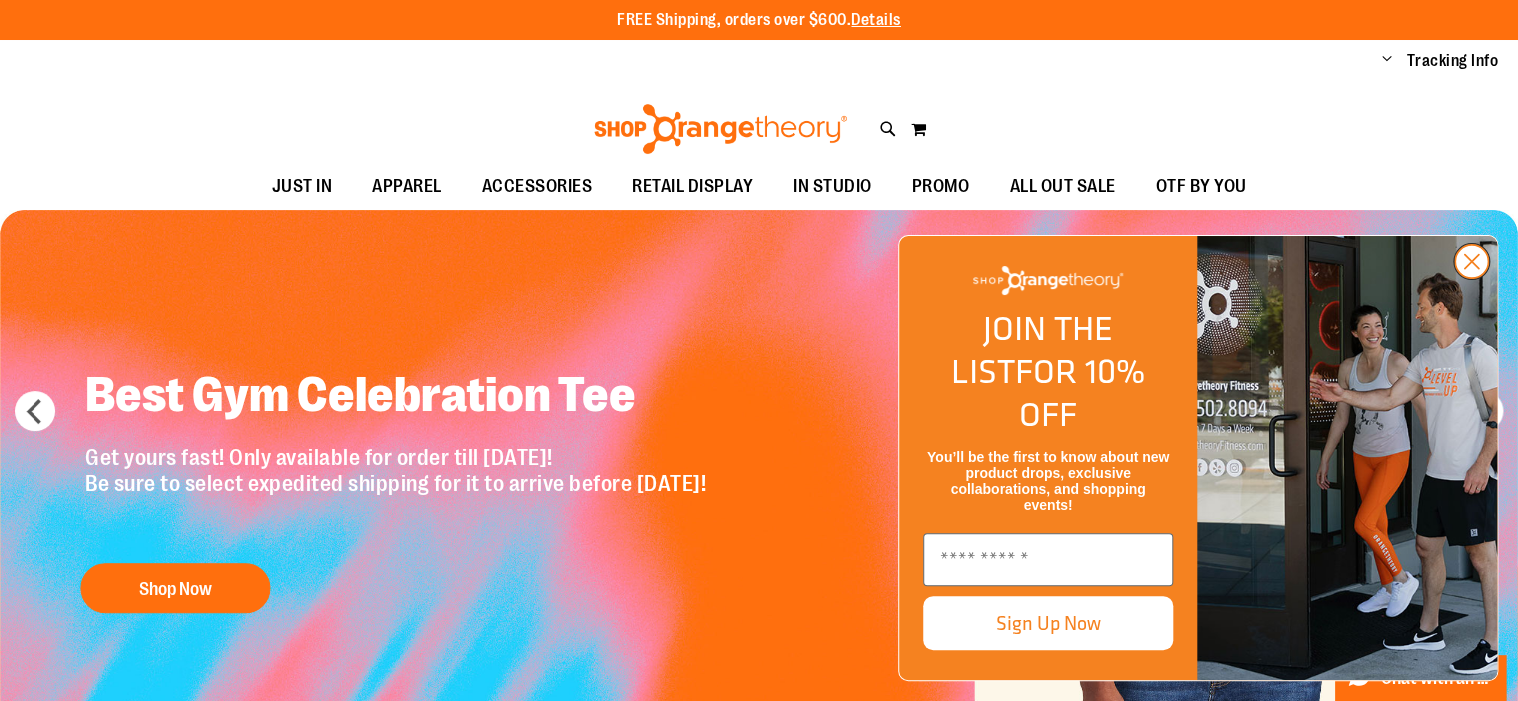 type on "**********" 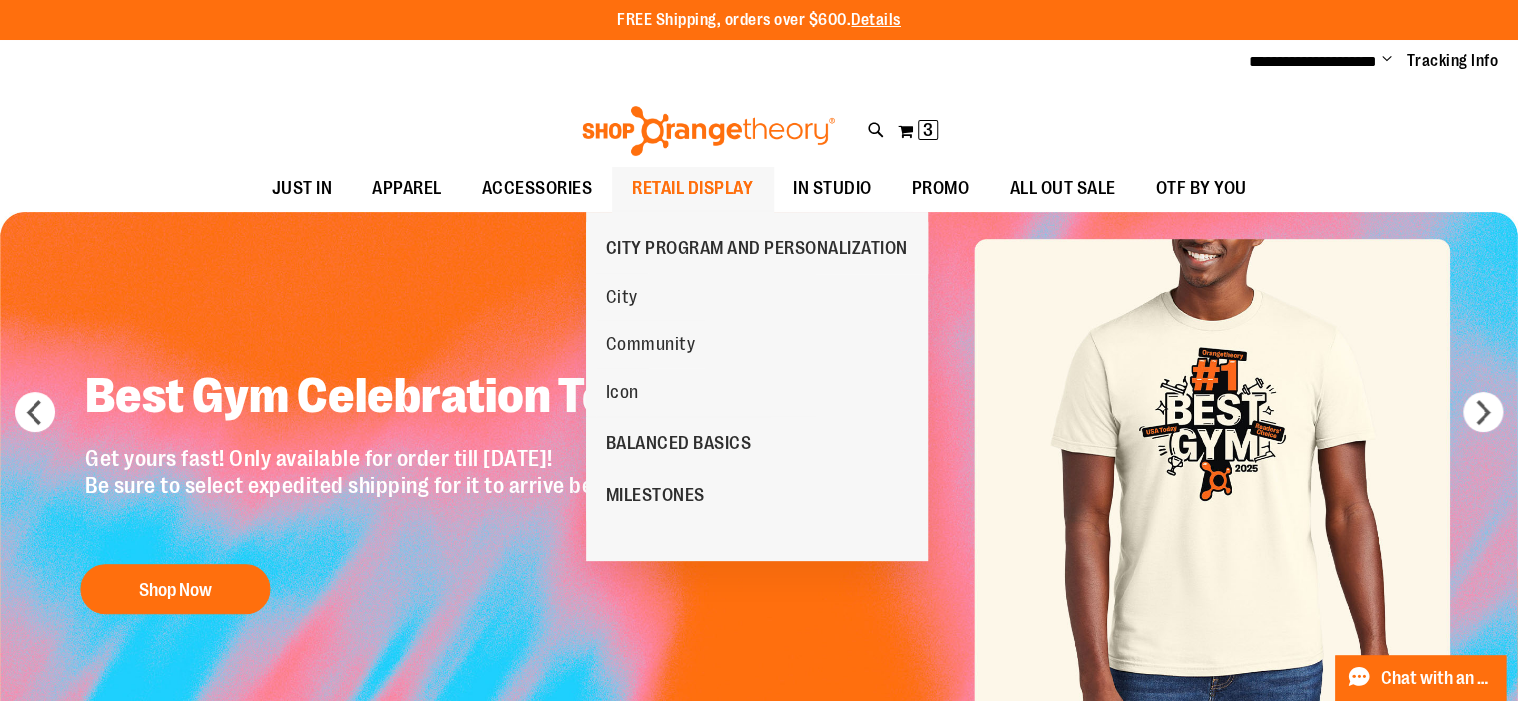 click on "RETAIL DISPLAY" at bounding box center (692, 188) 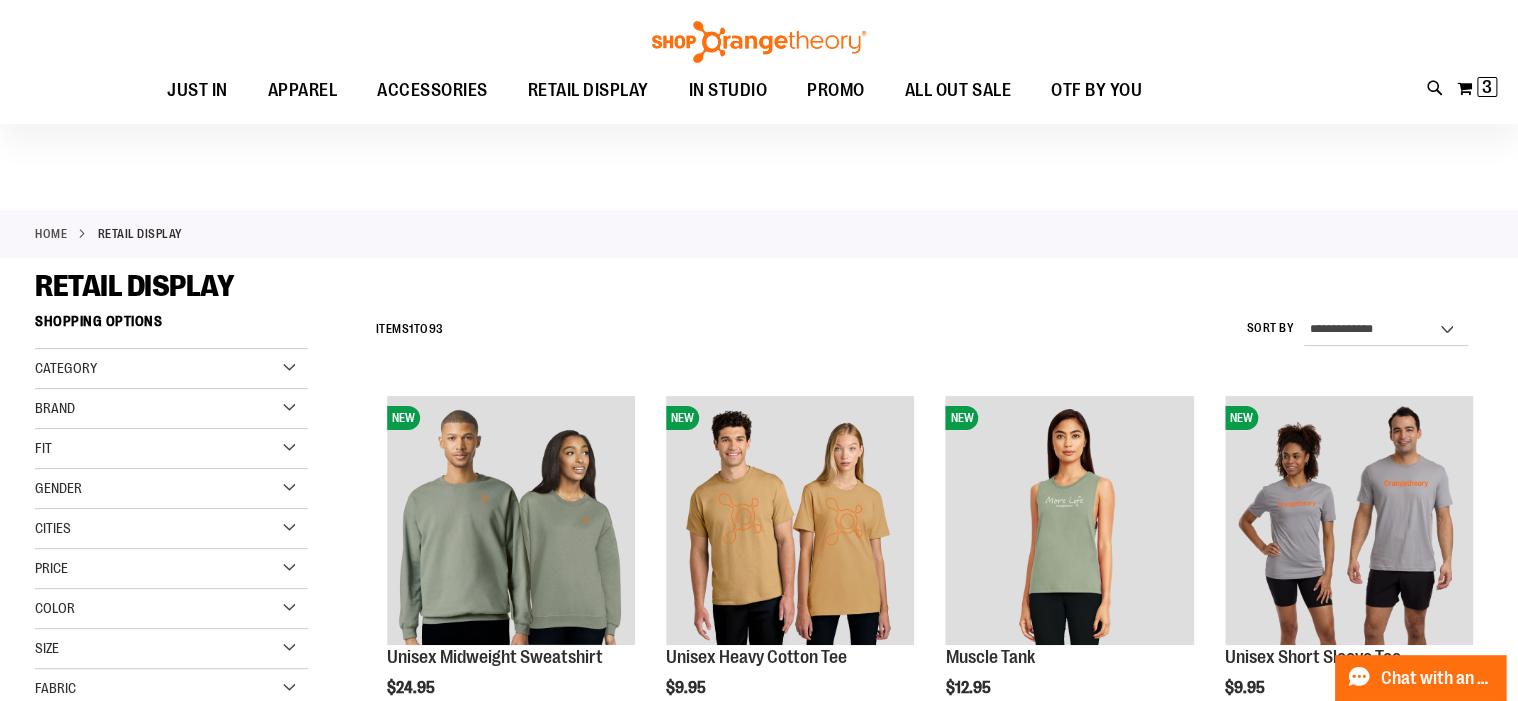 scroll, scrollTop: 80, scrollLeft: 0, axis: vertical 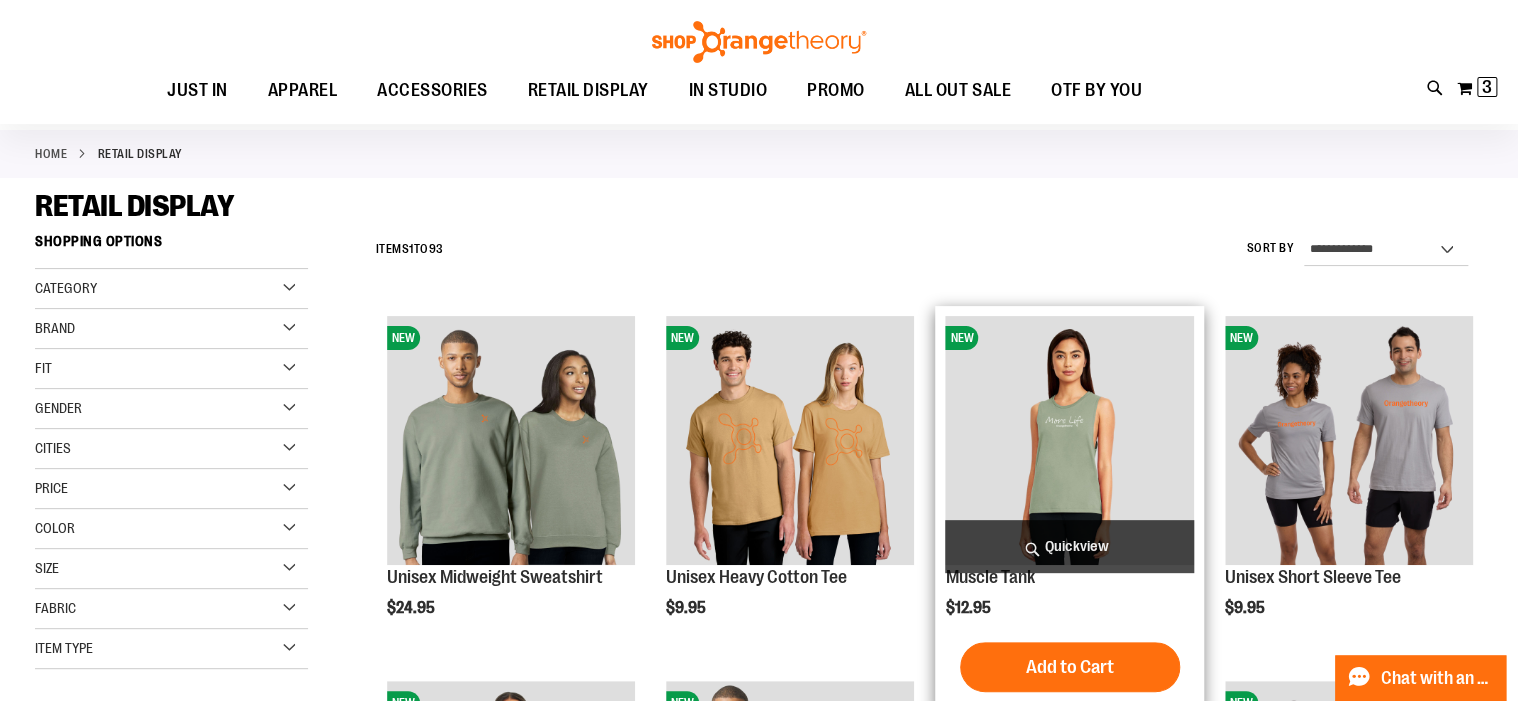 type on "**********" 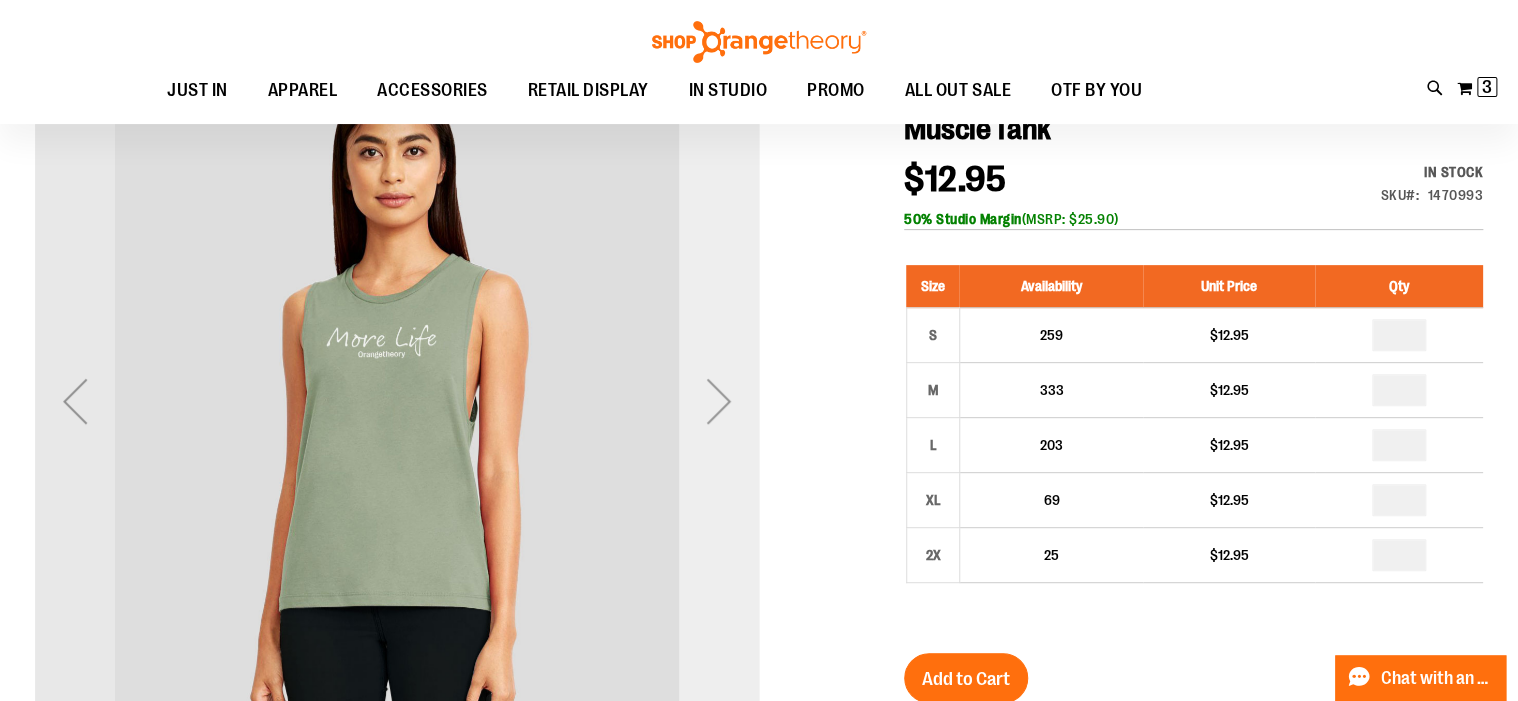 scroll, scrollTop: 320, scrollLeft: 0, axis: vertical 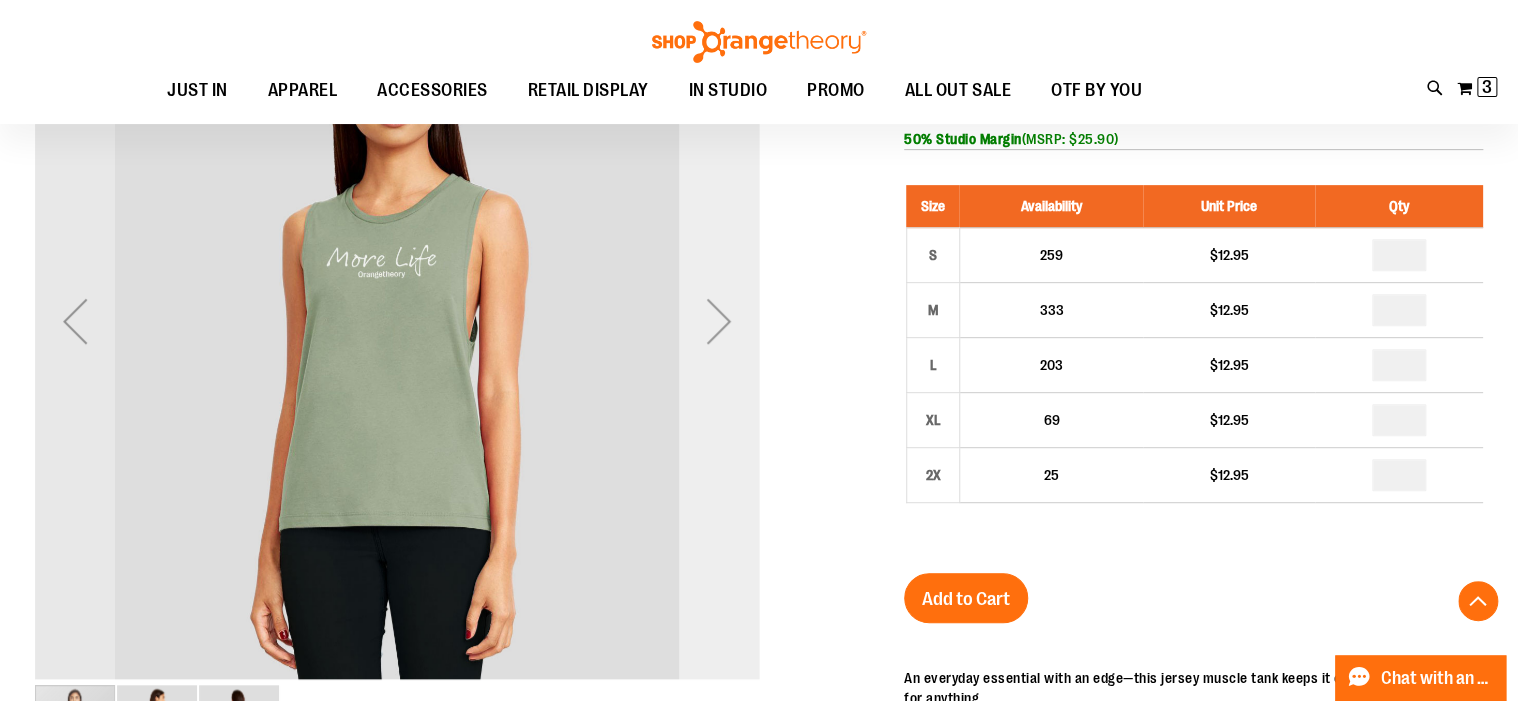 type on "**********" 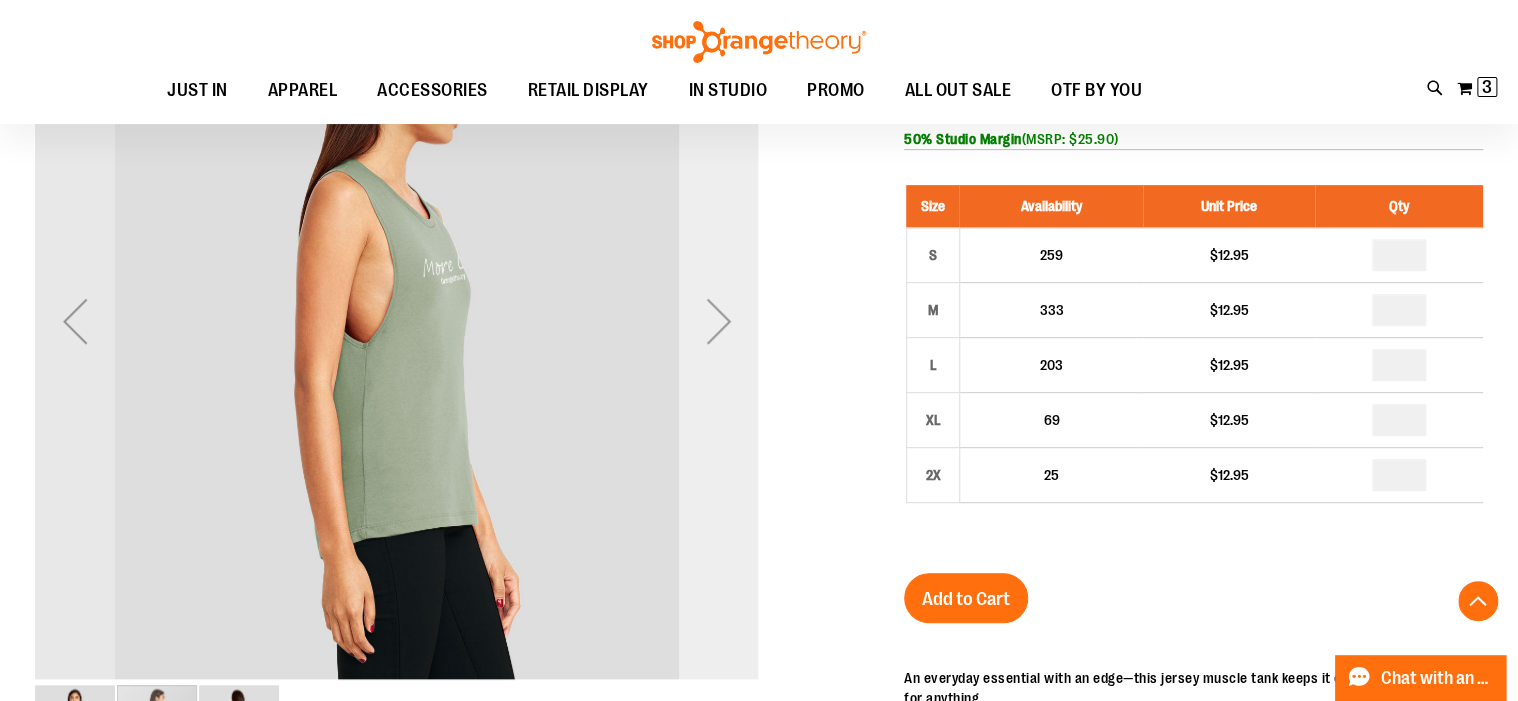 click at bounding box center [719, 321] 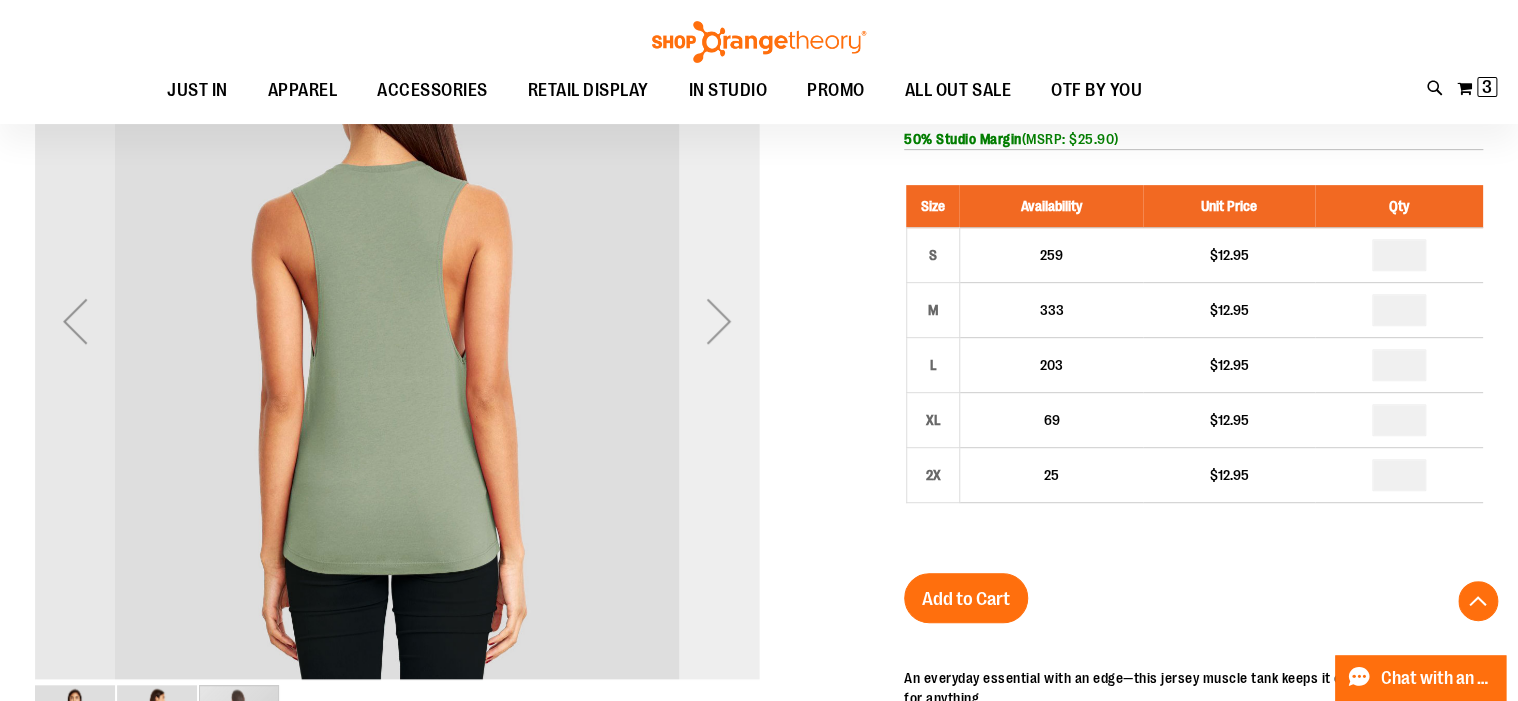 click at bounding box center (719, 321) 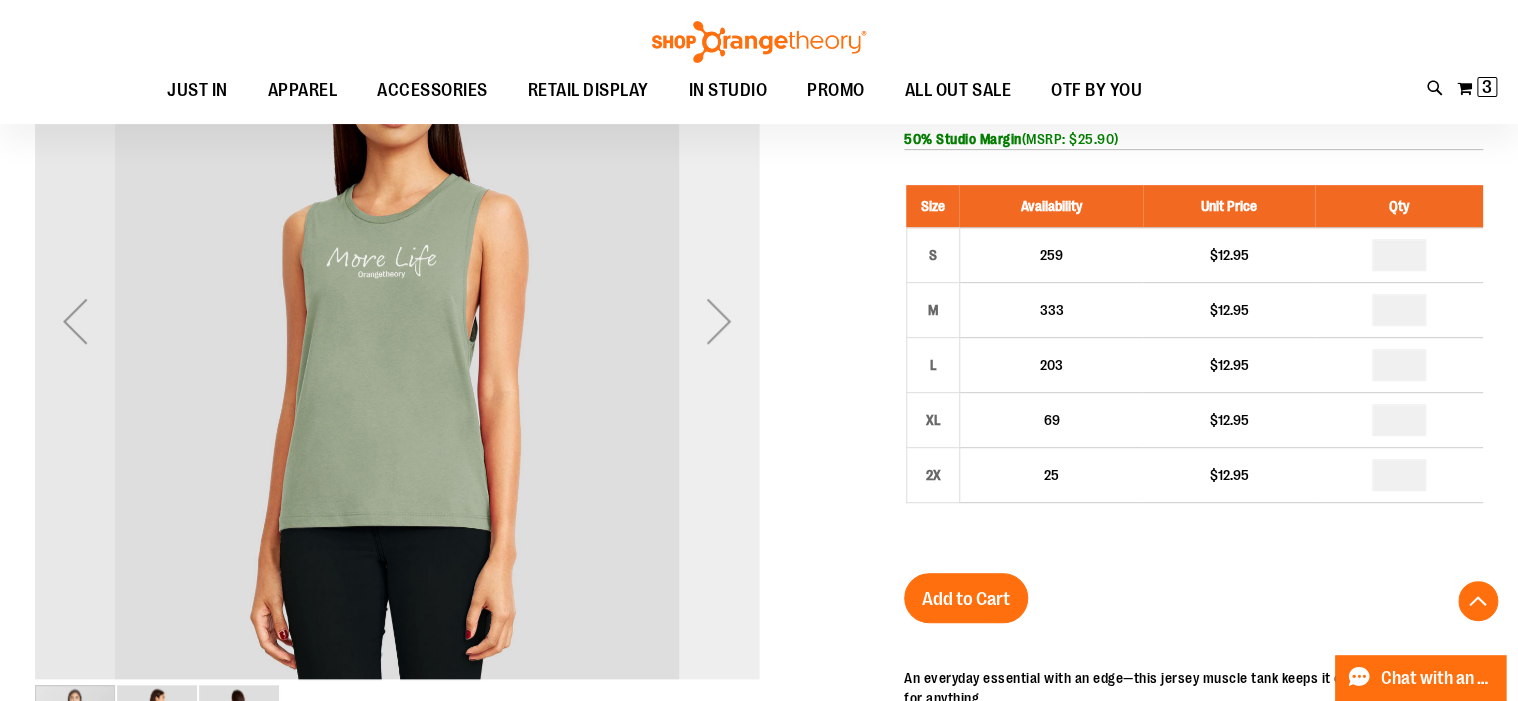 click at bounding box center (719, 321) 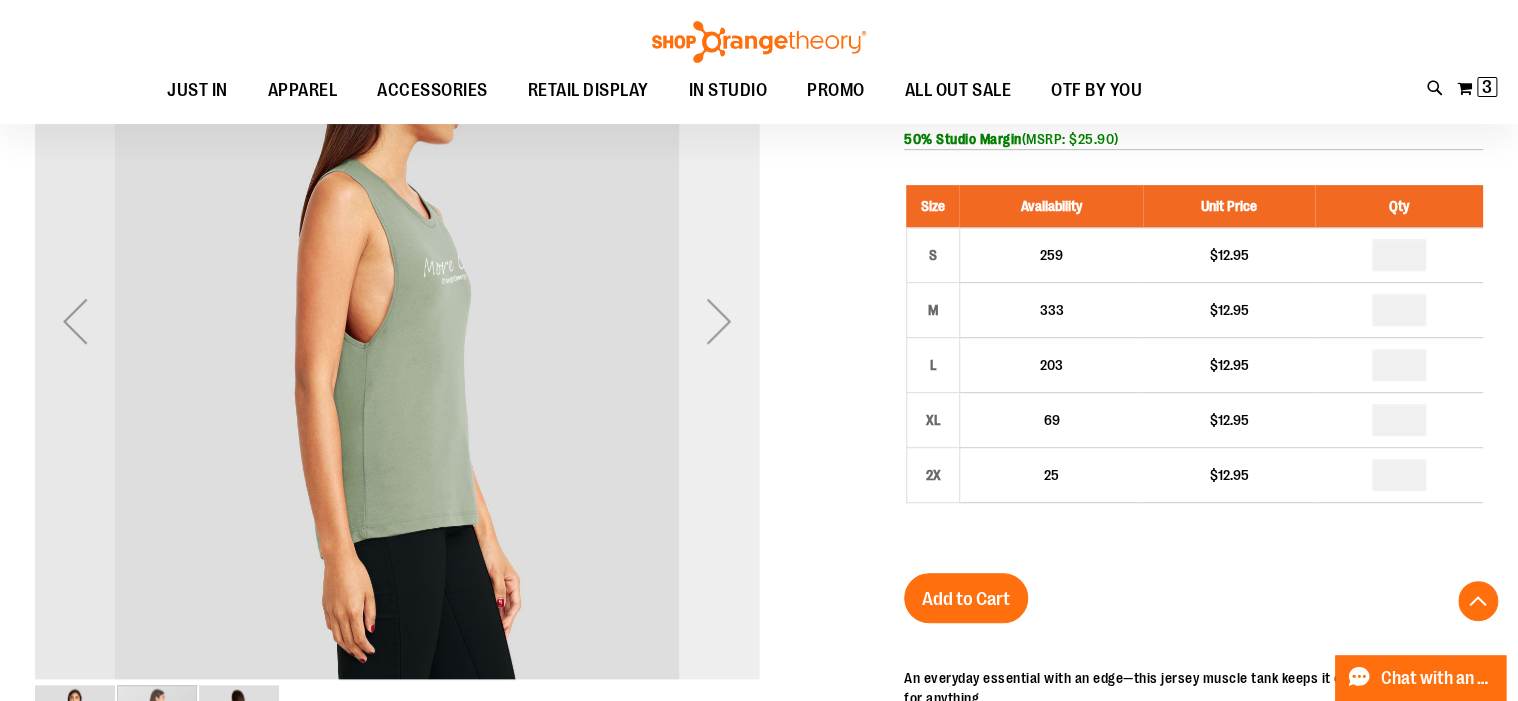 scroll, scrollTop: 160, scrollLeft: 0, axis: vertical 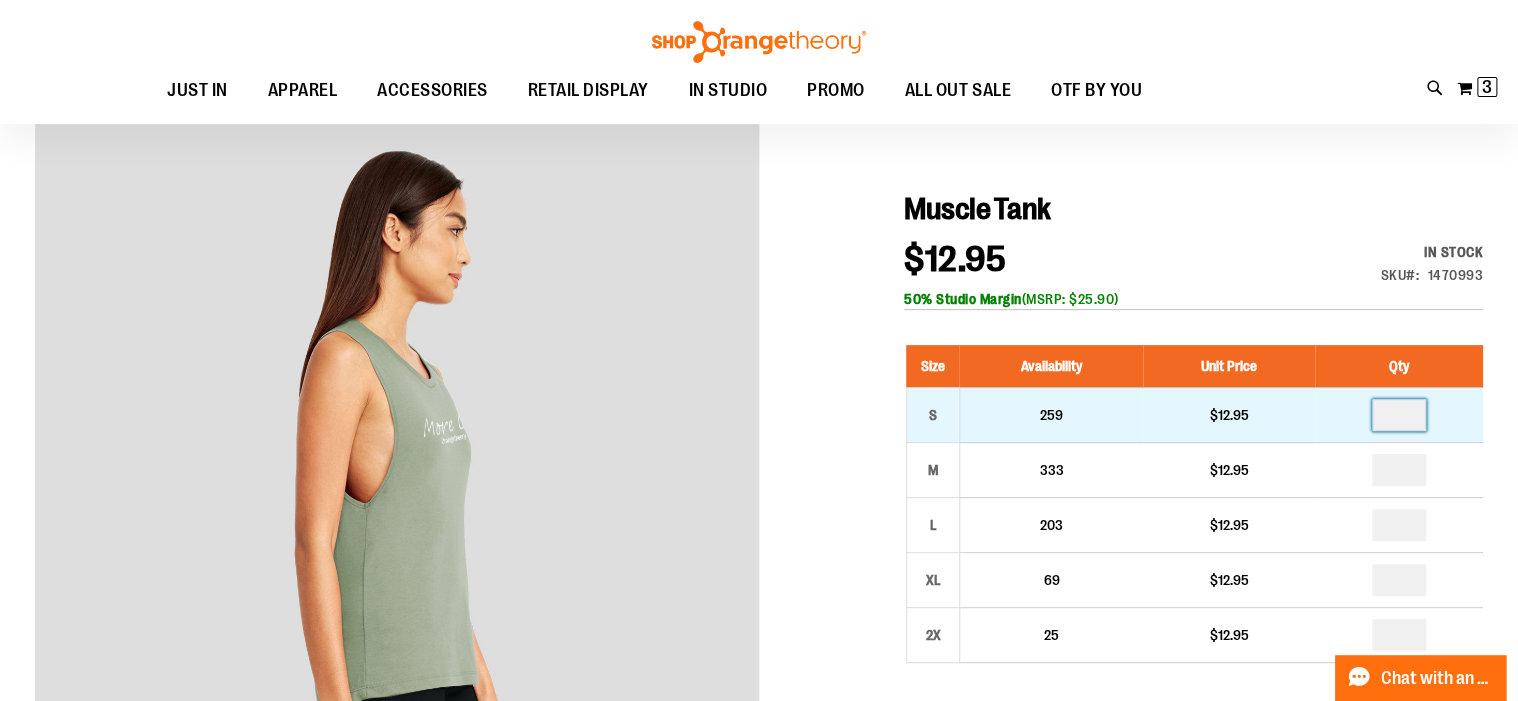 drag, startPoint x: 1415, startPoint y: 411, endPoint x: 1395, endPoint y: 411, distance: 20 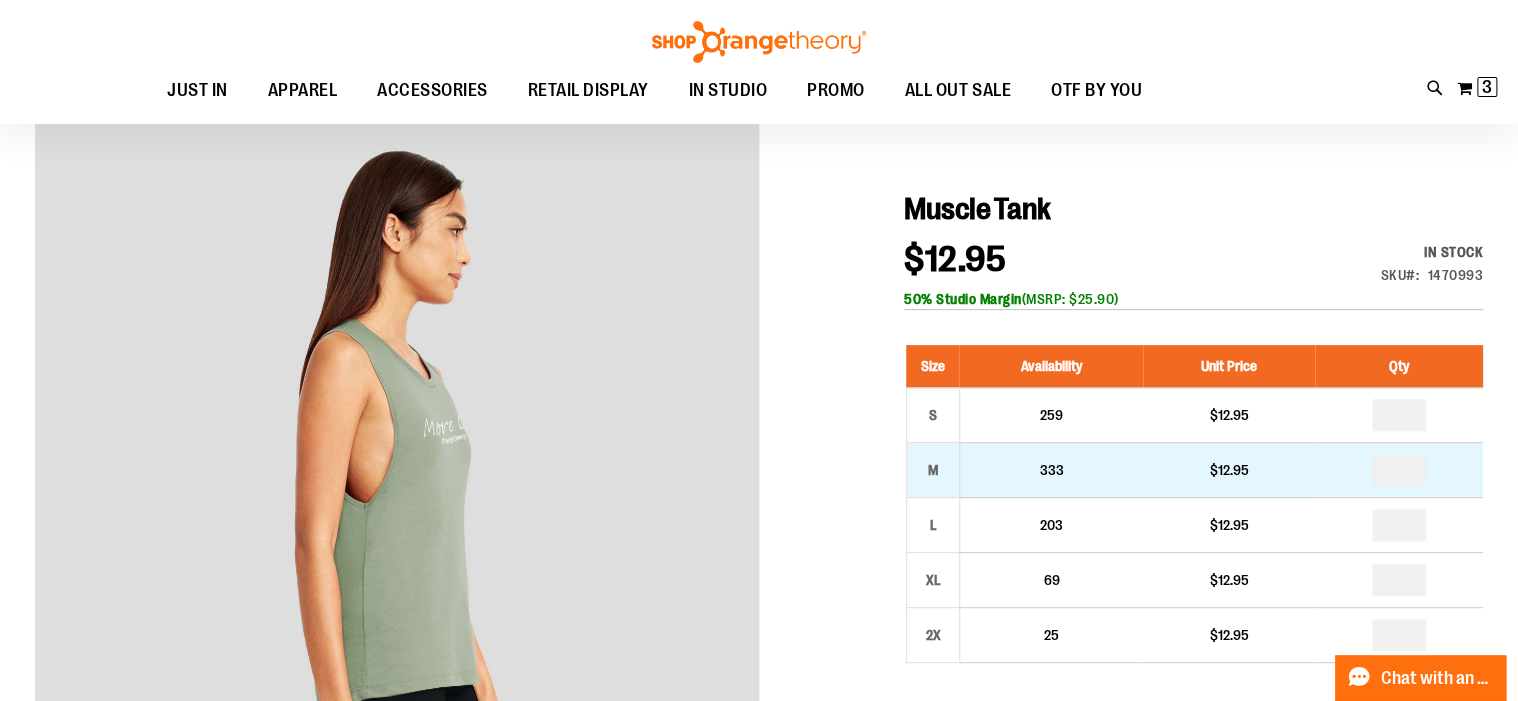 drag, startPoint x: 1410, startPoint y: 467, endPoint x: 1387, endPoint y: 467, distance: 23 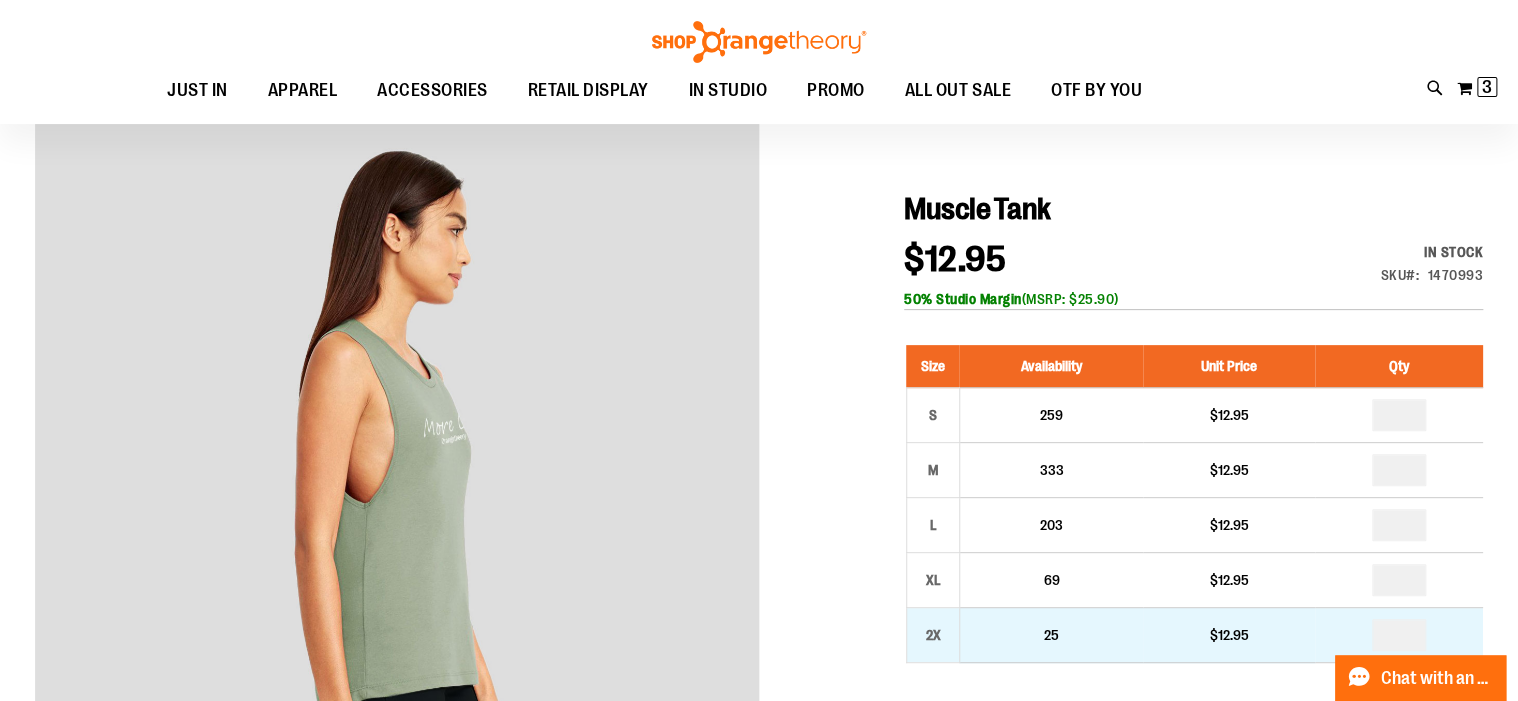scroll, scrollTop: 400, scrollLeft: 0, axis: vertical 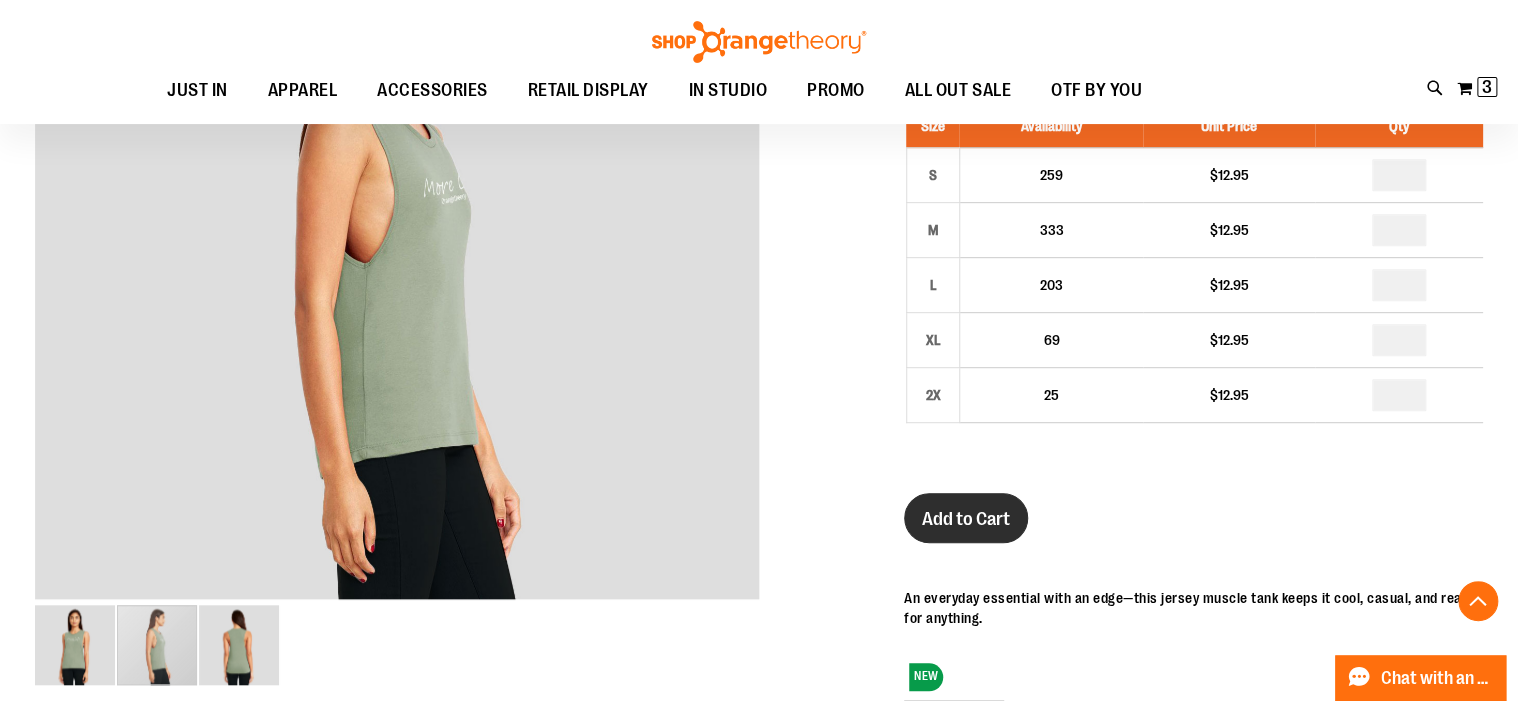 click on "Add to Cart" at bounding box center [966, 519] 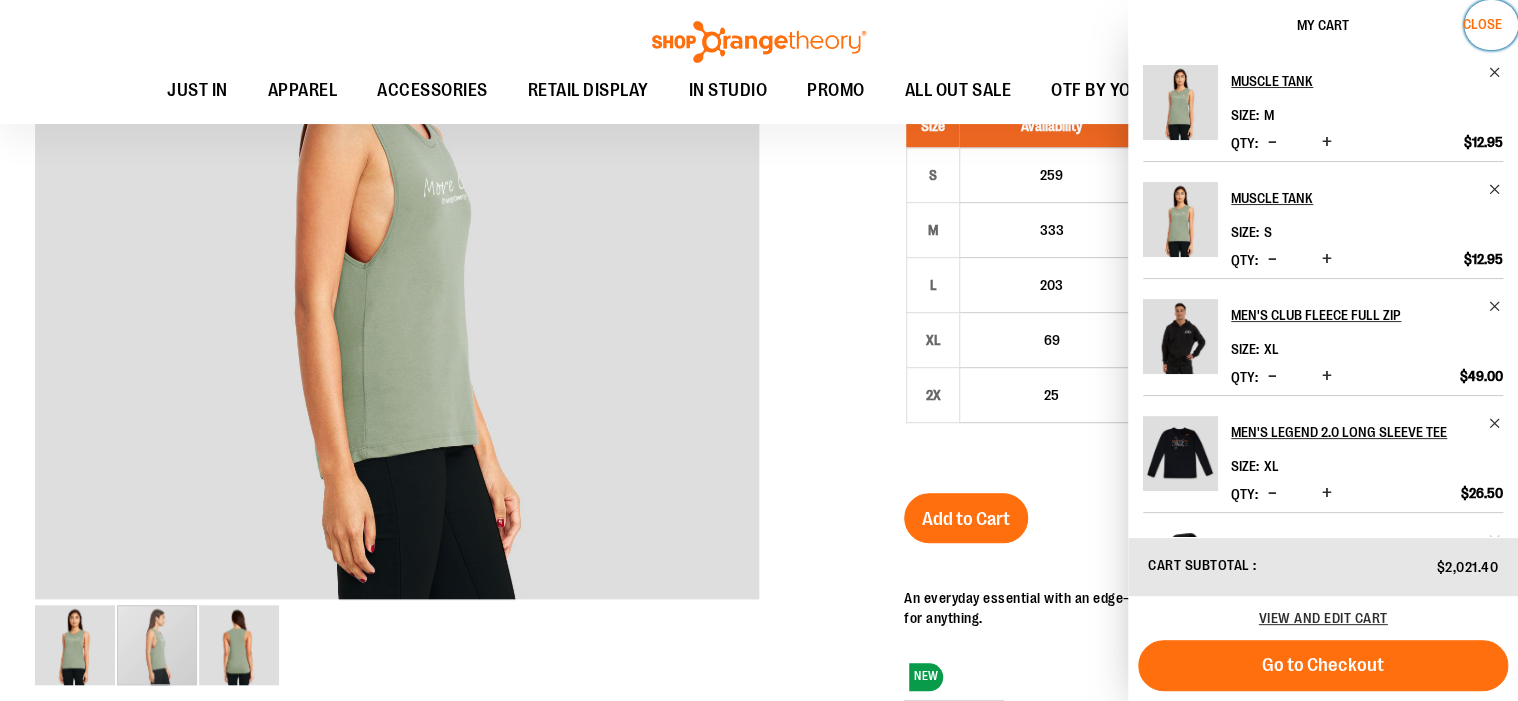 click on "Close" at bounding box center (1482, 24) 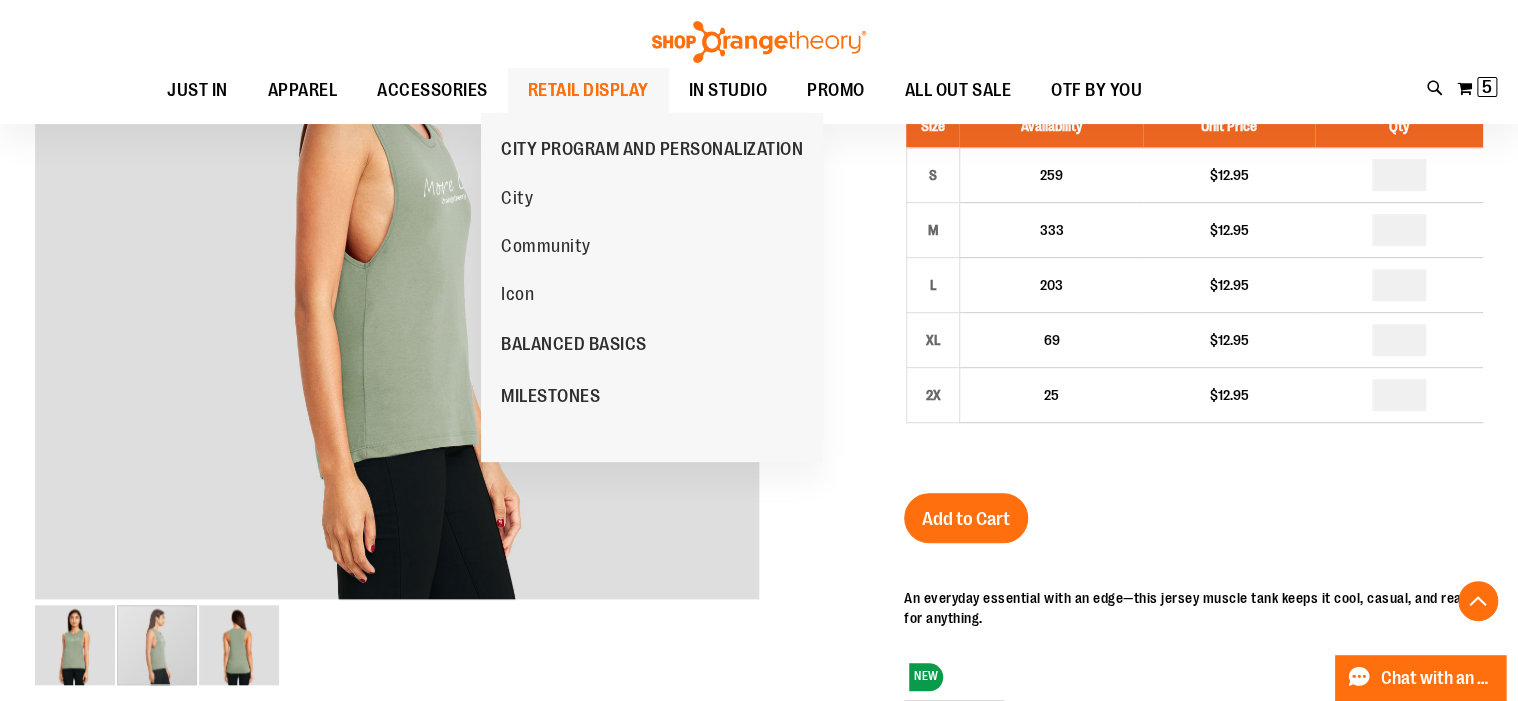 click on "RETAIL DISPLAY" at bounding box center (588, 90) 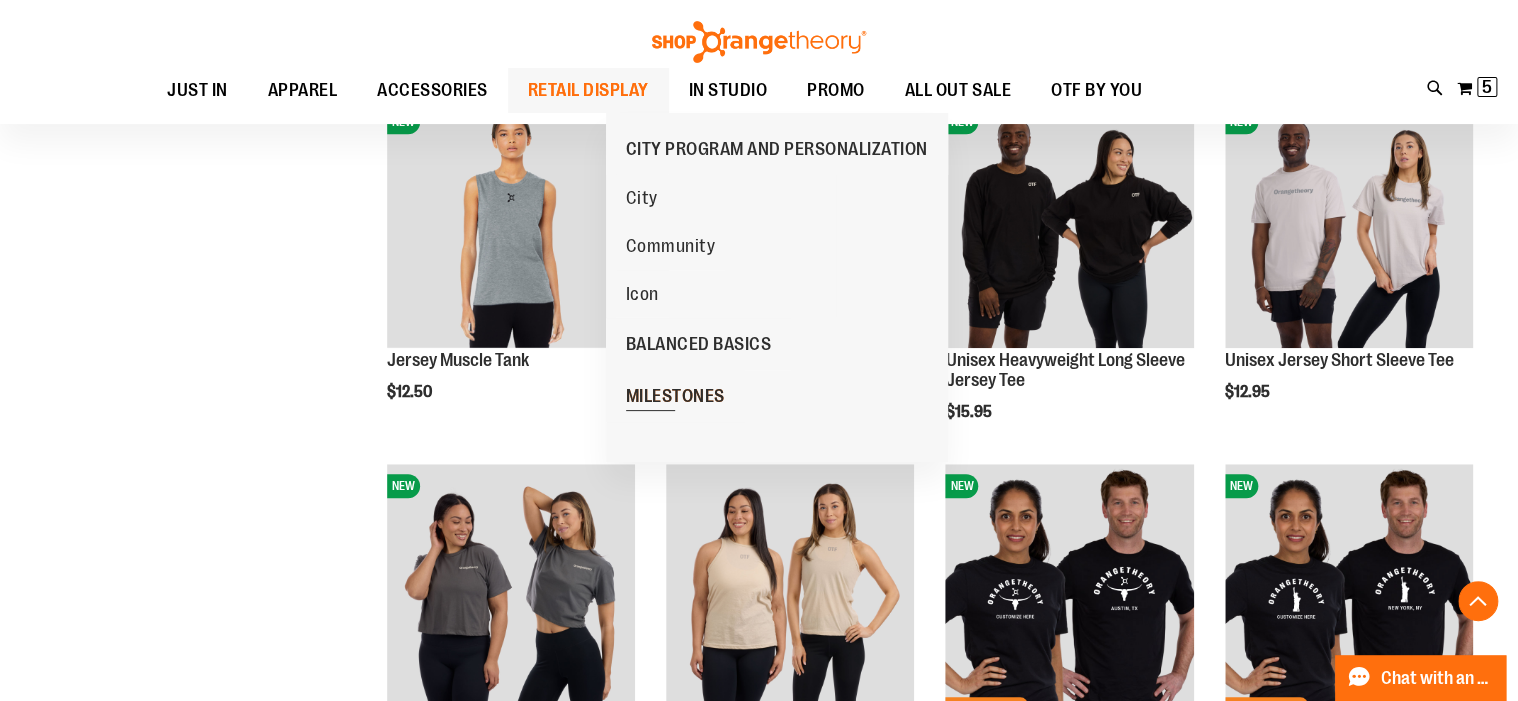 scroll, scrollTop: 720, scrollLeft: 0, axis: vertical 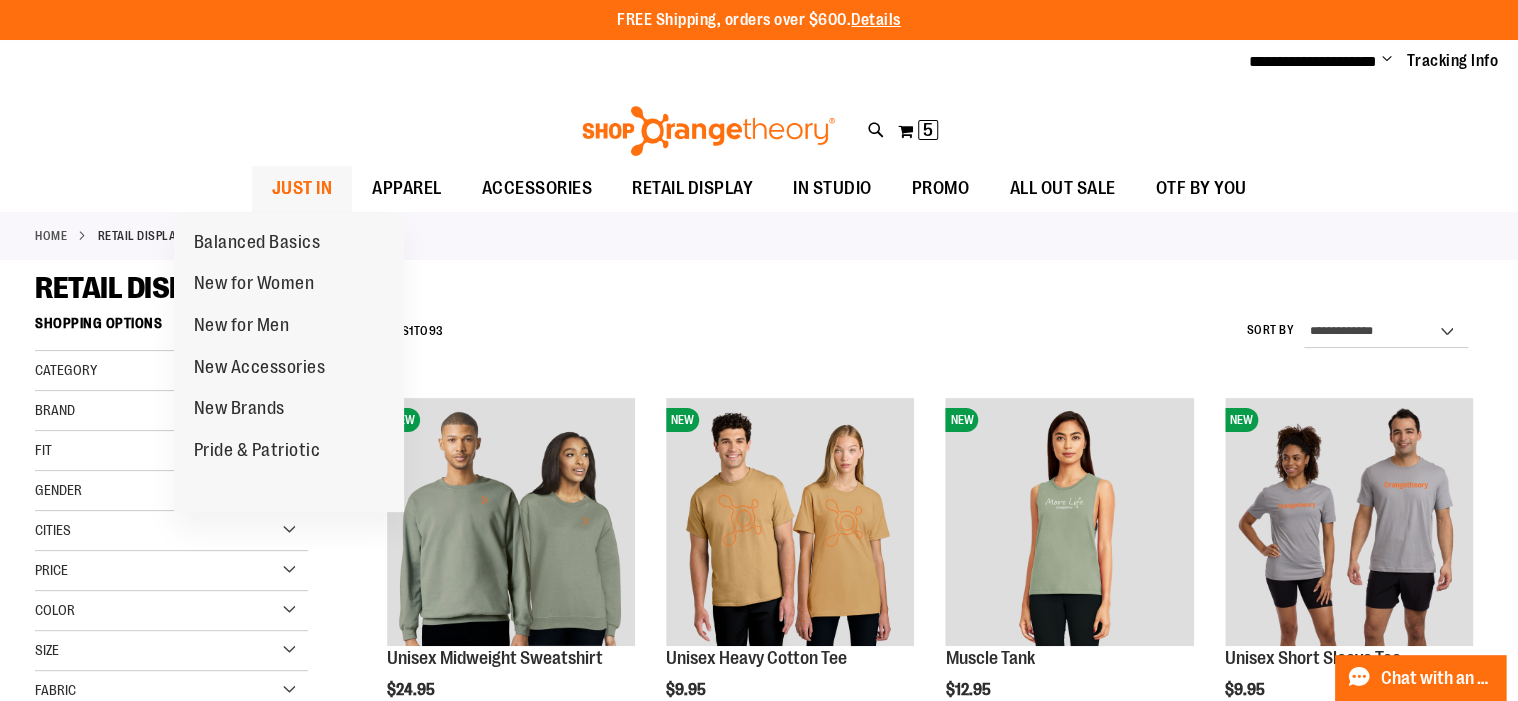 type on "**********" 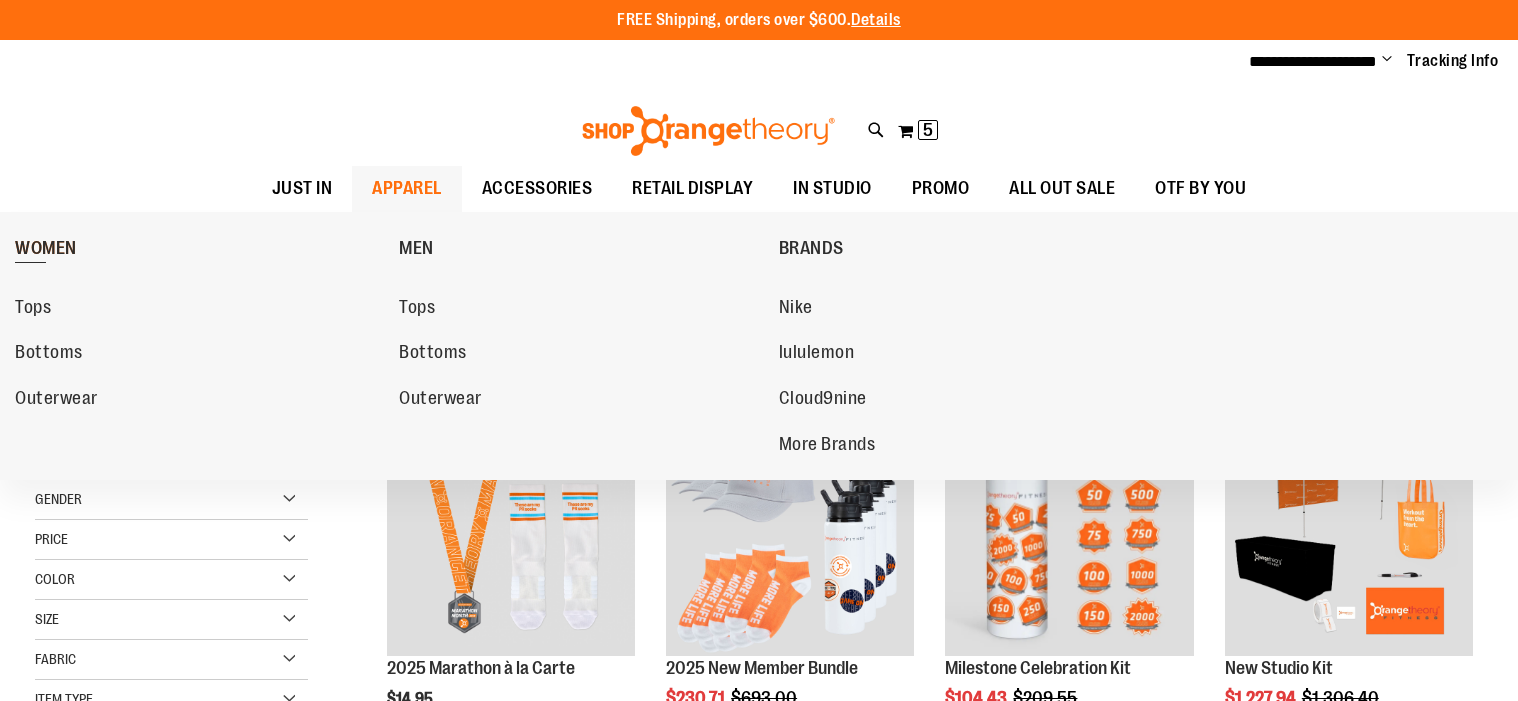 scroll, scrollTop: 0, scrollLeft: 0, axis: both 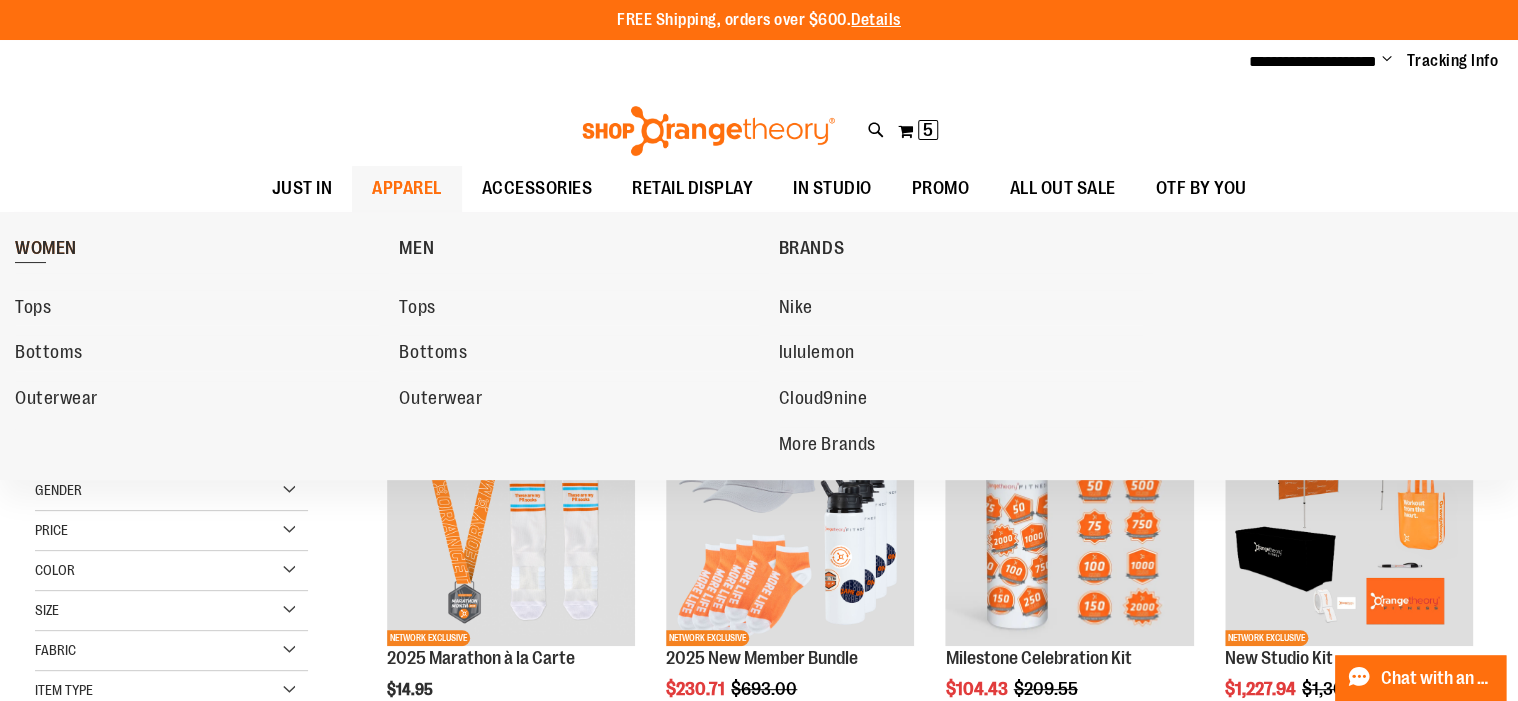 type on "**********" 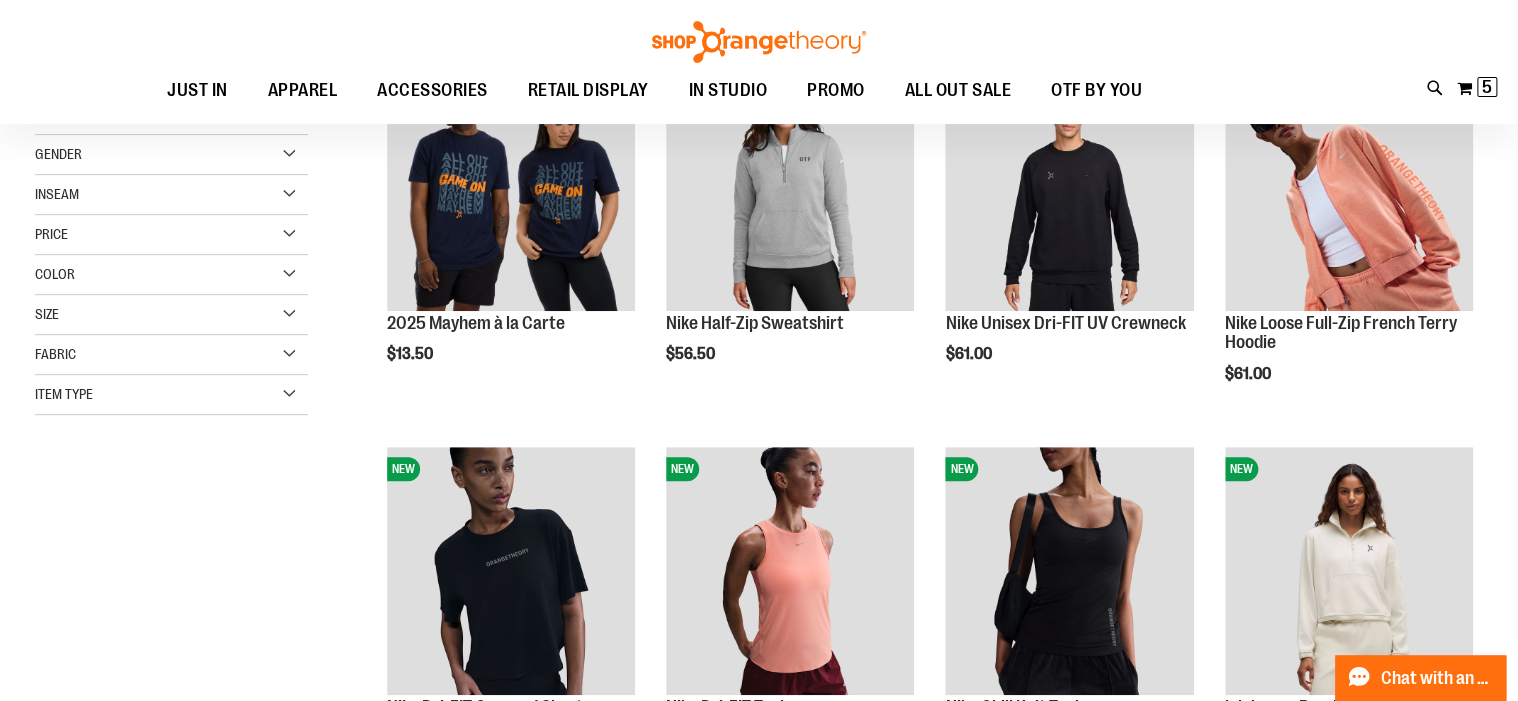 scroll, scrollTop: 480, scrollLeft: 0, axis: vertical 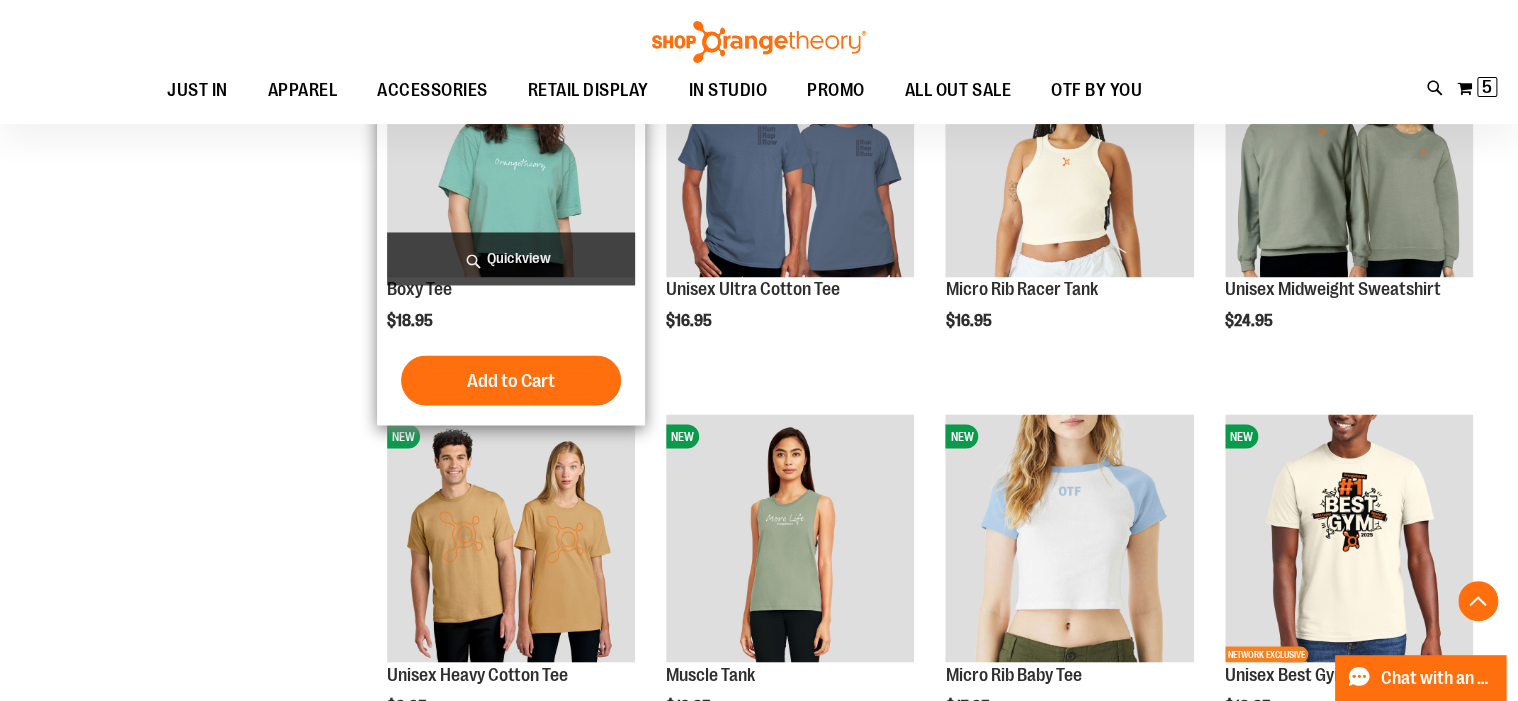 type on "**********" 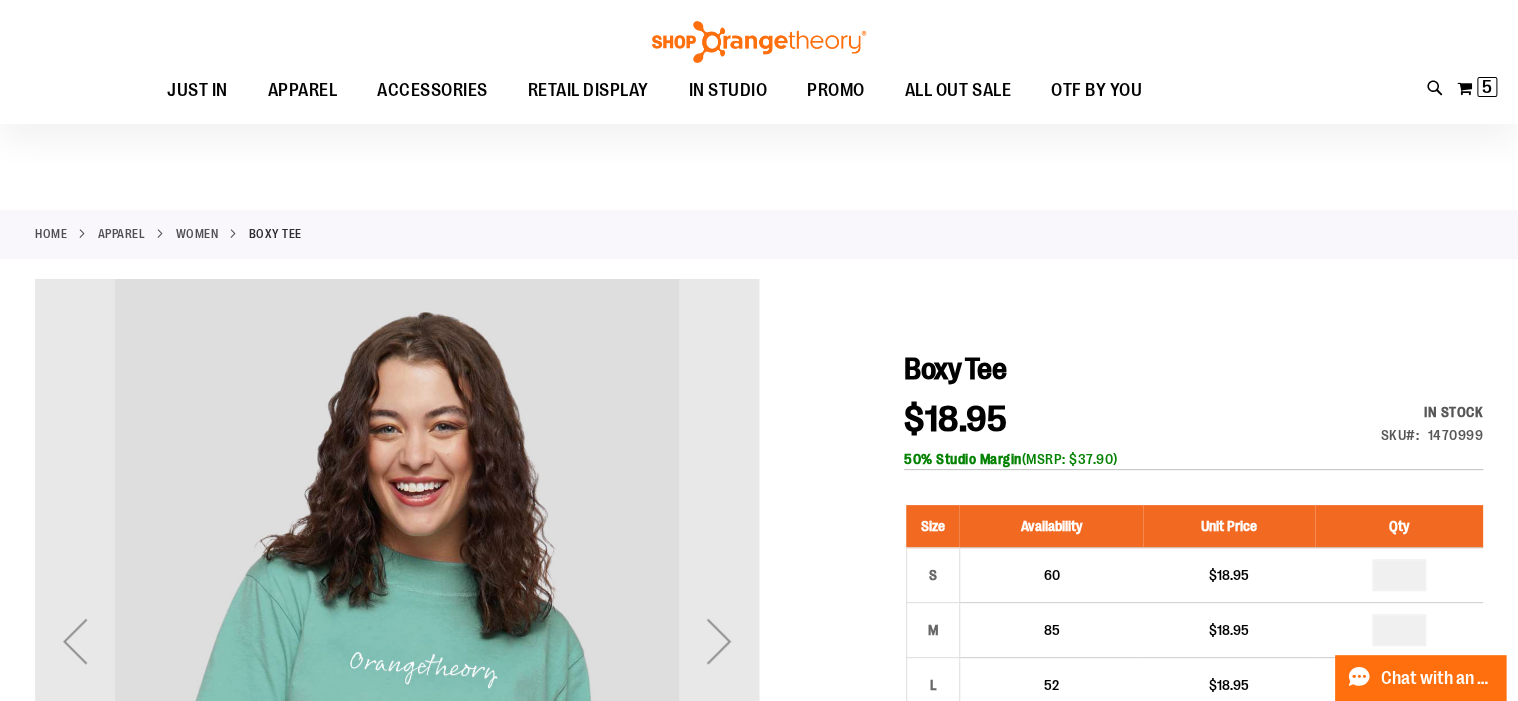 scroll, scrollTop: 320, scrollLeft: 0, axis: vertical 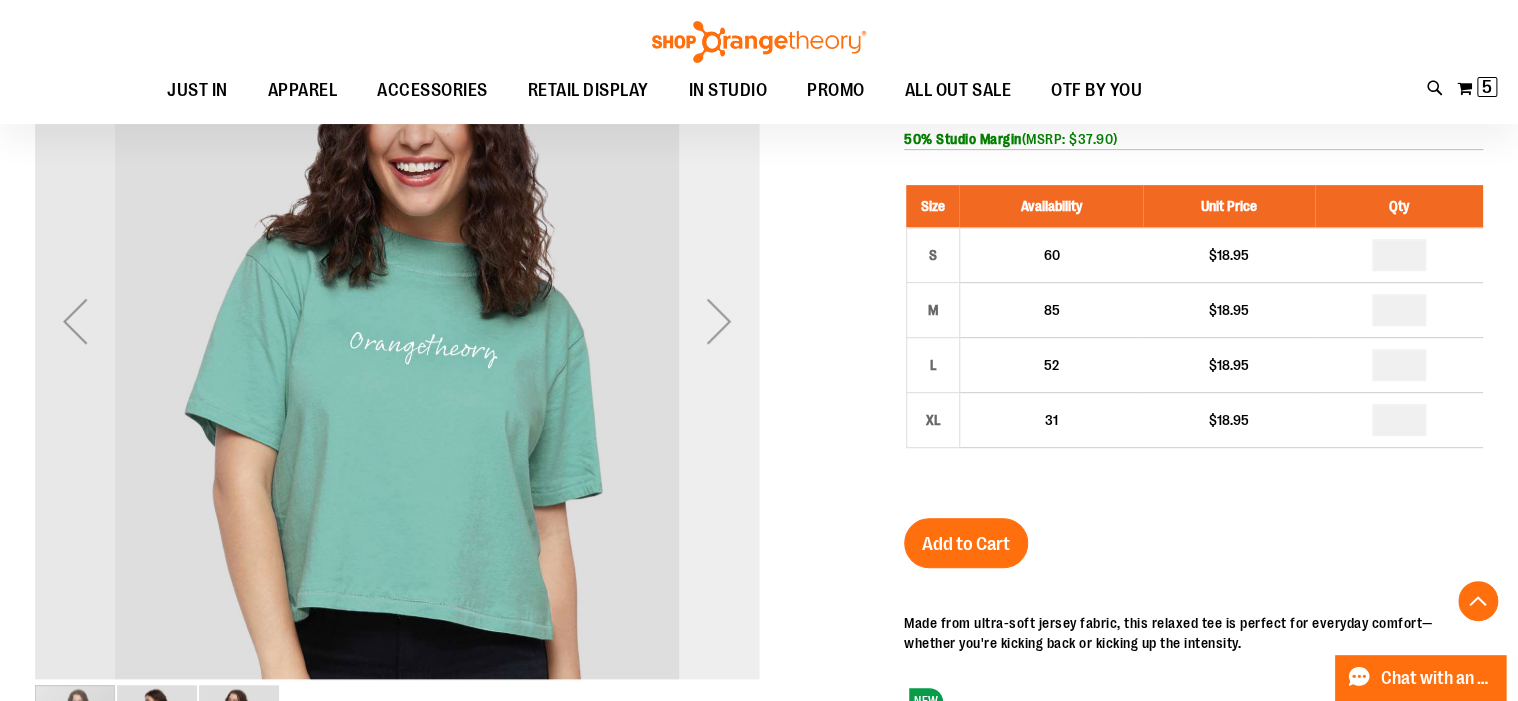 type on "**********" 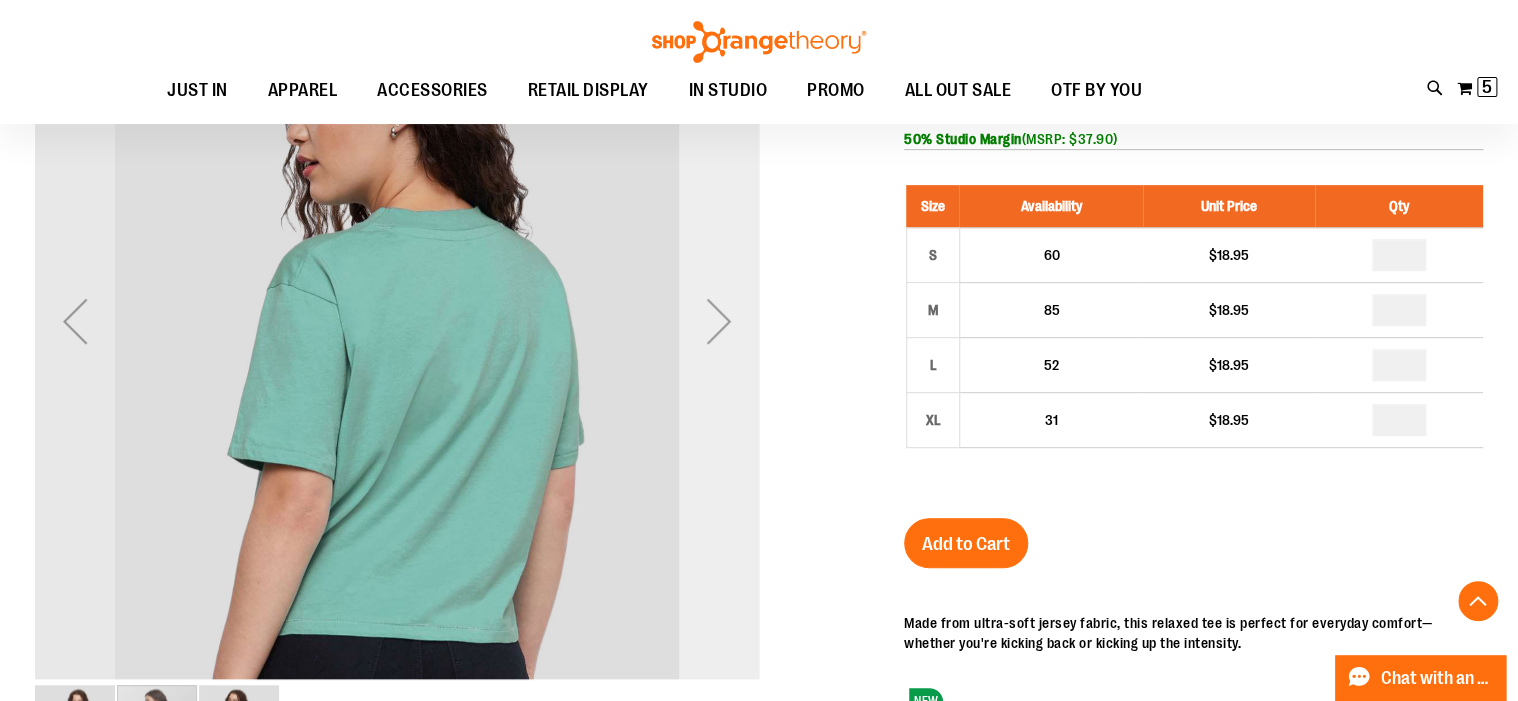 click at bounding box center (719, 321) 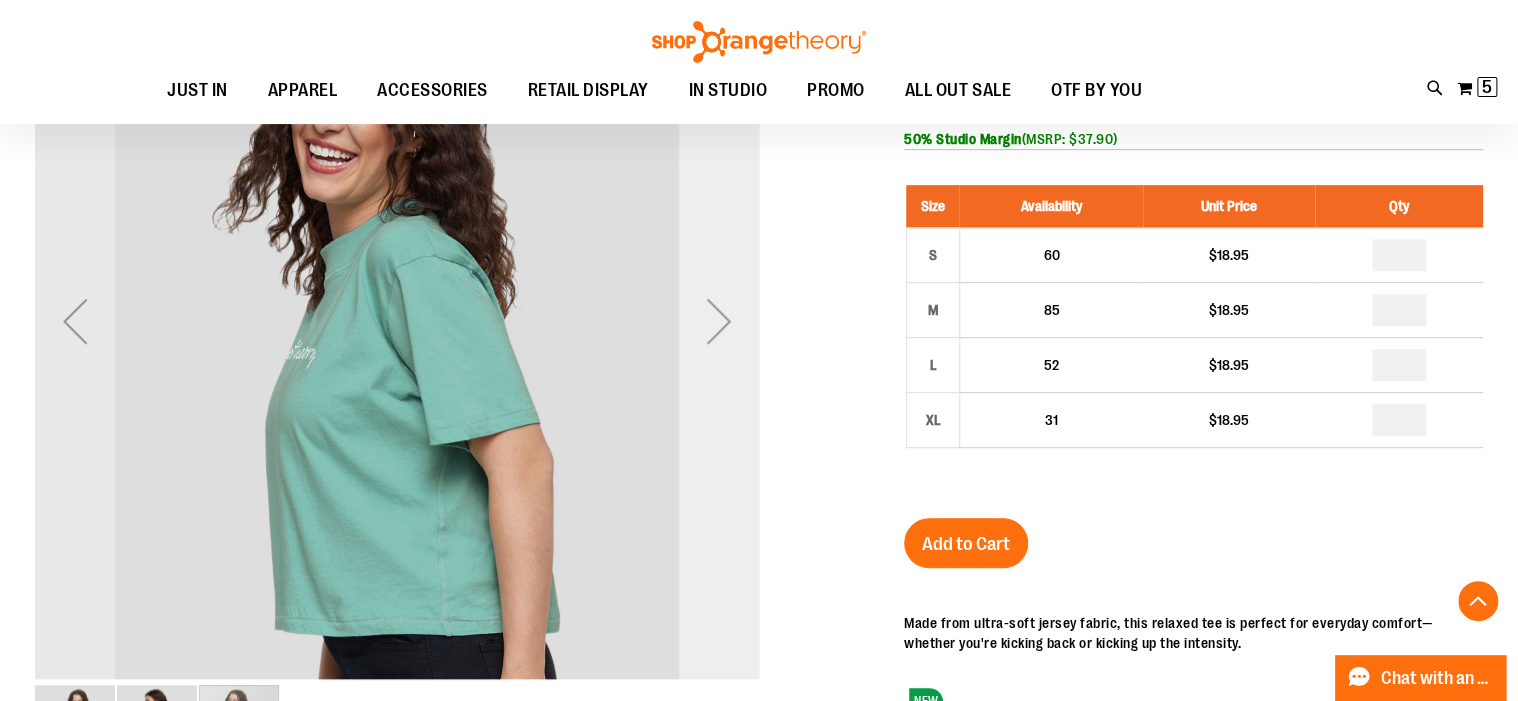 click at bounding box center [719, 321] 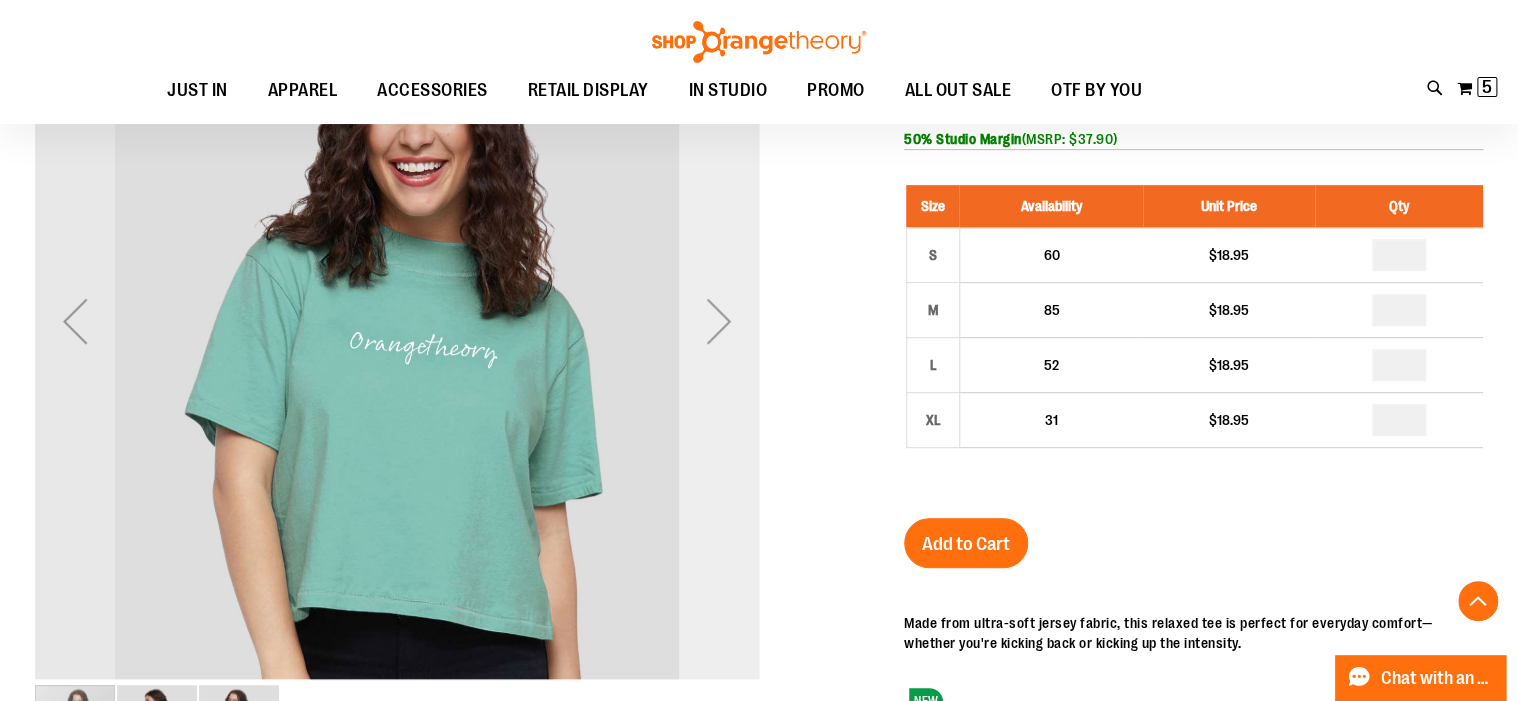 click at bounding box center [719, 321] 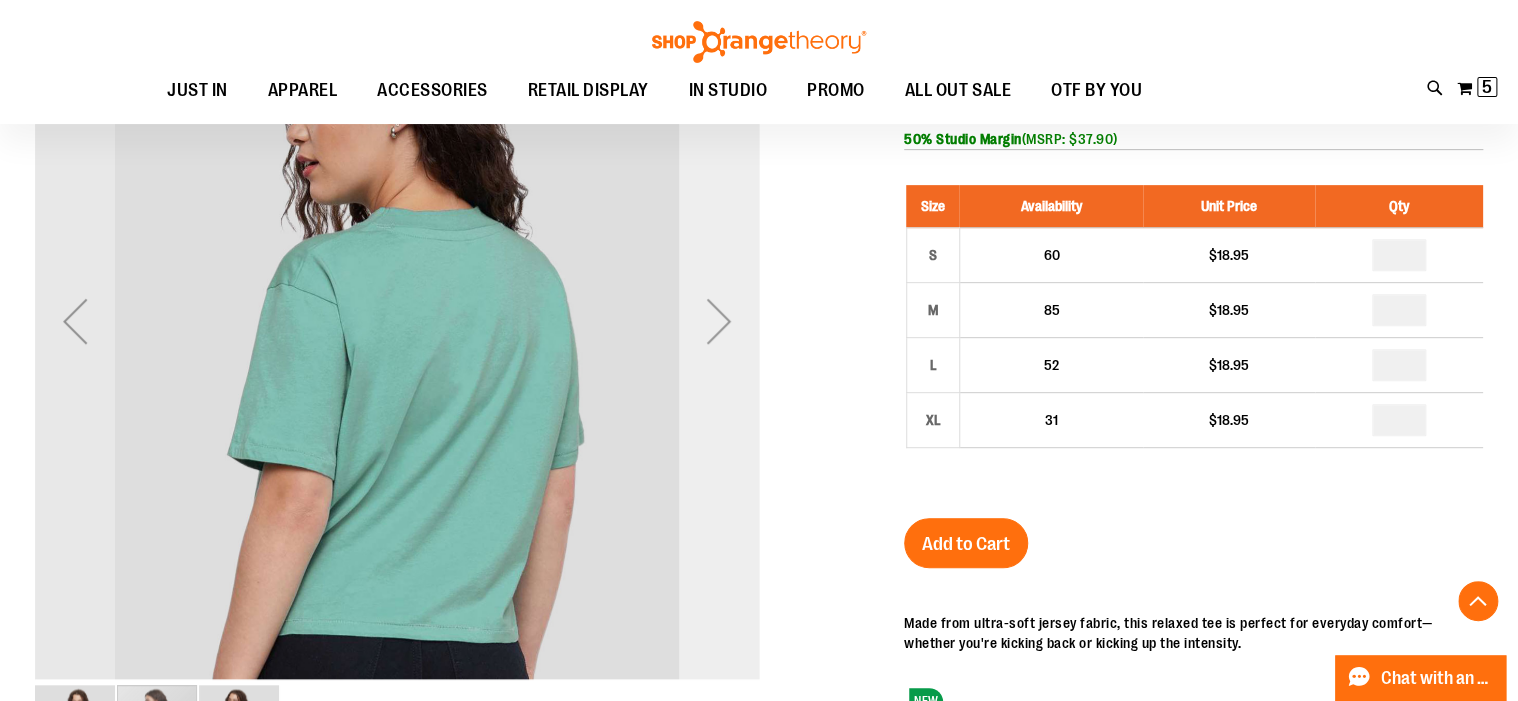 click at bounding box center [719, 321] 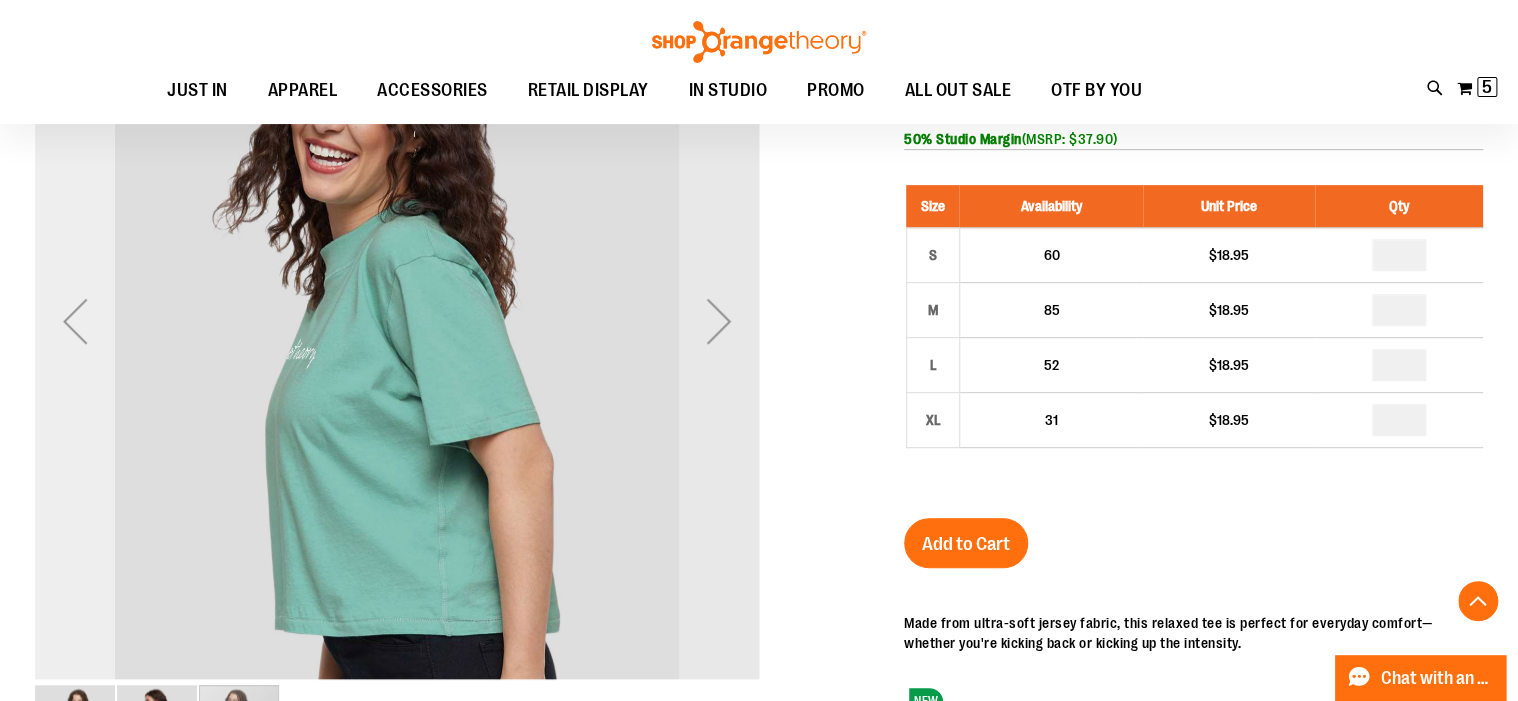 click at bounding box center (75, 321) 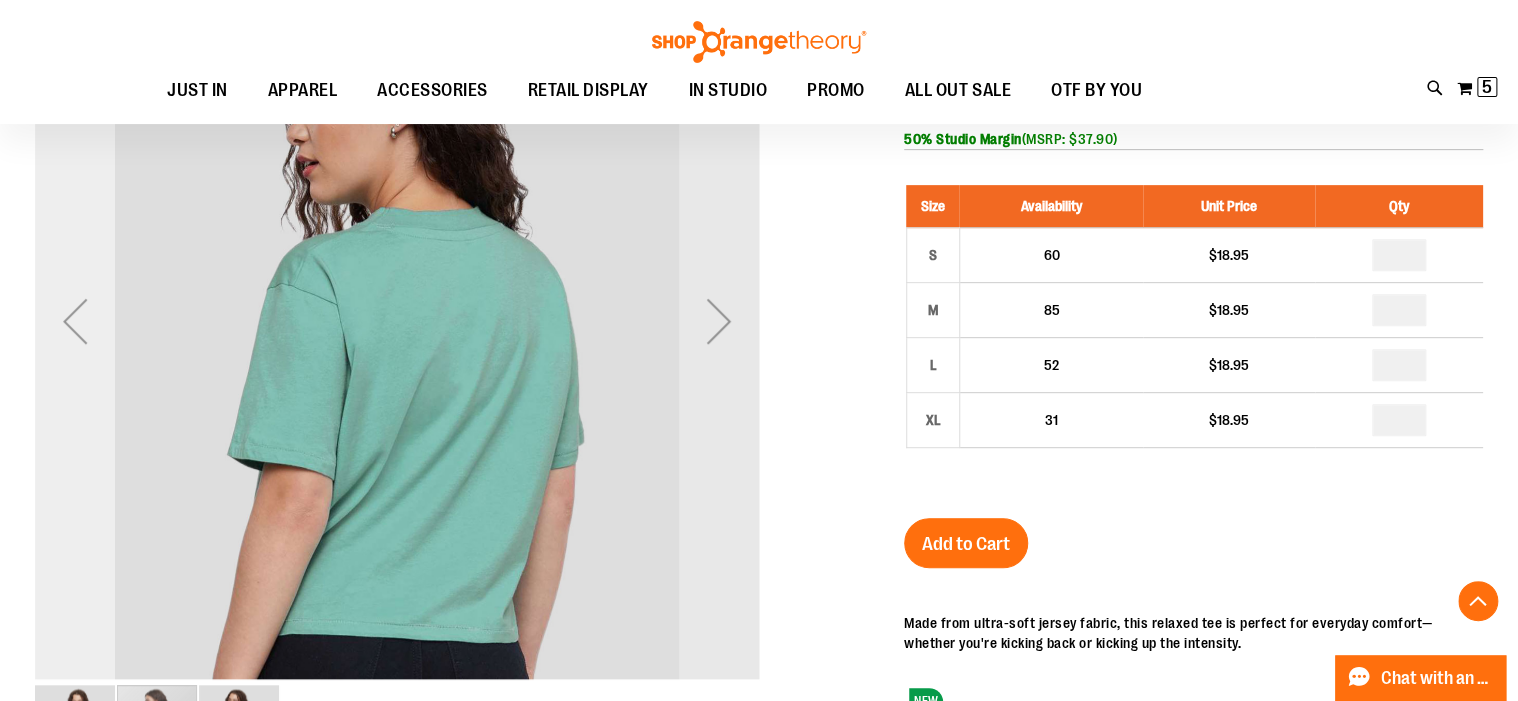 click at bounding box center [75, 321] 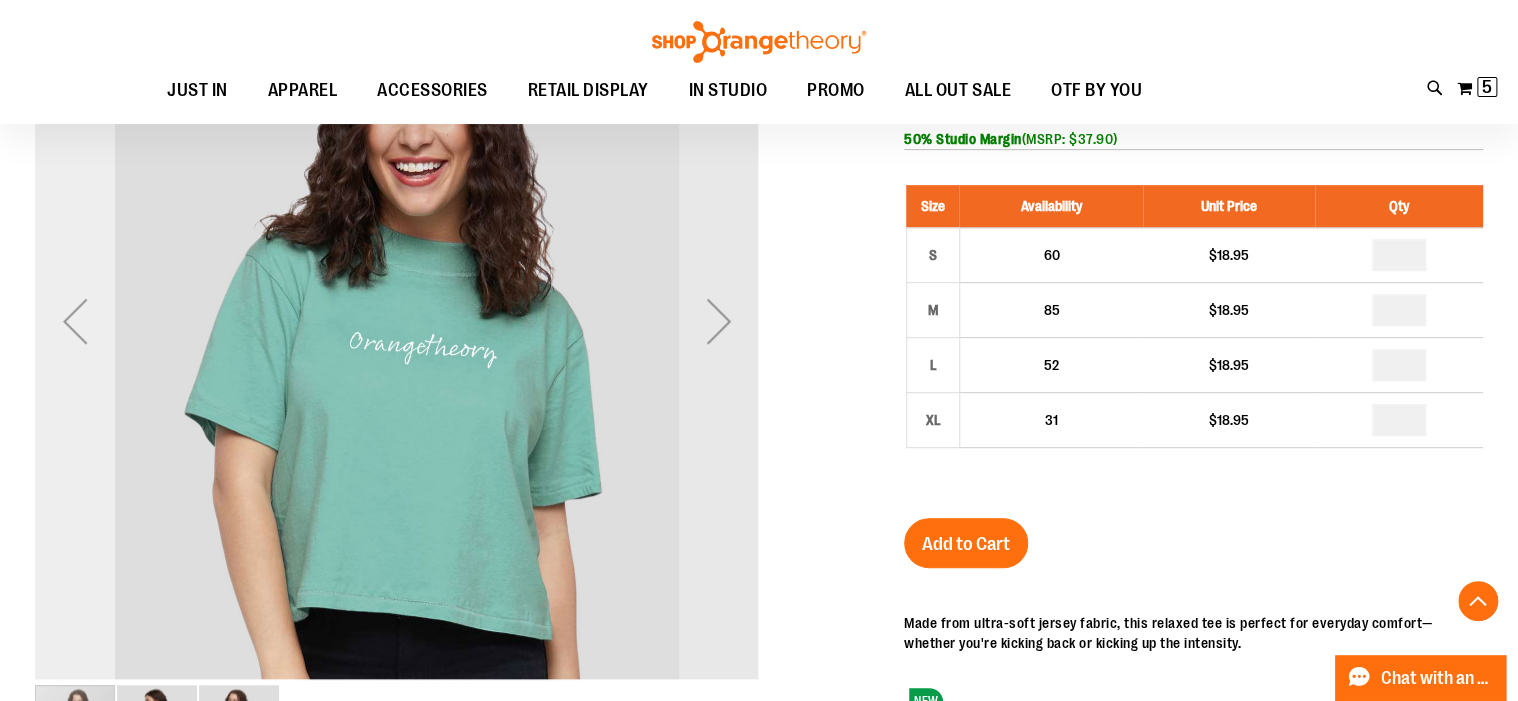 click at bounding box center [75, 321] 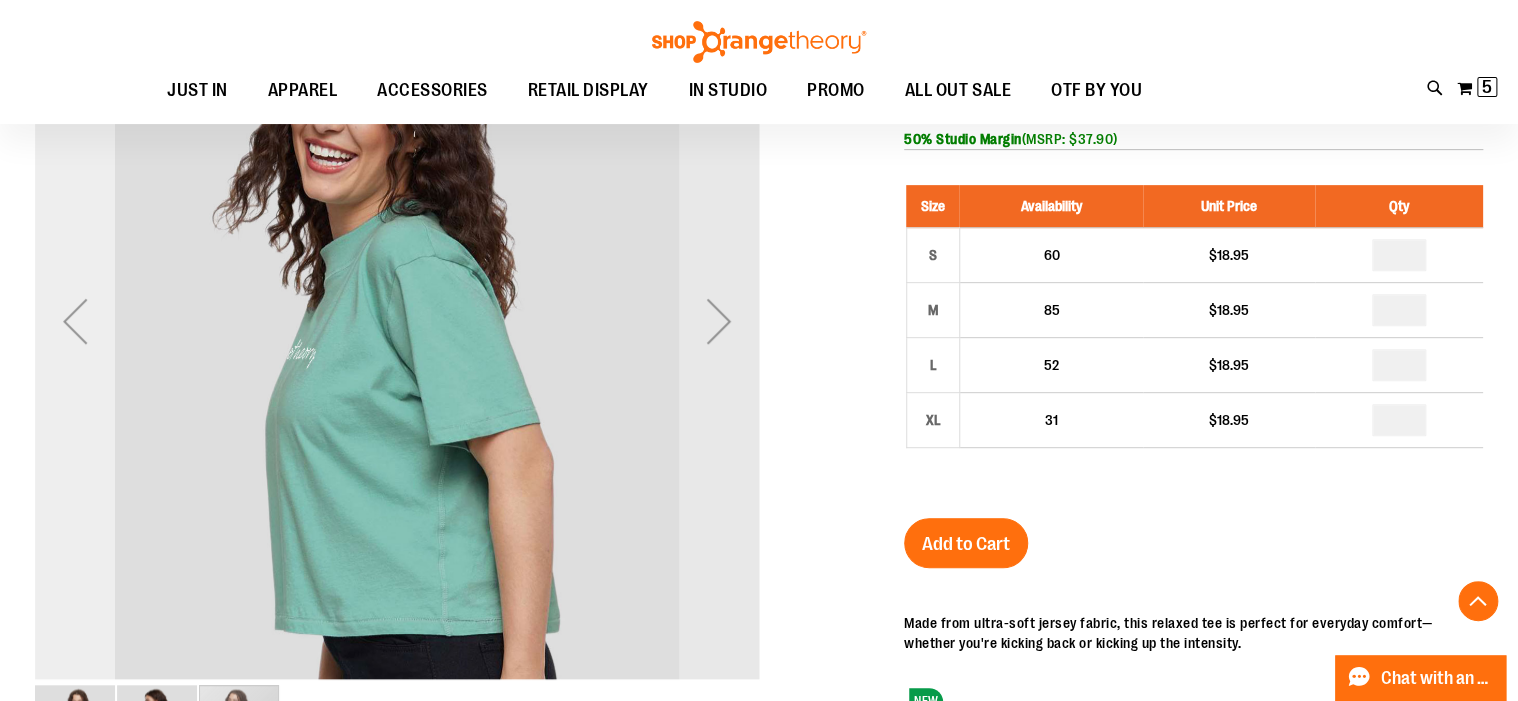 click at bounding box center [75, 321] 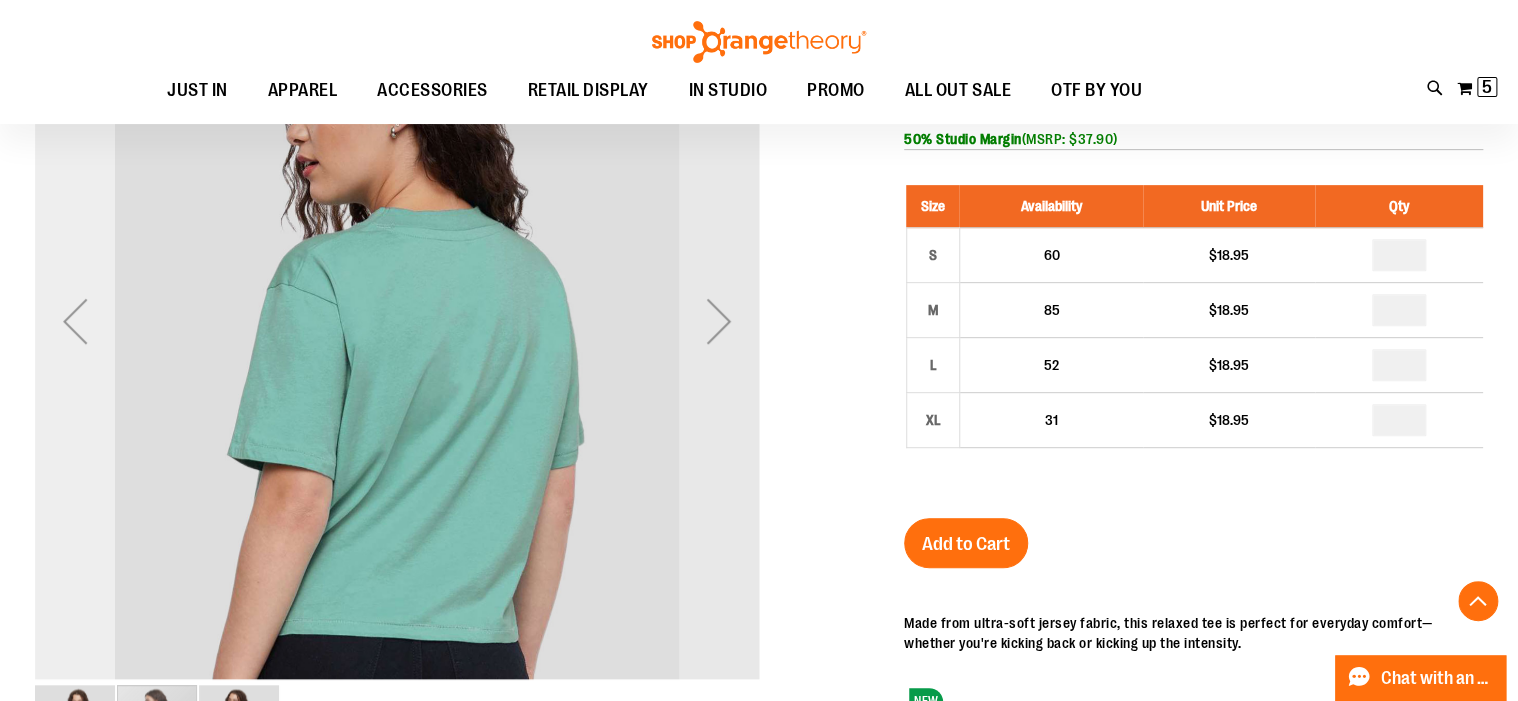 click at bounding box center [75, 321] 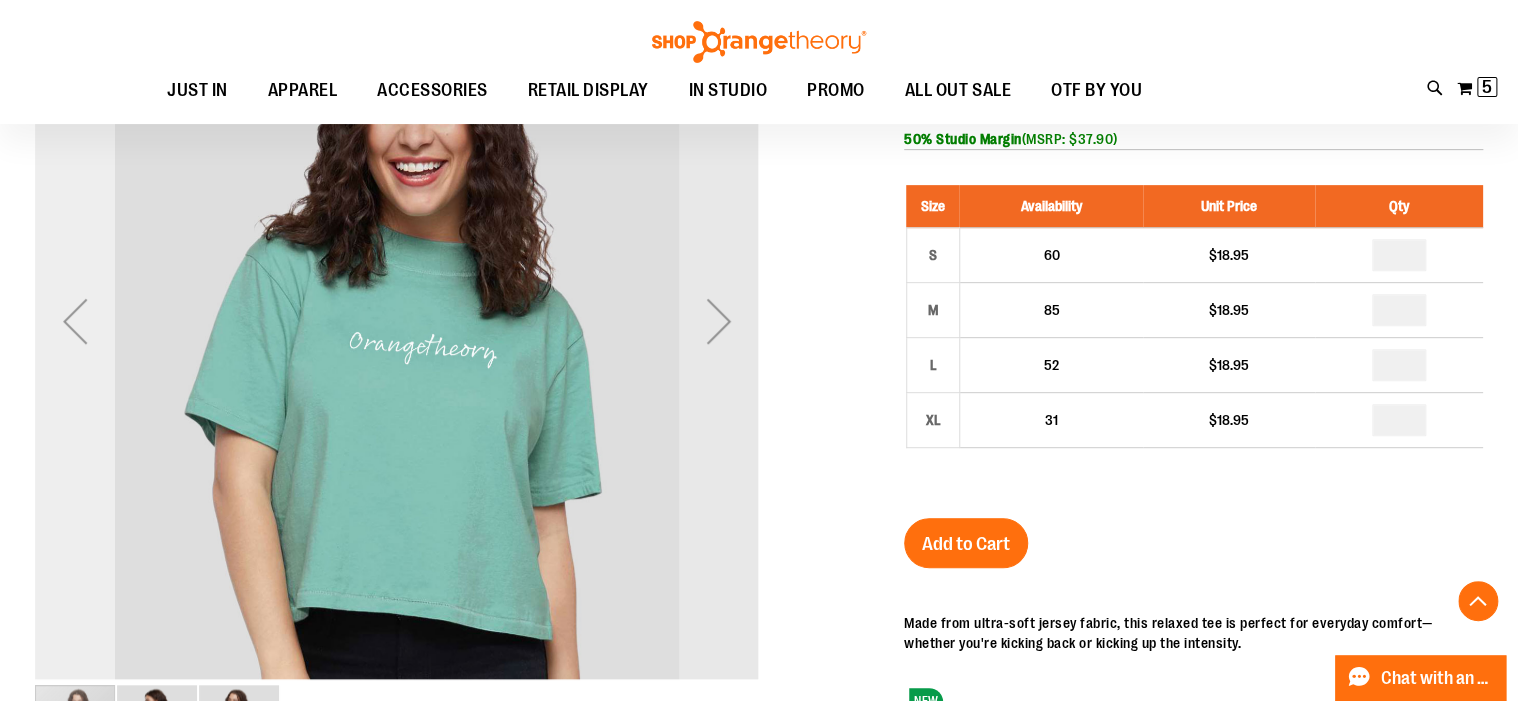 click at bounding box center [75, 321] 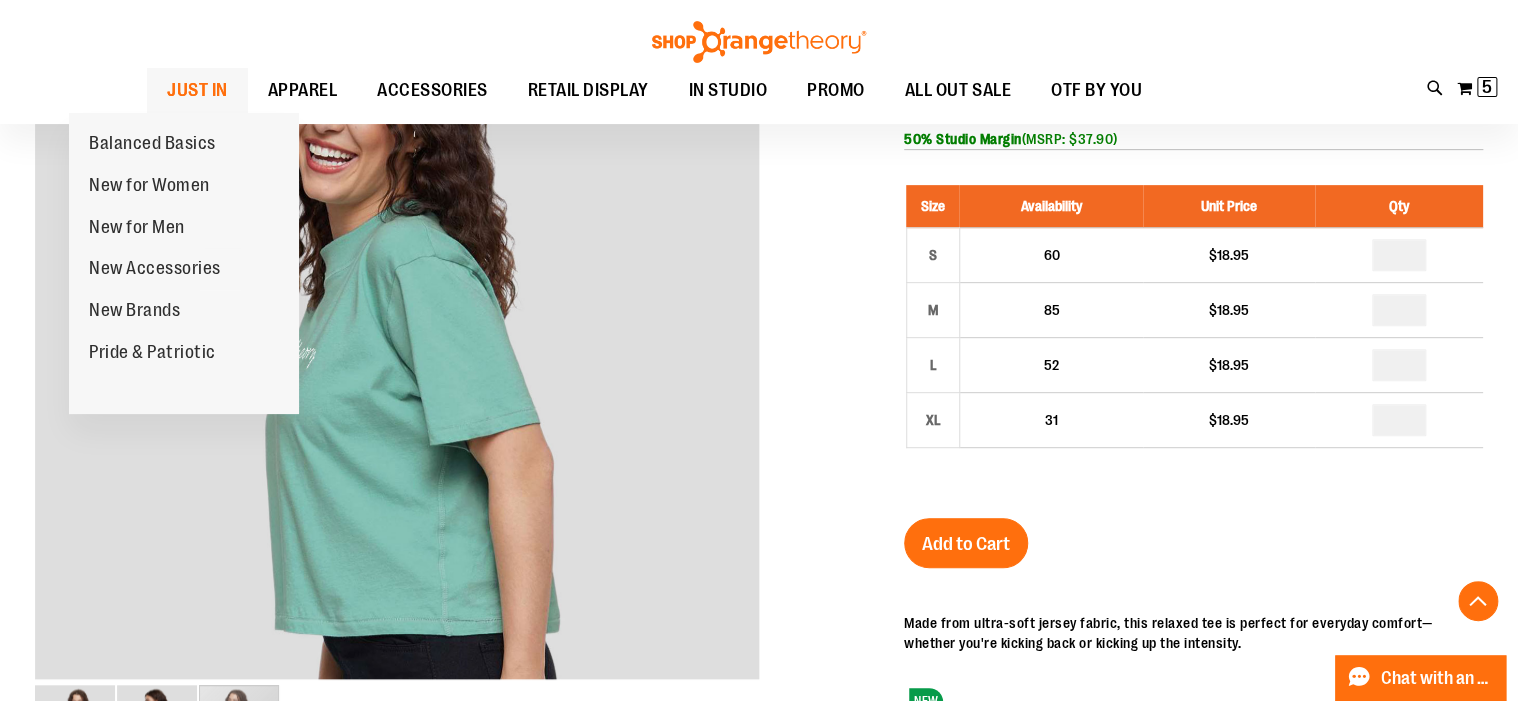 click on "JUST IN" at bounding box center [197, 90] 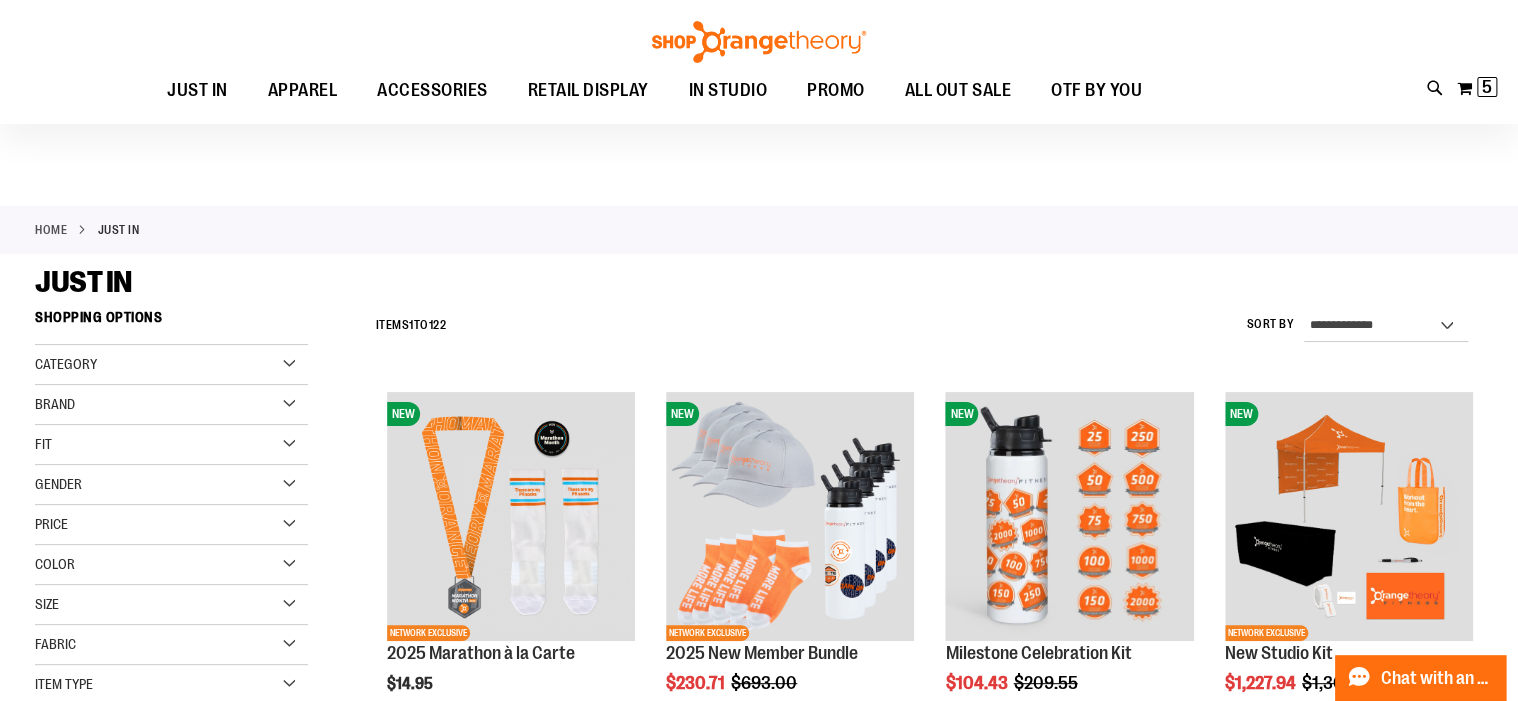 scroll, scrollTop: 0, scrollLeft: 0, axis: both 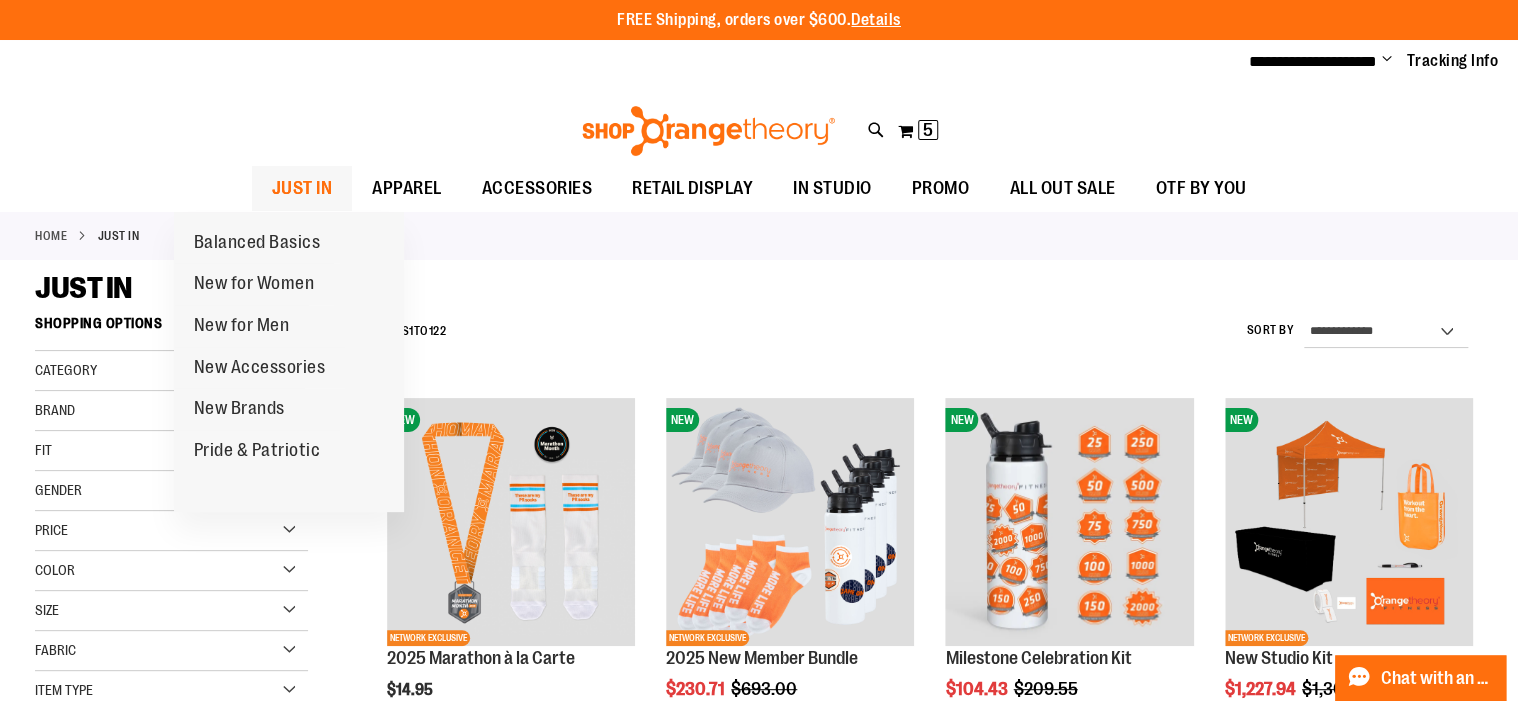 type on "**********" 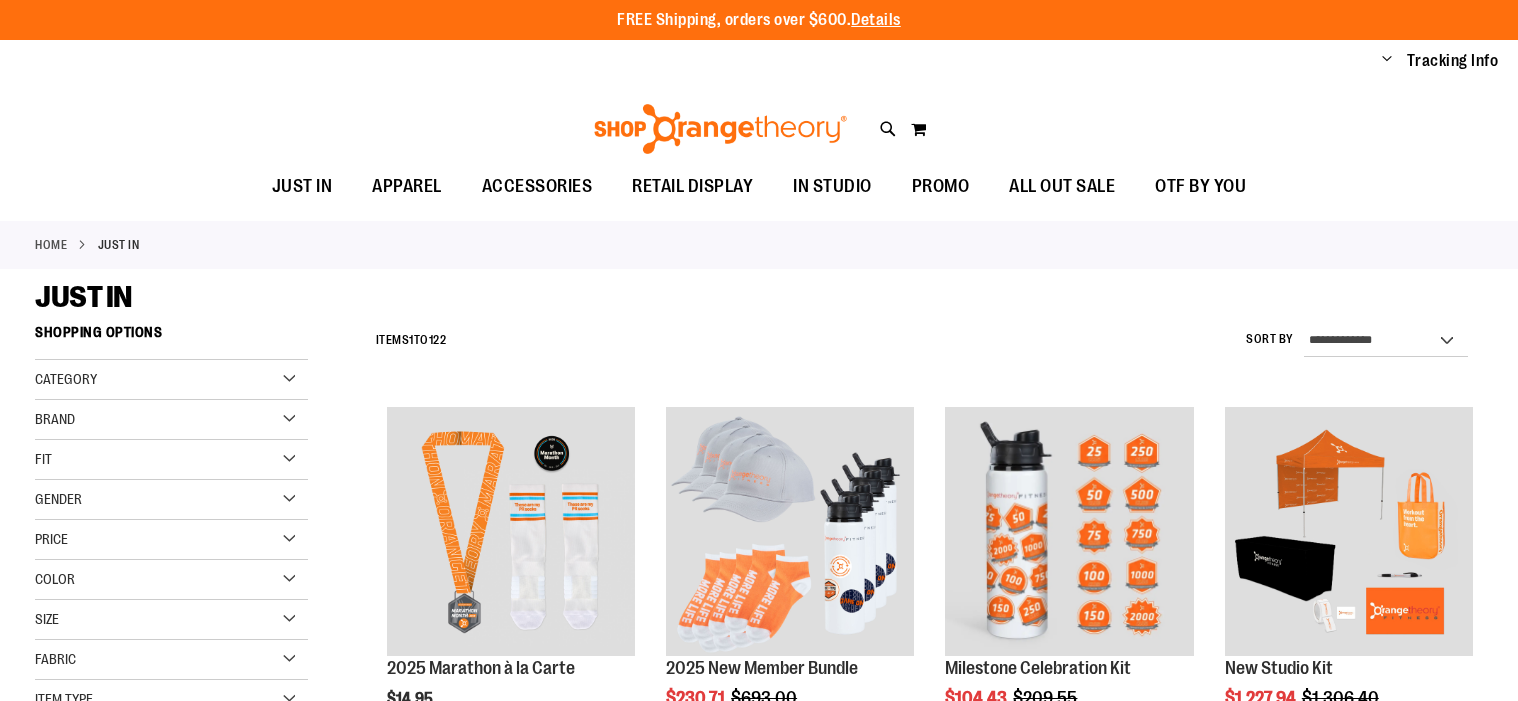 scroll, scrollTop: 0, scrollLeft: 0, axis: both 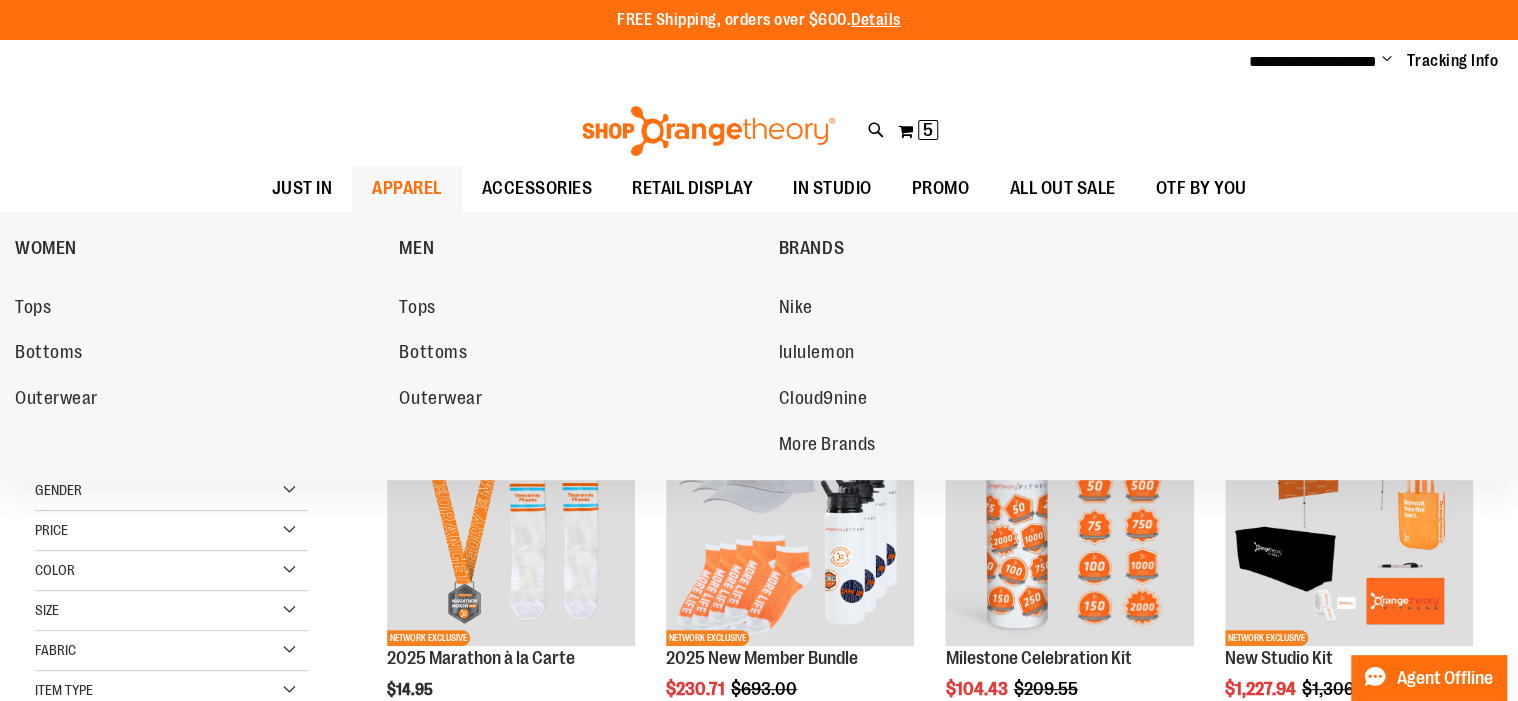 type on "**********" 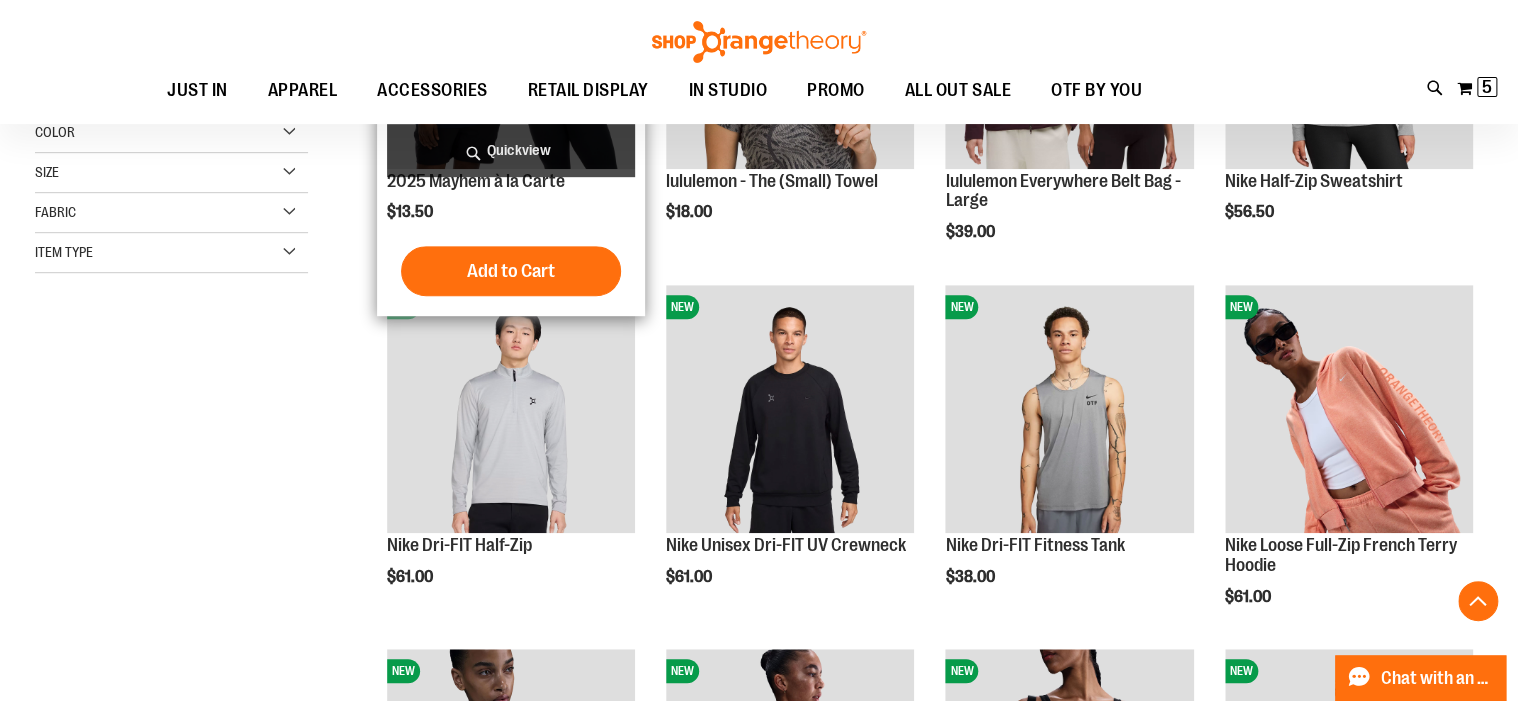scroll, scrollTop: 480, scrollLeft: 0, axis: vertical 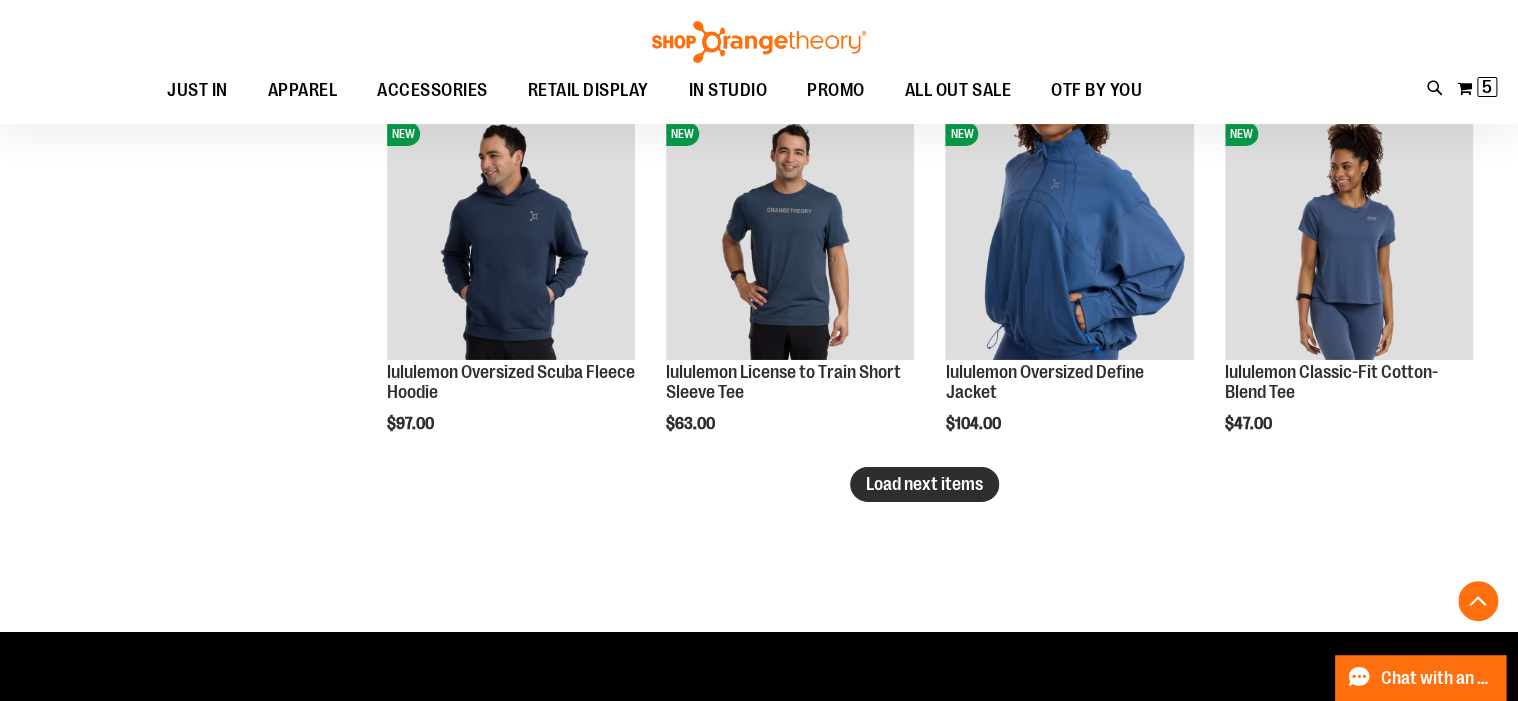 type on "**********" 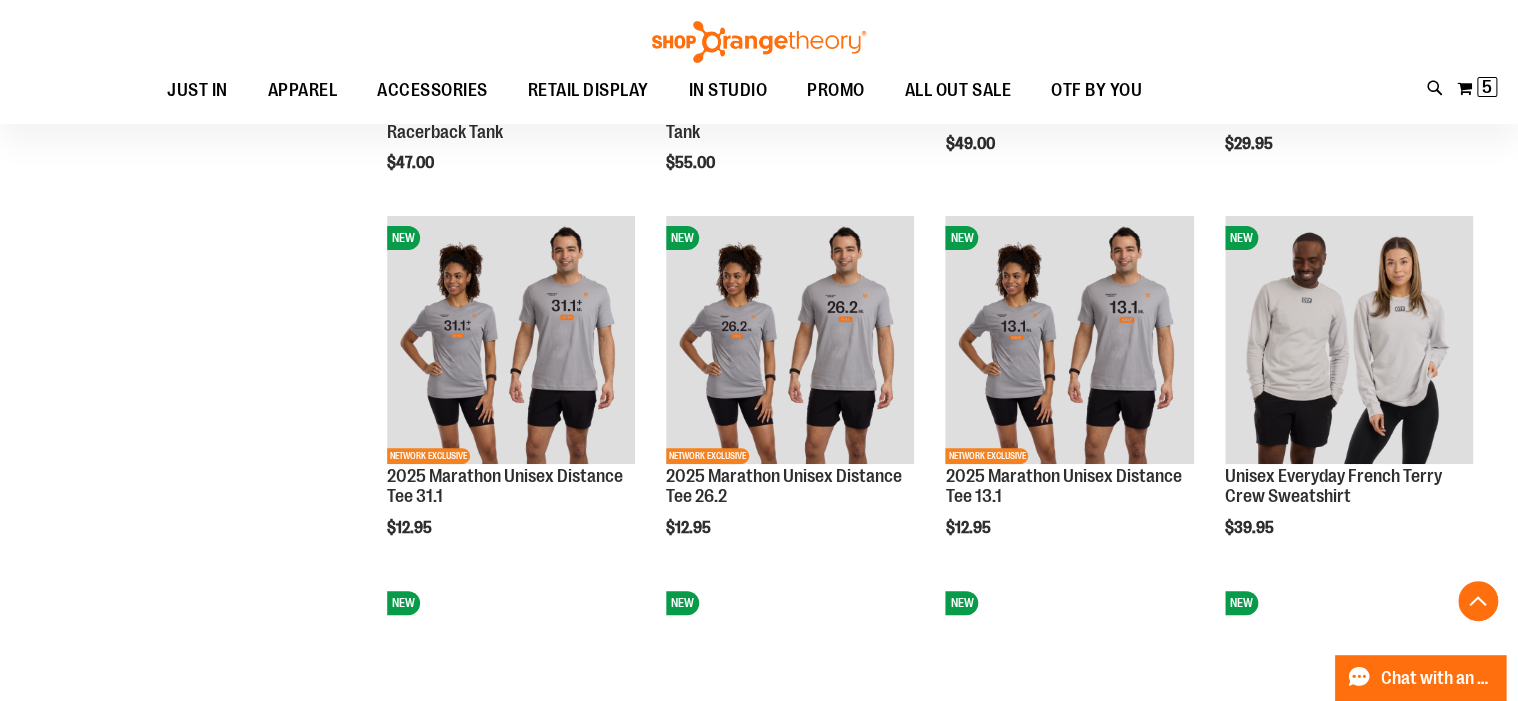 scroll, scrollTop: 3840, scrollLeft: 0, axis: vertical 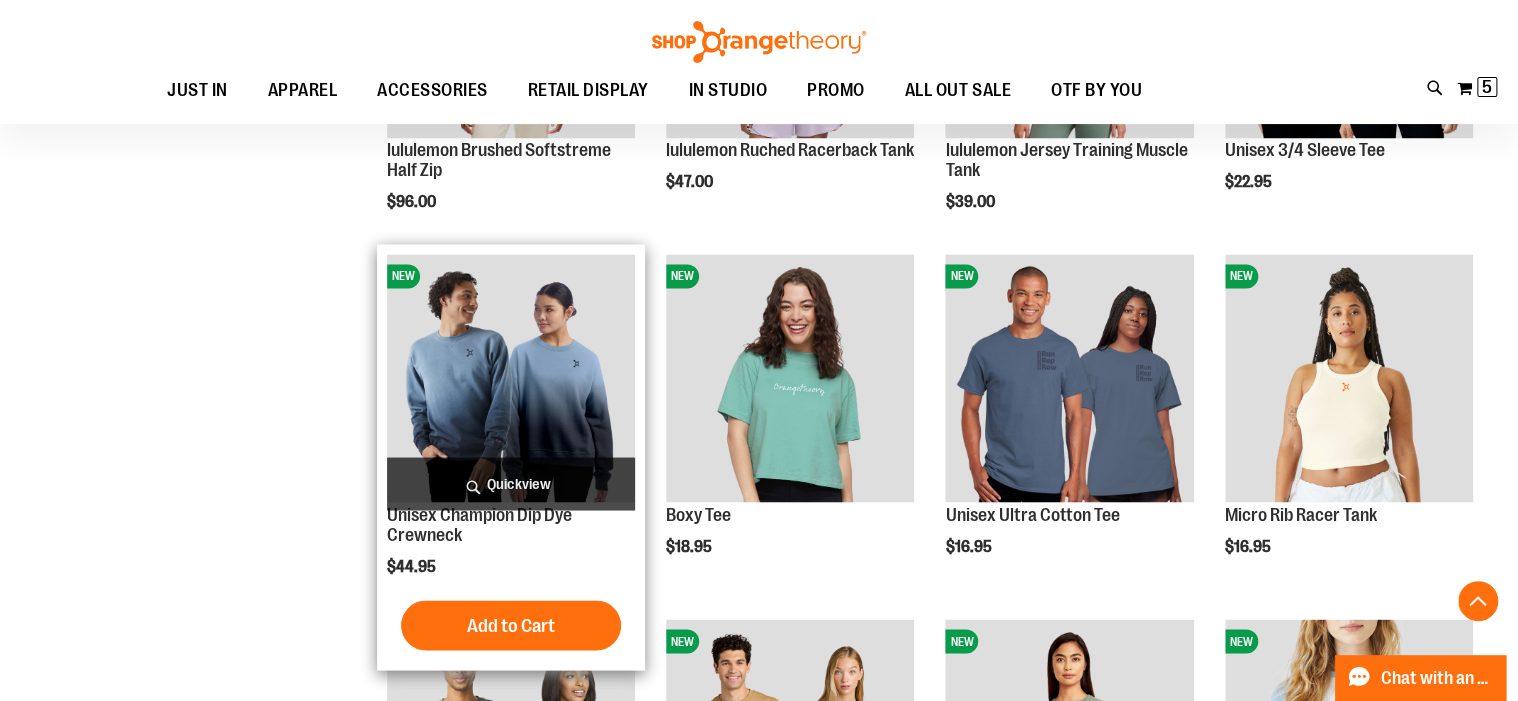 click at bounding box center [511, 378] 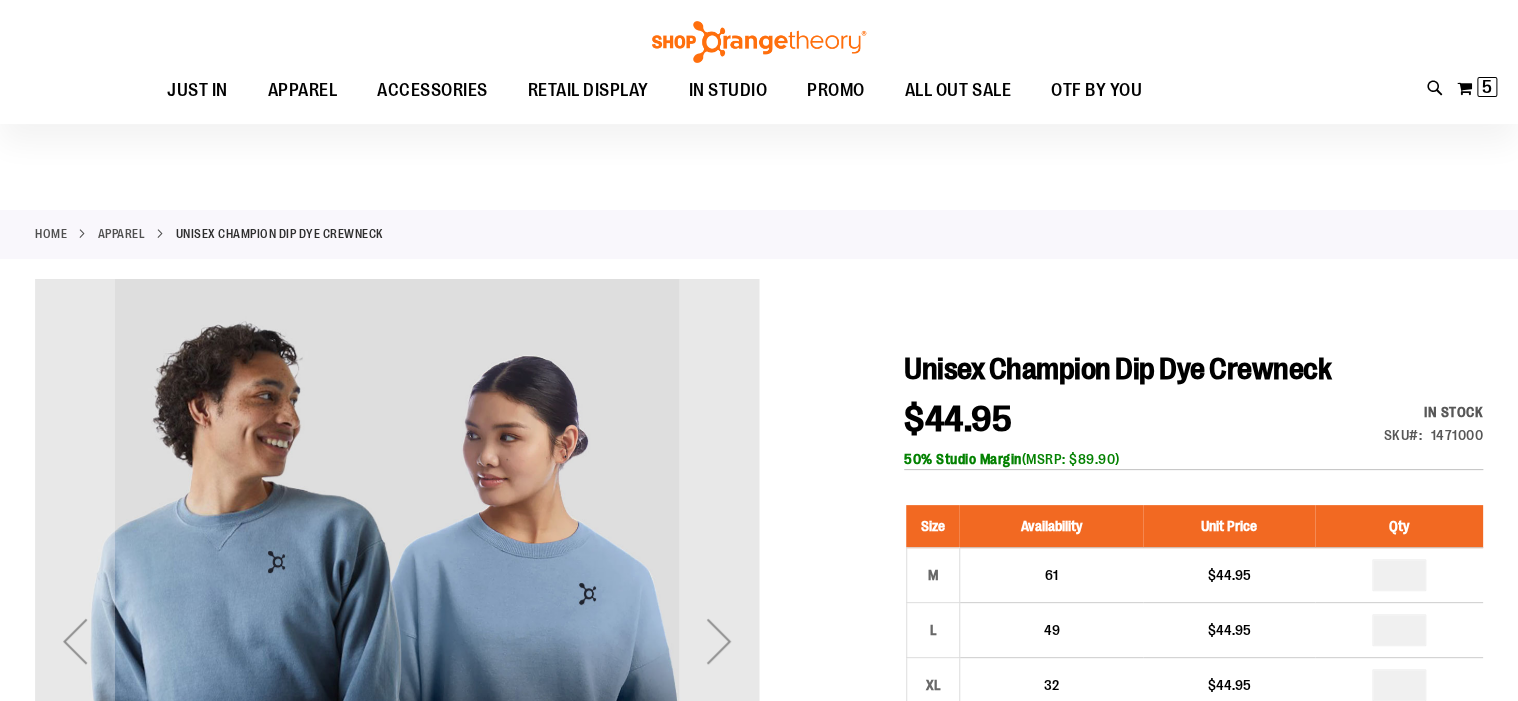 scroll, scrollTop: 320, scrollLeft: 0, axis: vertical 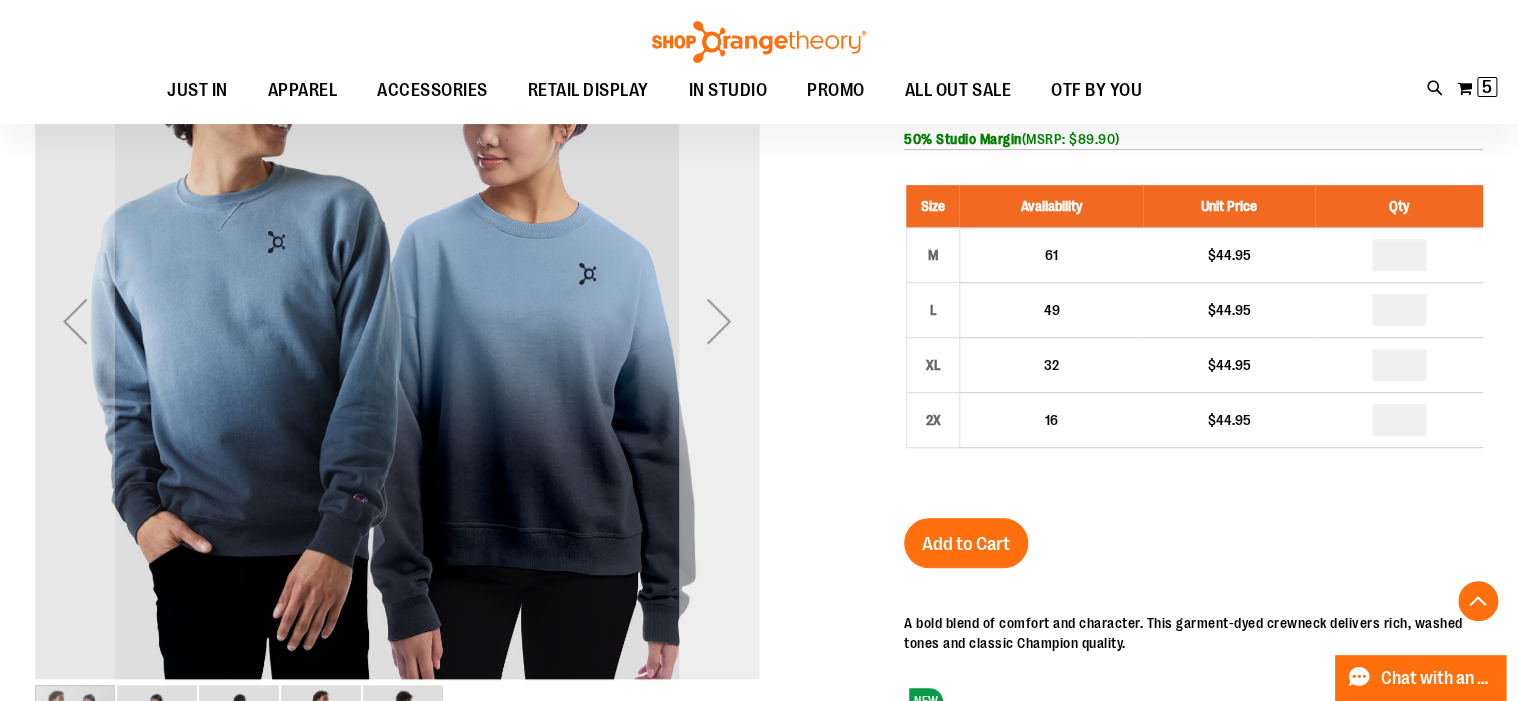 type on "**********" 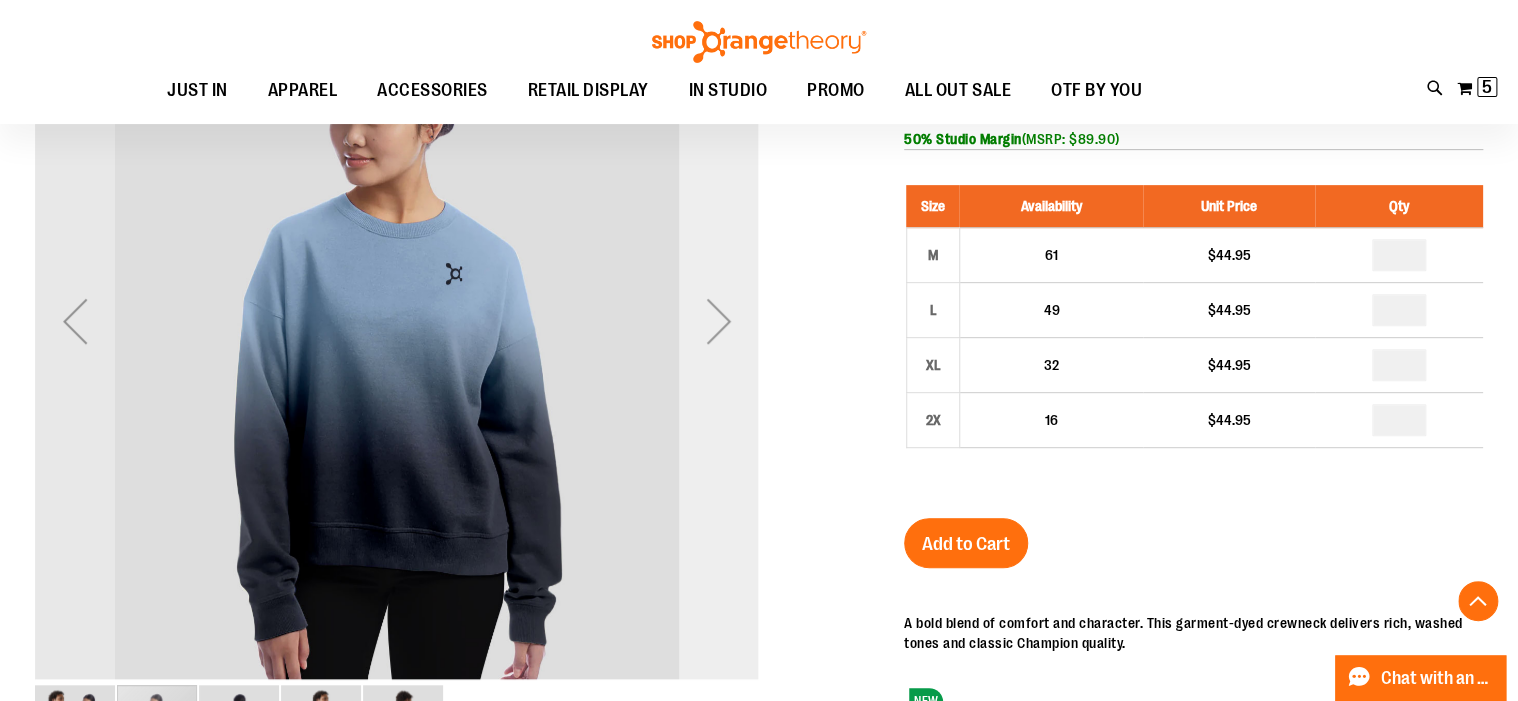 click at bounding box center (719, 321) 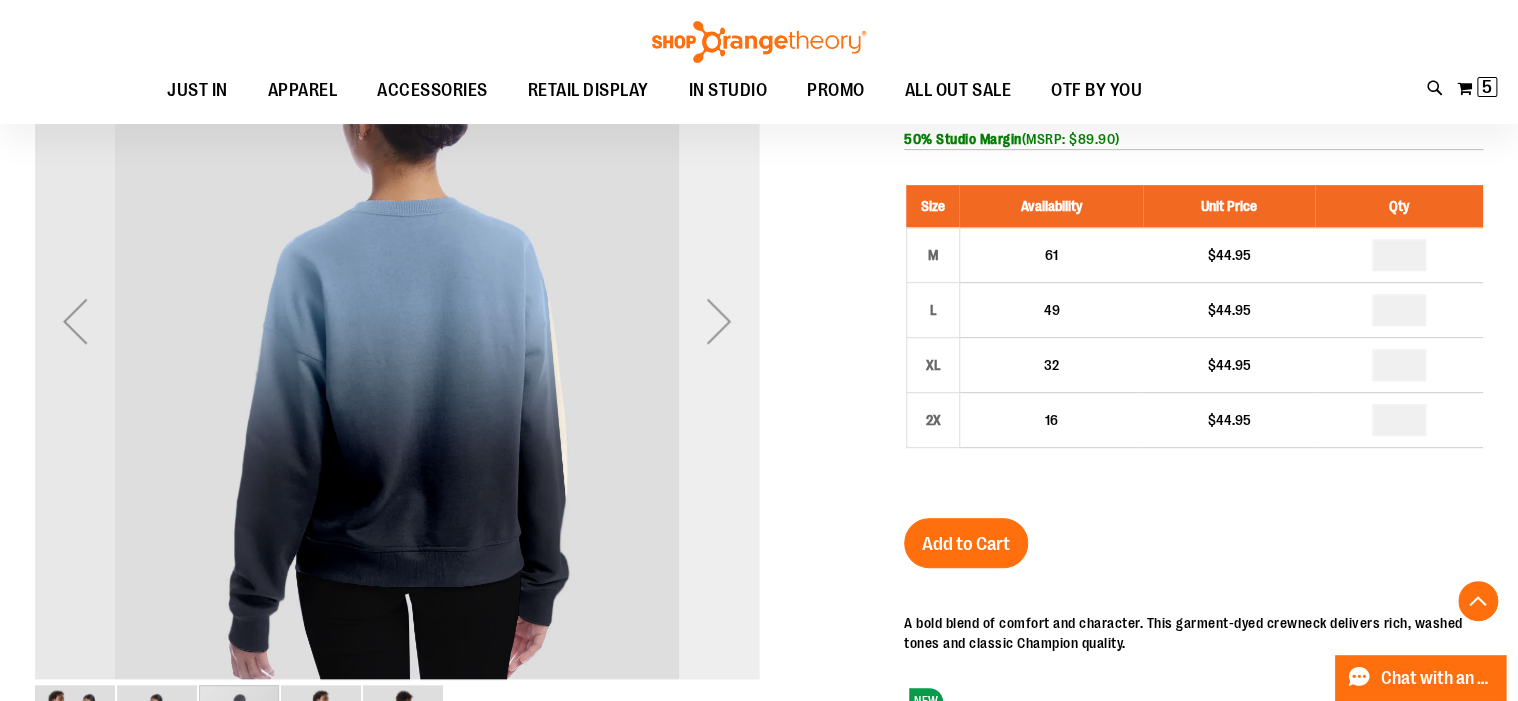 click at bounding box center (719, 321) 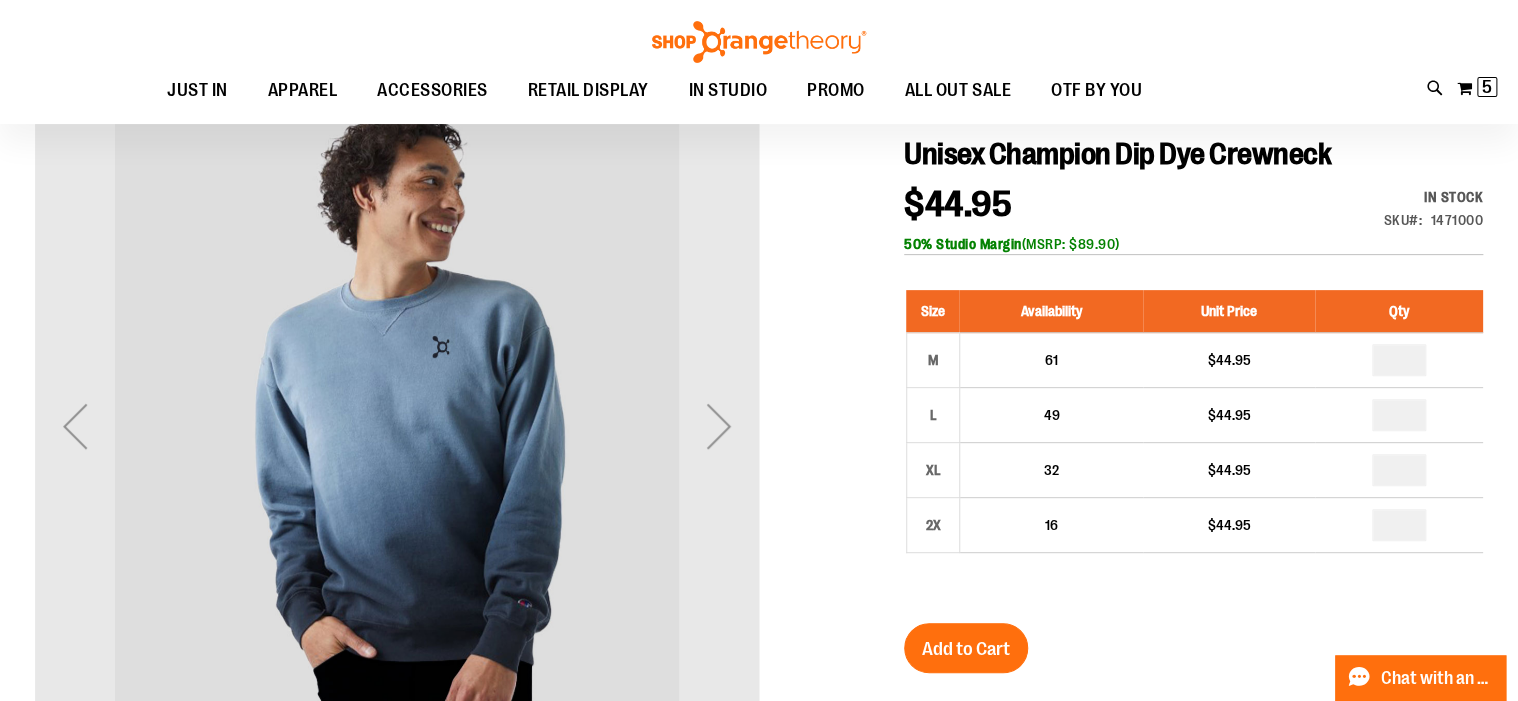 scroll, scrollTop: 240, scrollLeft: 0, axis: vertical 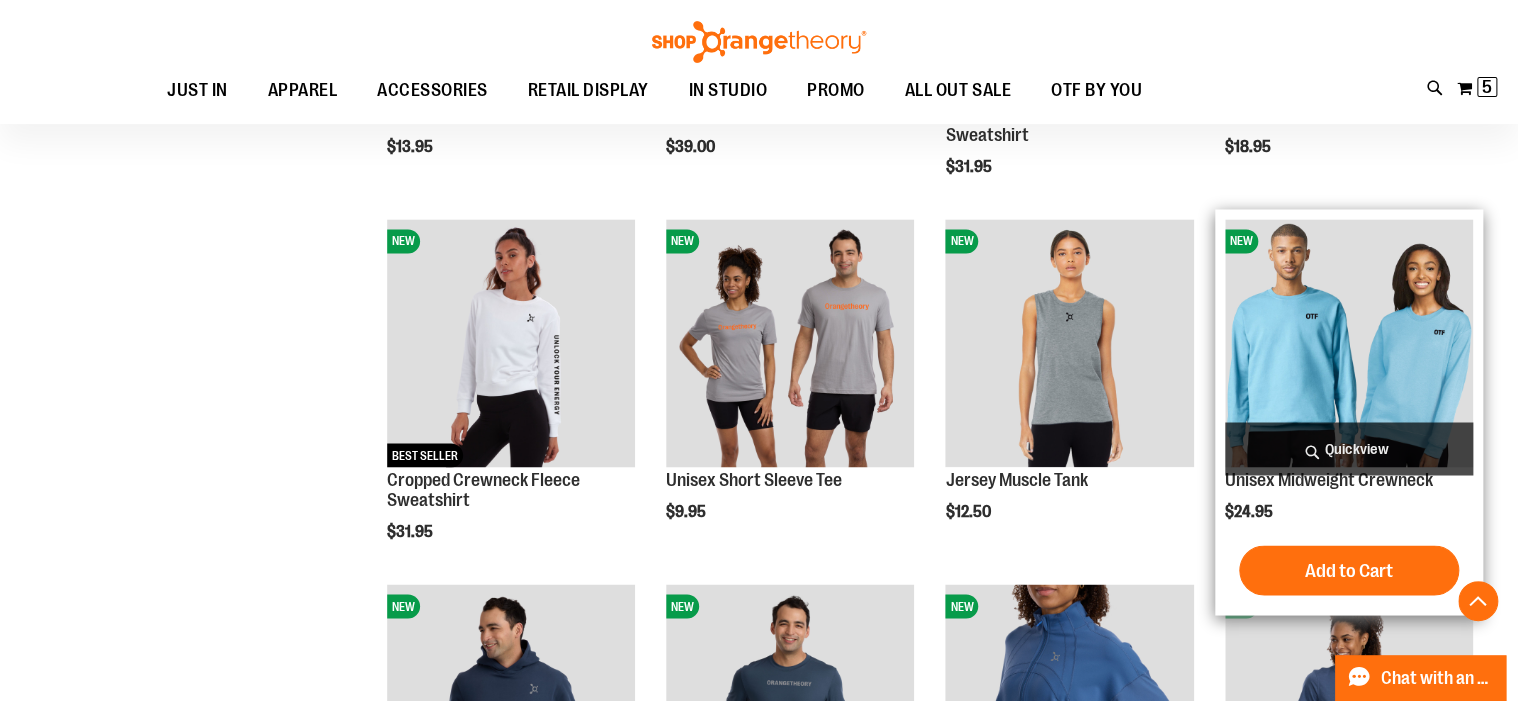 type on "**********" 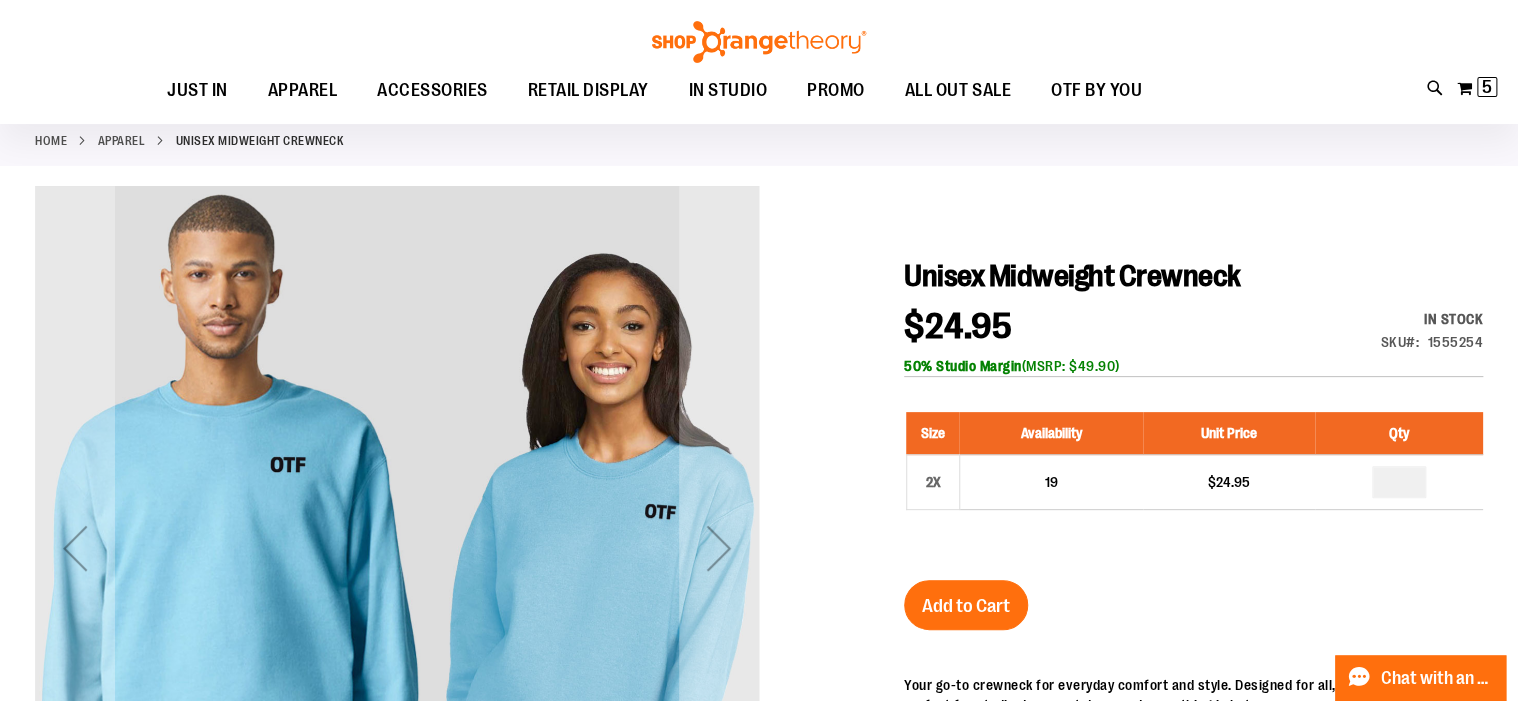 scroll, scrollTop: 240, scrollLeft: 0, axis: vertical 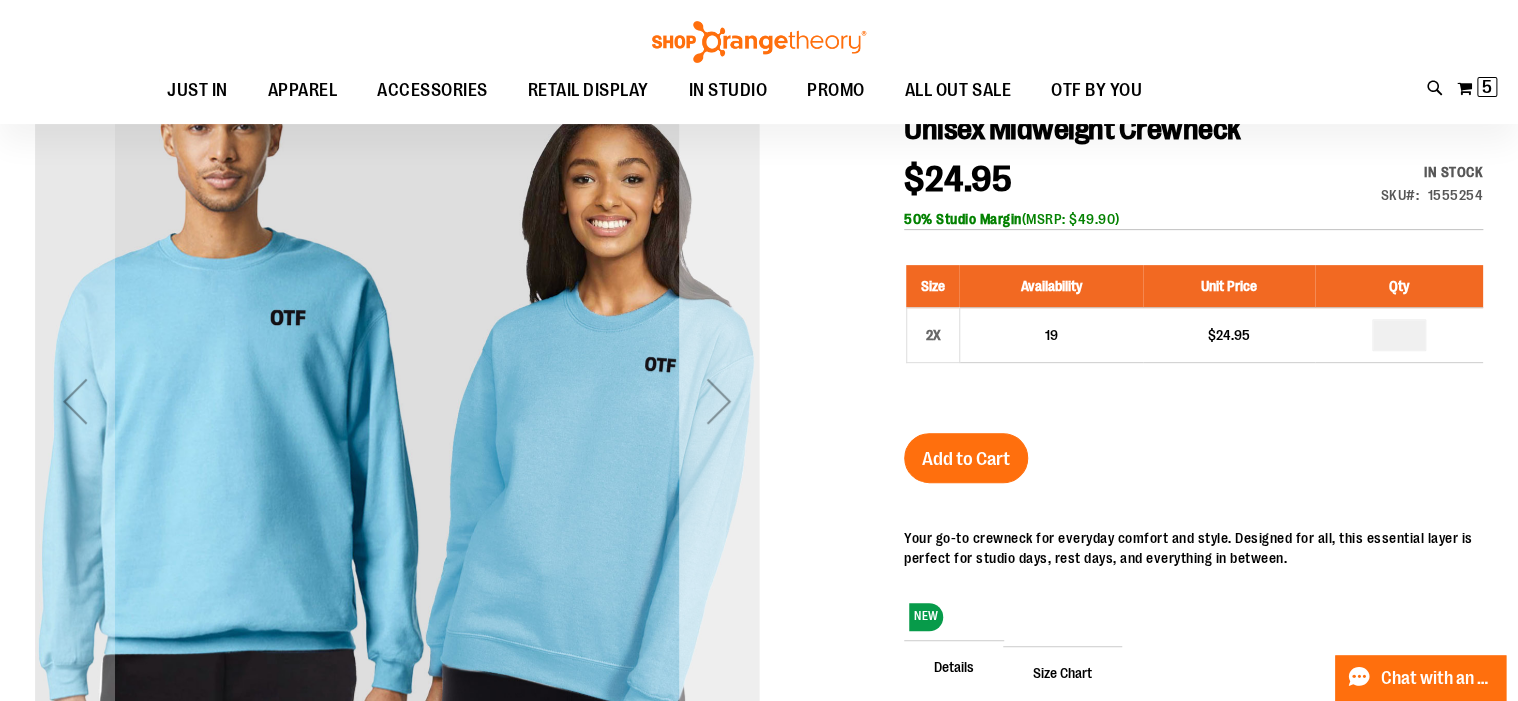 type on "**********" 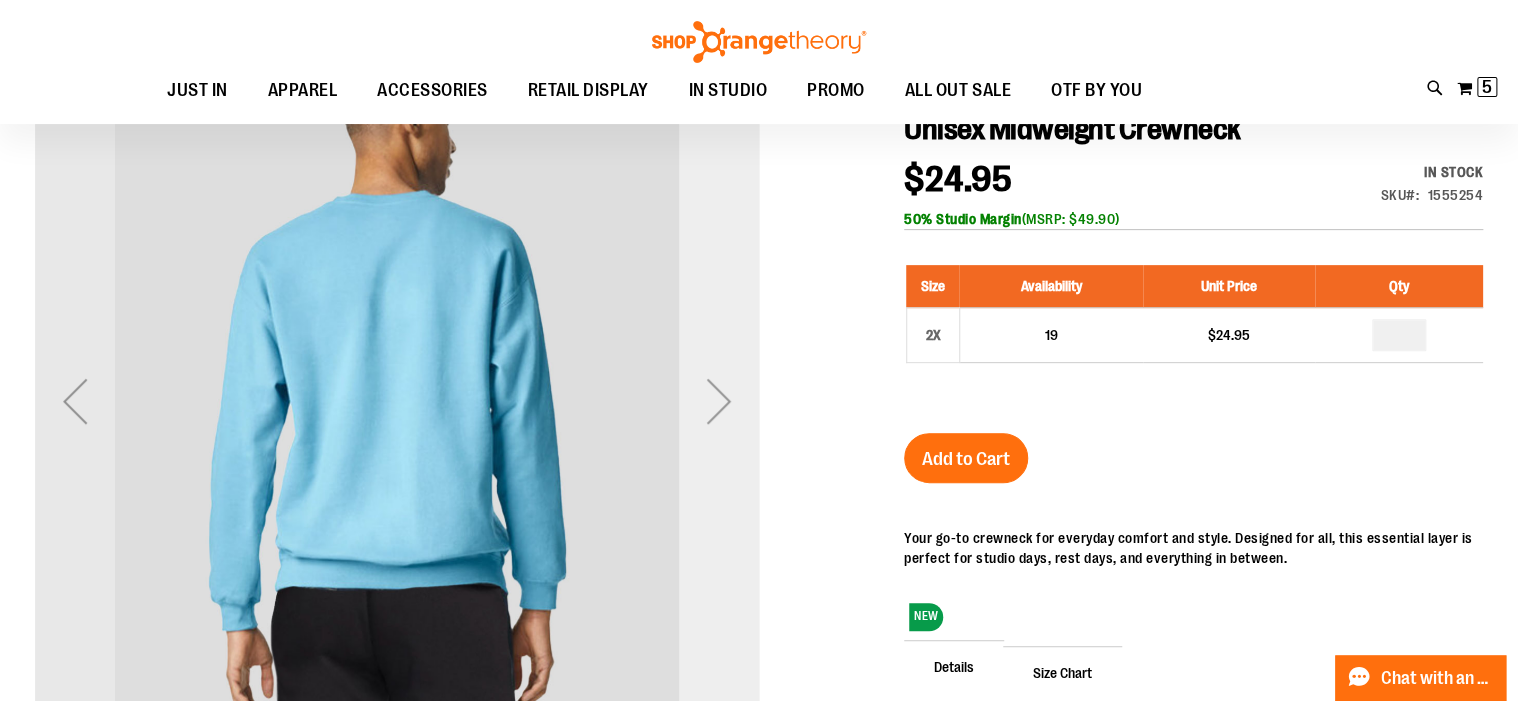 click at bounding box center (719, 401) 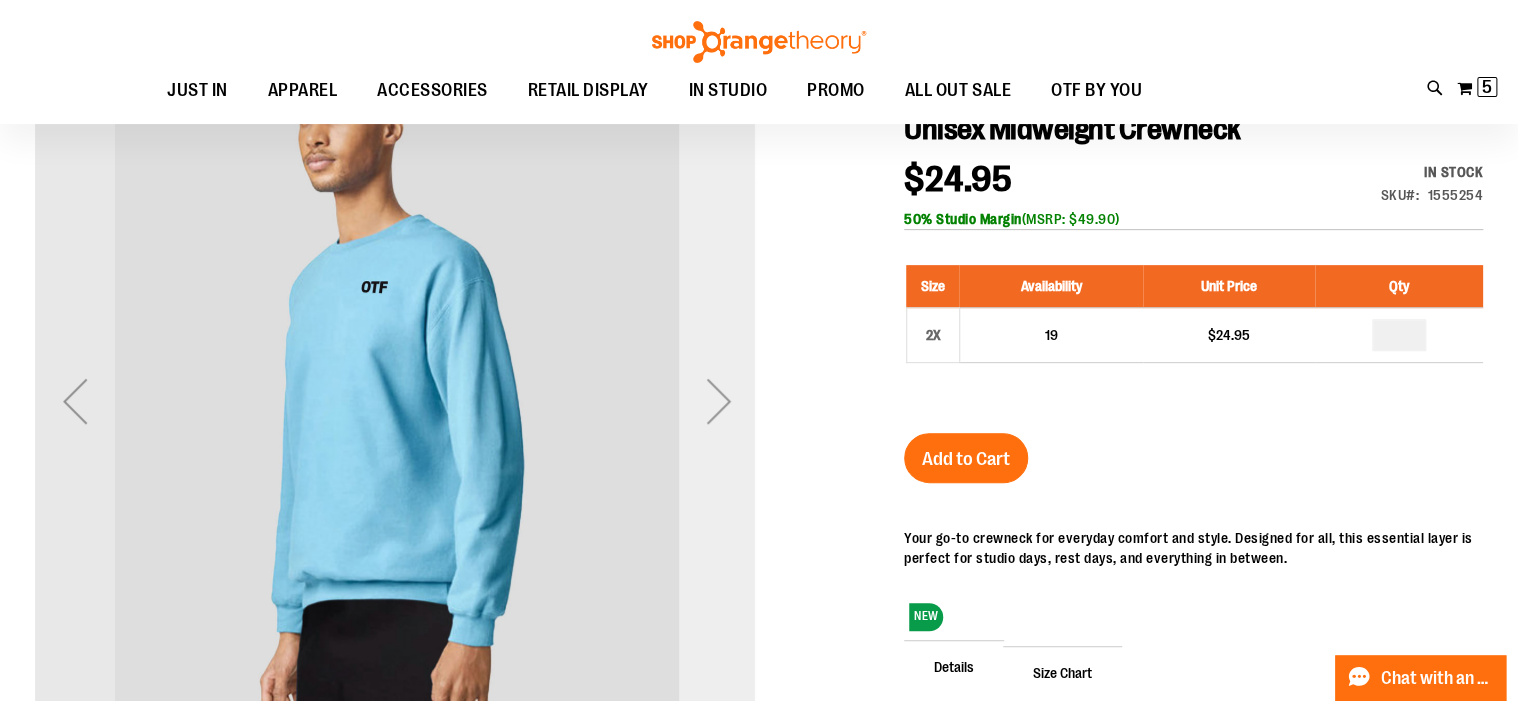 click at bounding box center (719, 401) 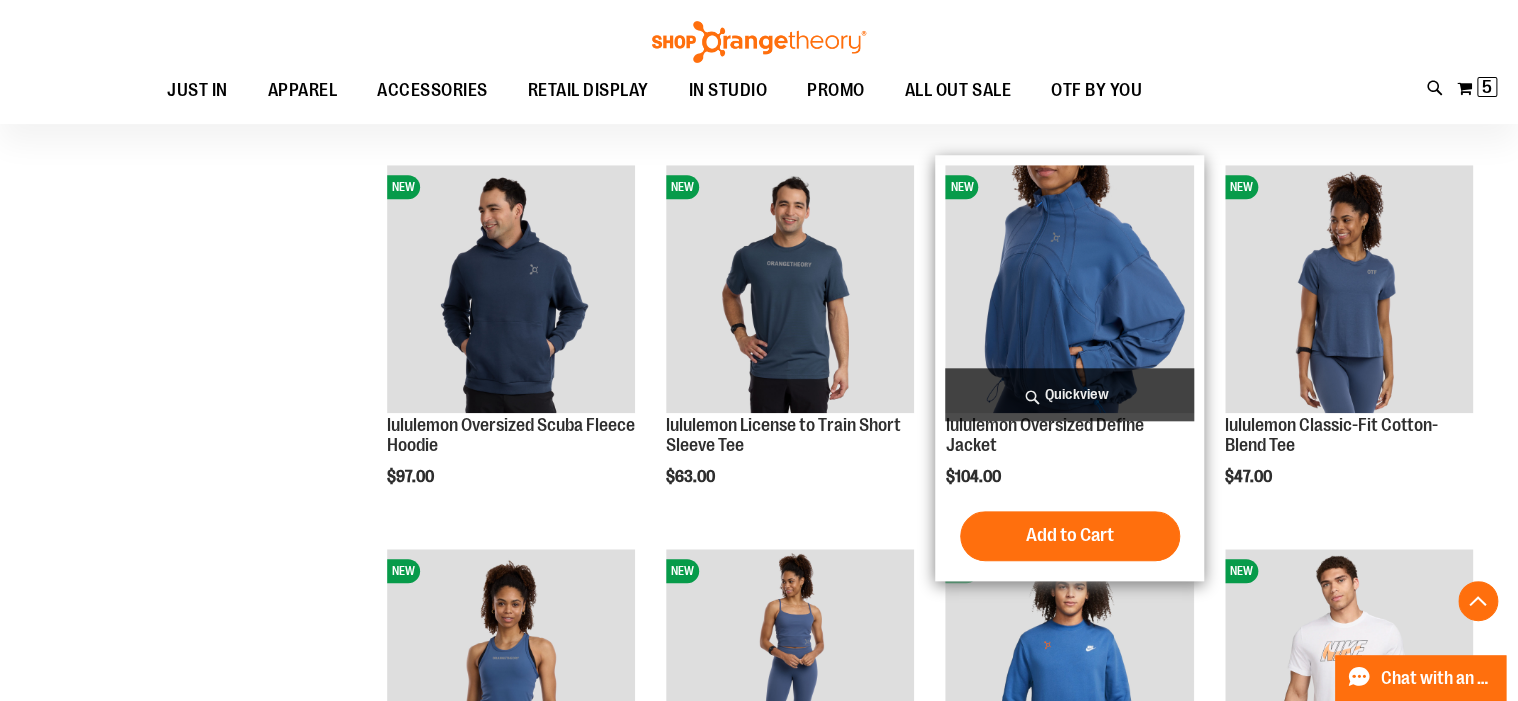 scroll, scrollTop: 470, scrollLeft: 0, axis: vertical 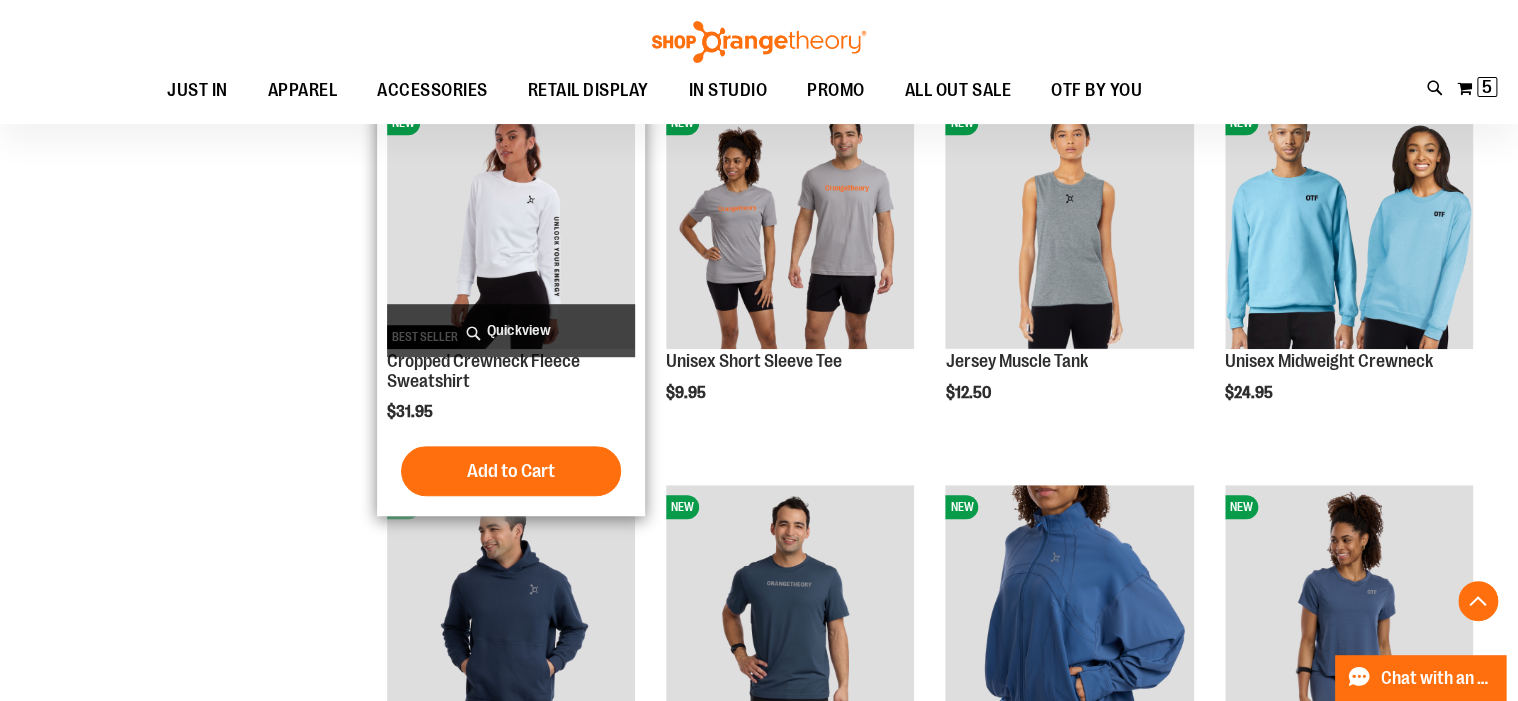 type on "**********" 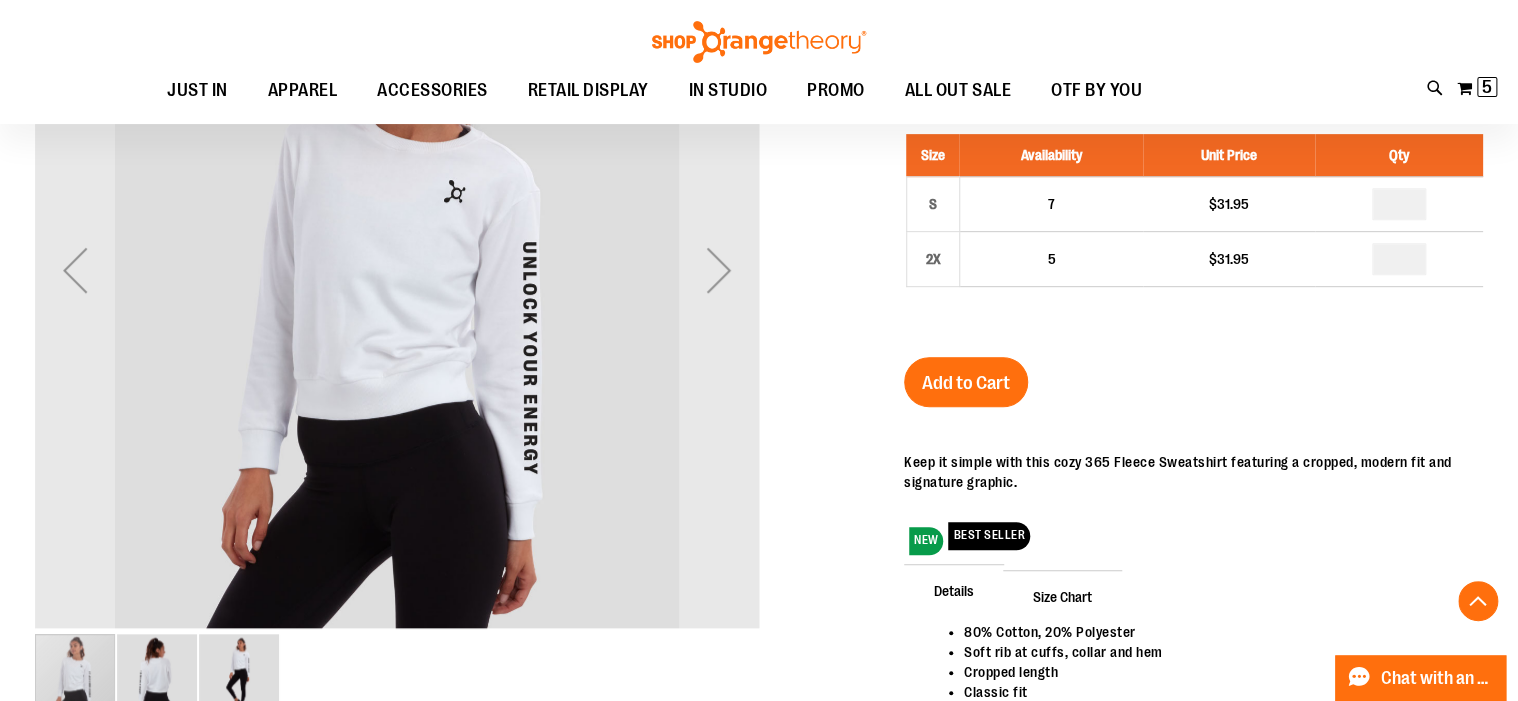 scroll, scrollTop: 400, scrollLeft: 0, axis: vertical 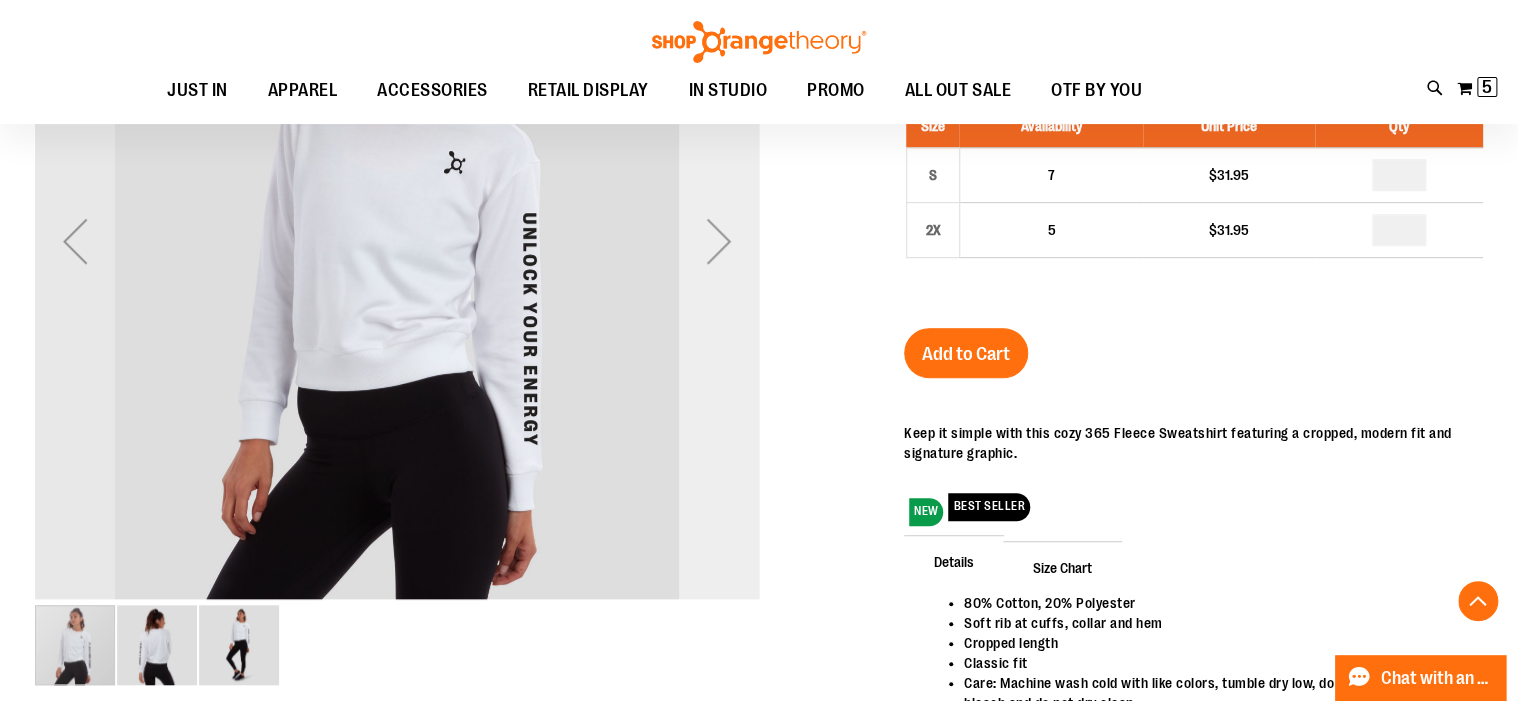 type on "**********" 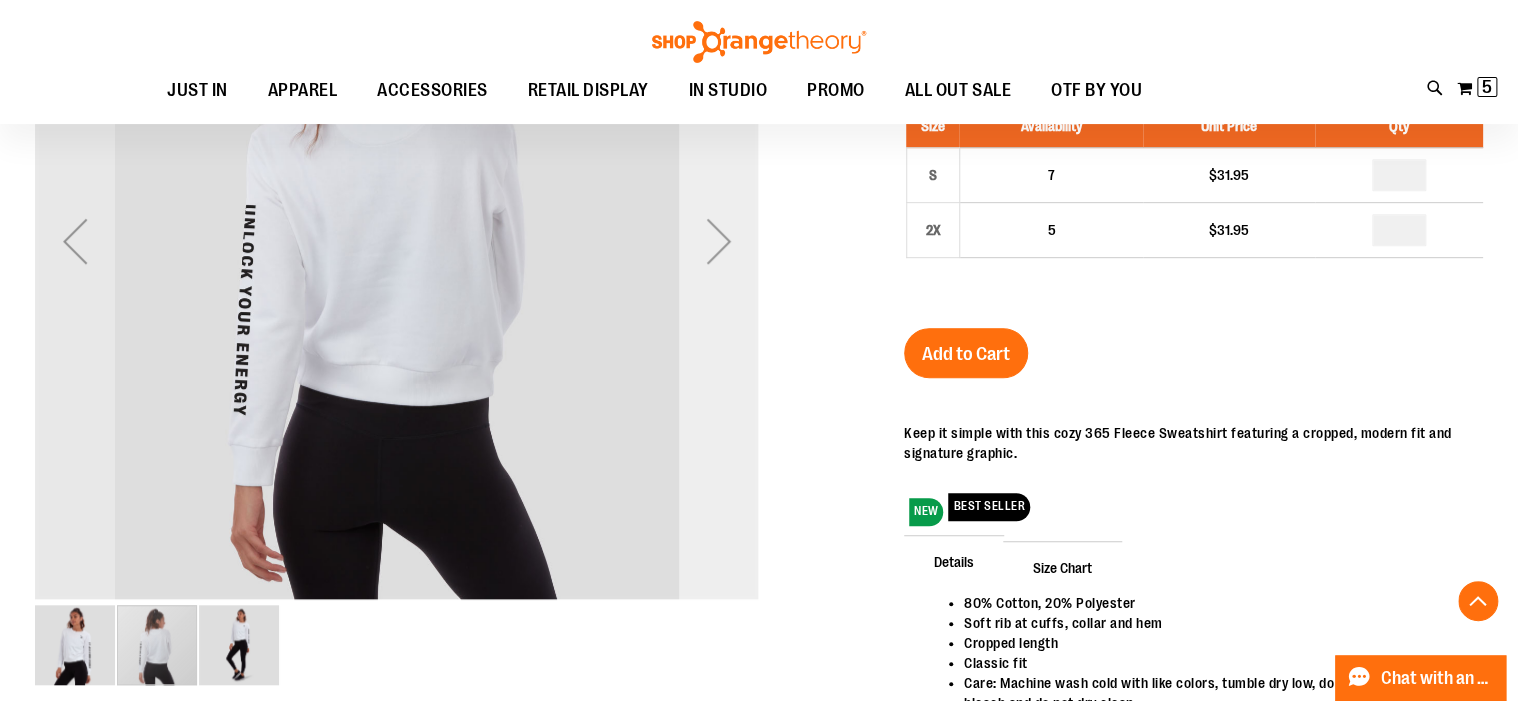 click at bounding box center [719, 241] 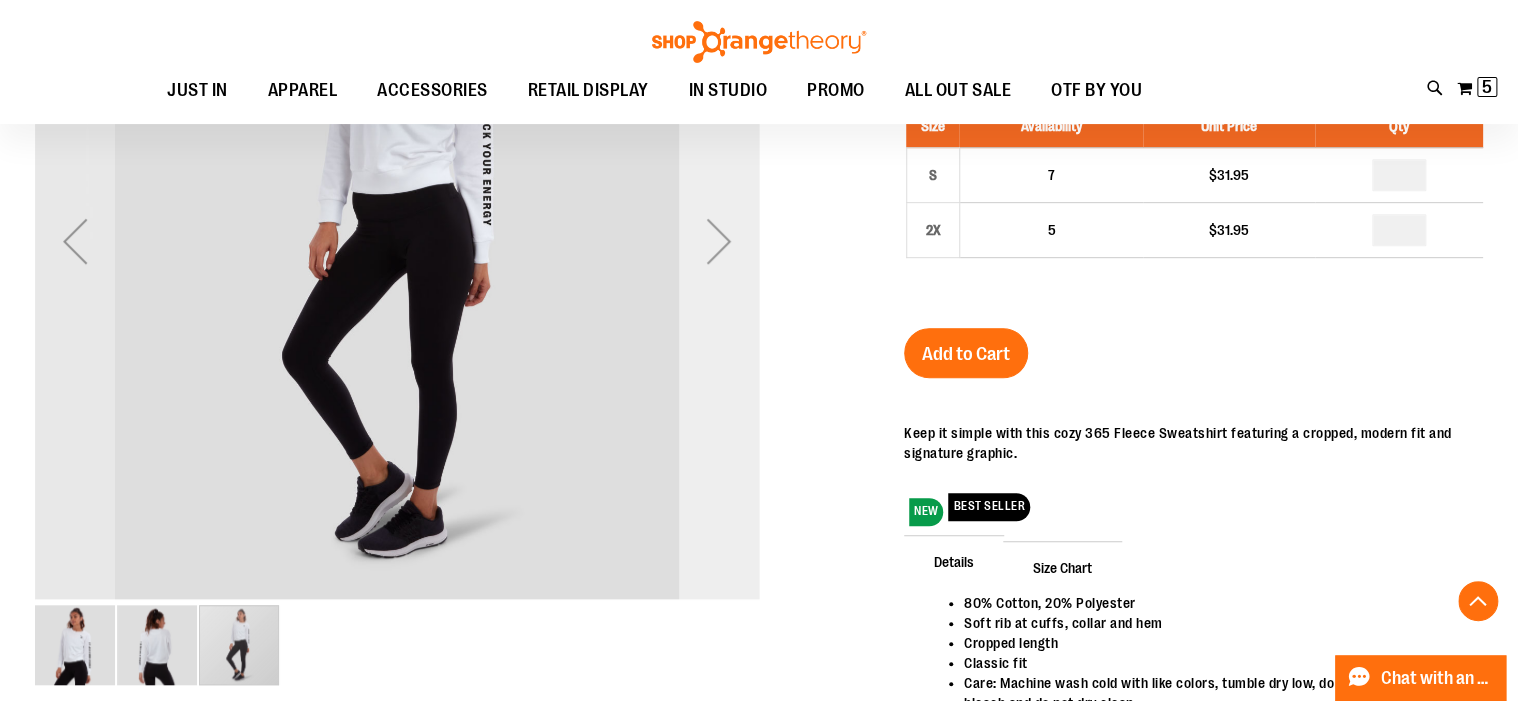 scroll, scrollTop: 0, scrollLeft: 0, axis: both 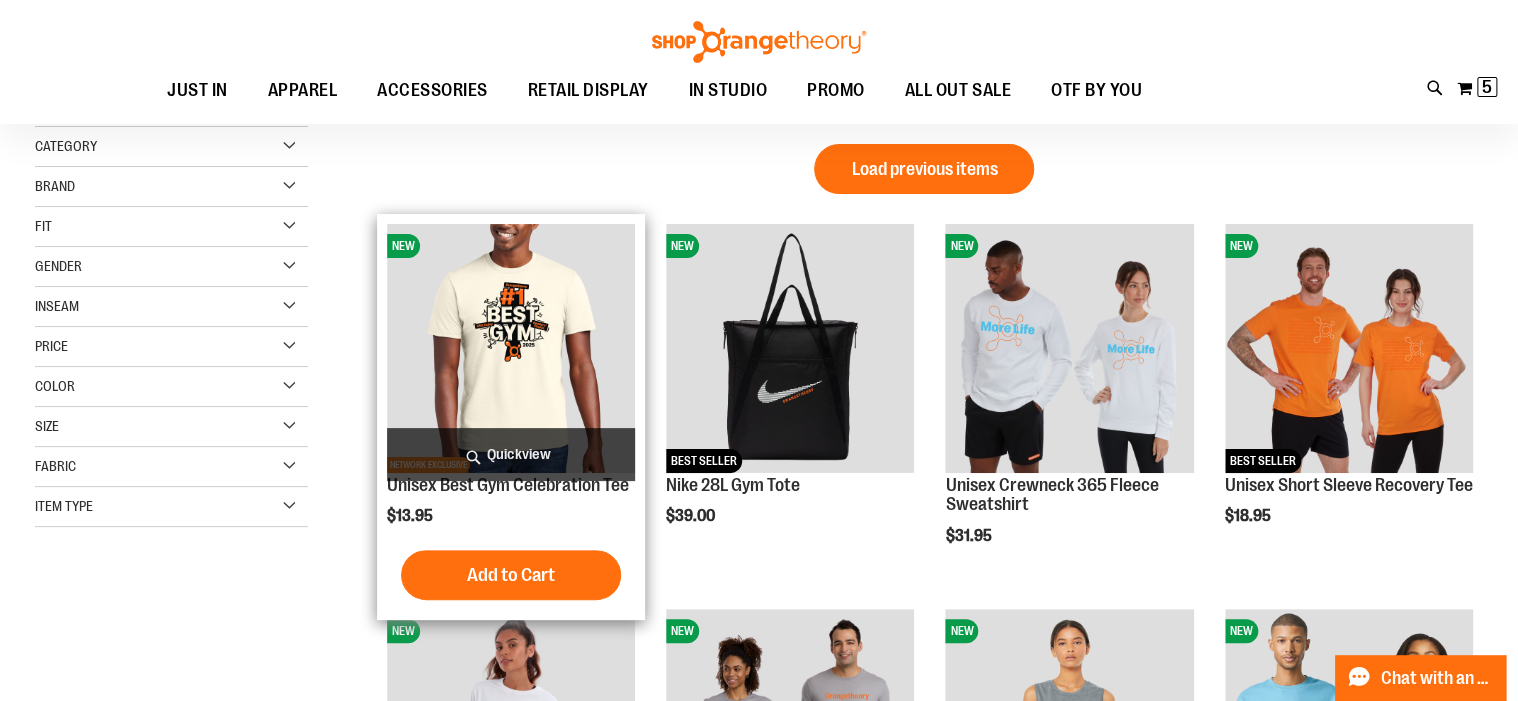type on "**********" 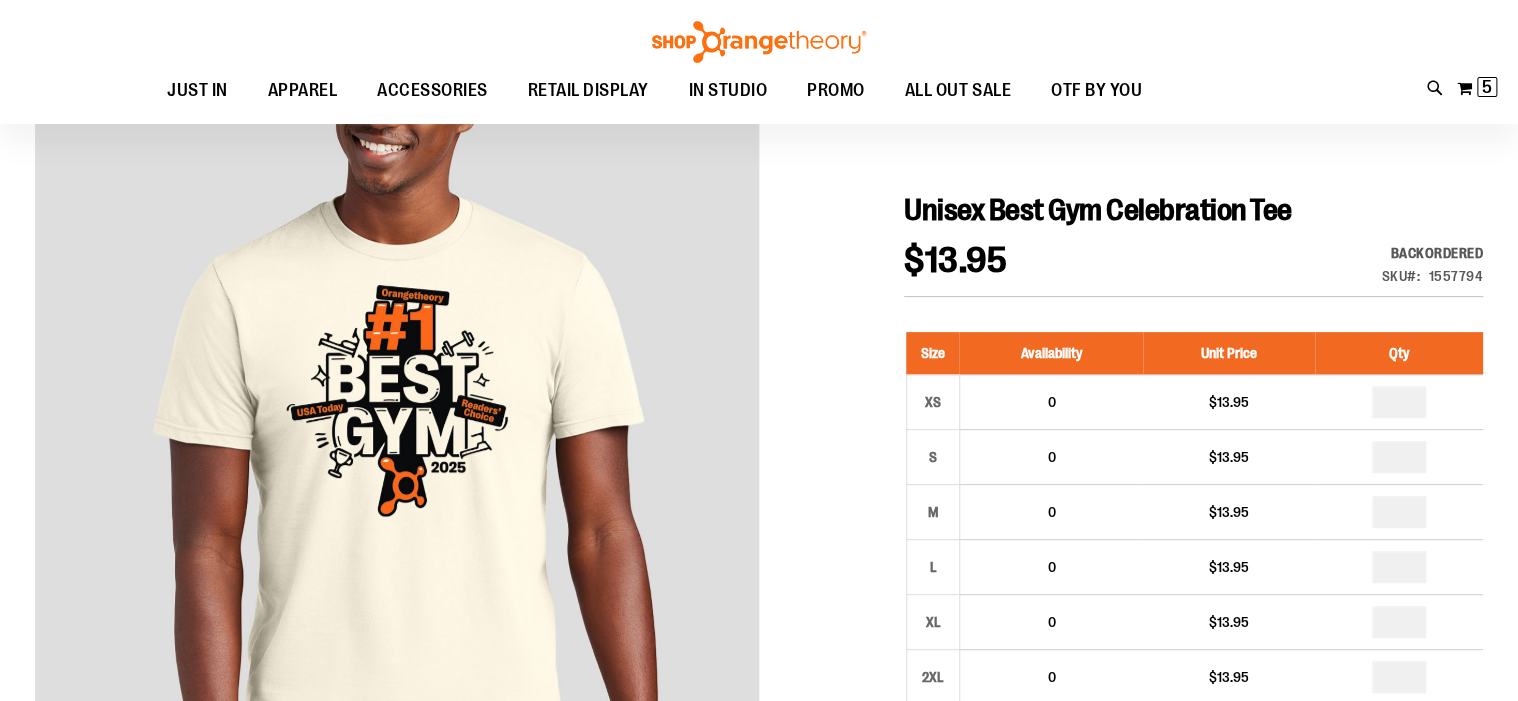 scroll, scrollTop: 160, scrollLeft: 0, axis: vertical 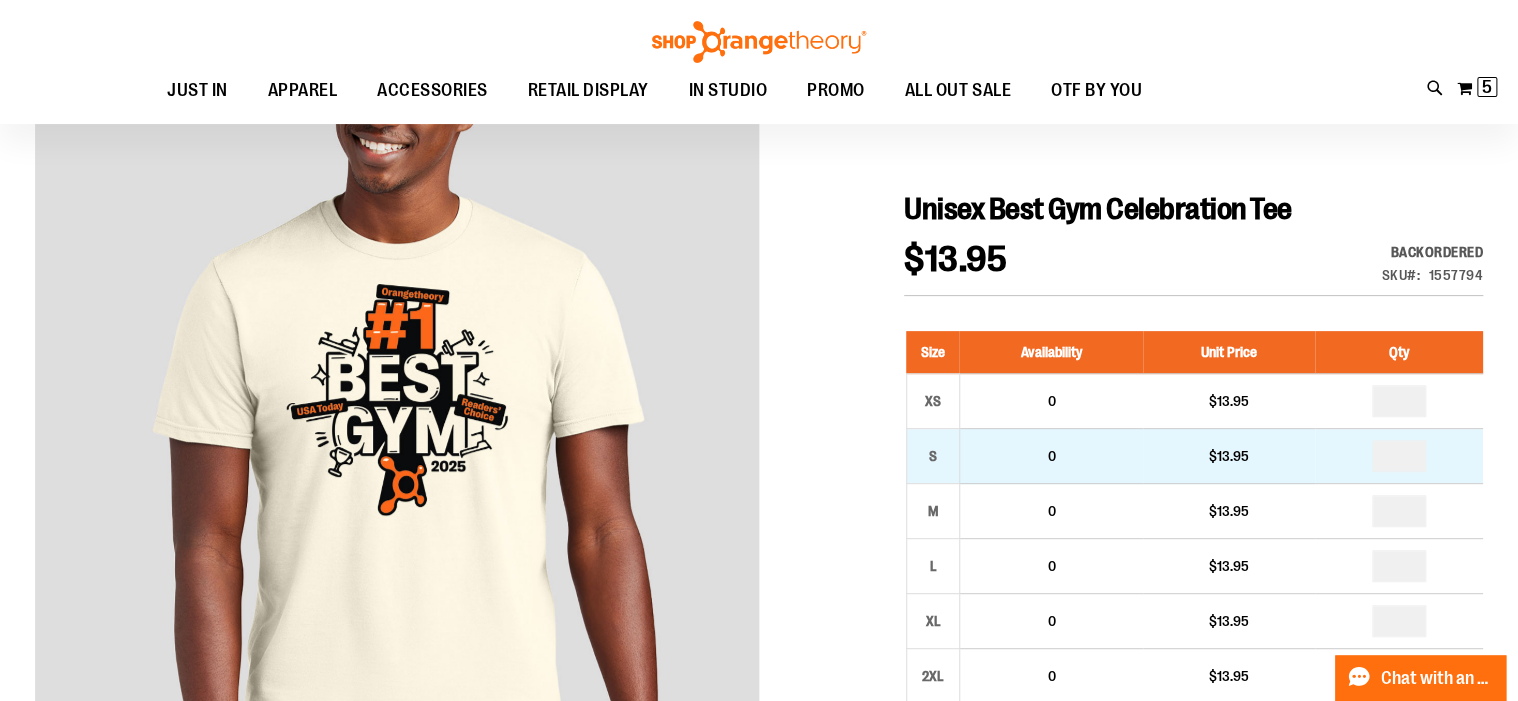 type on "**********" 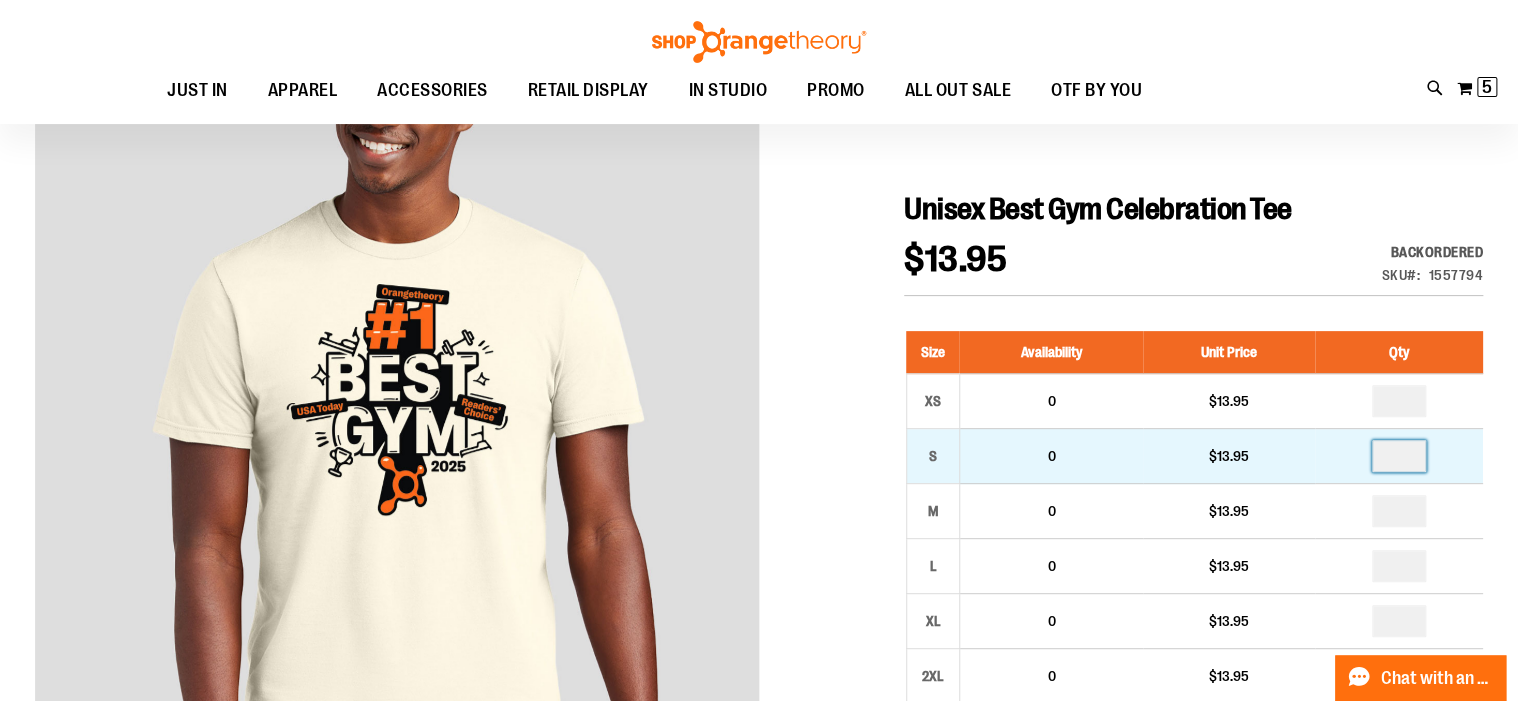 drag, startPoint x: 1411, startPoint y: 453, endPoint x: 1396, endPoint y: 456, distance: 15.297058 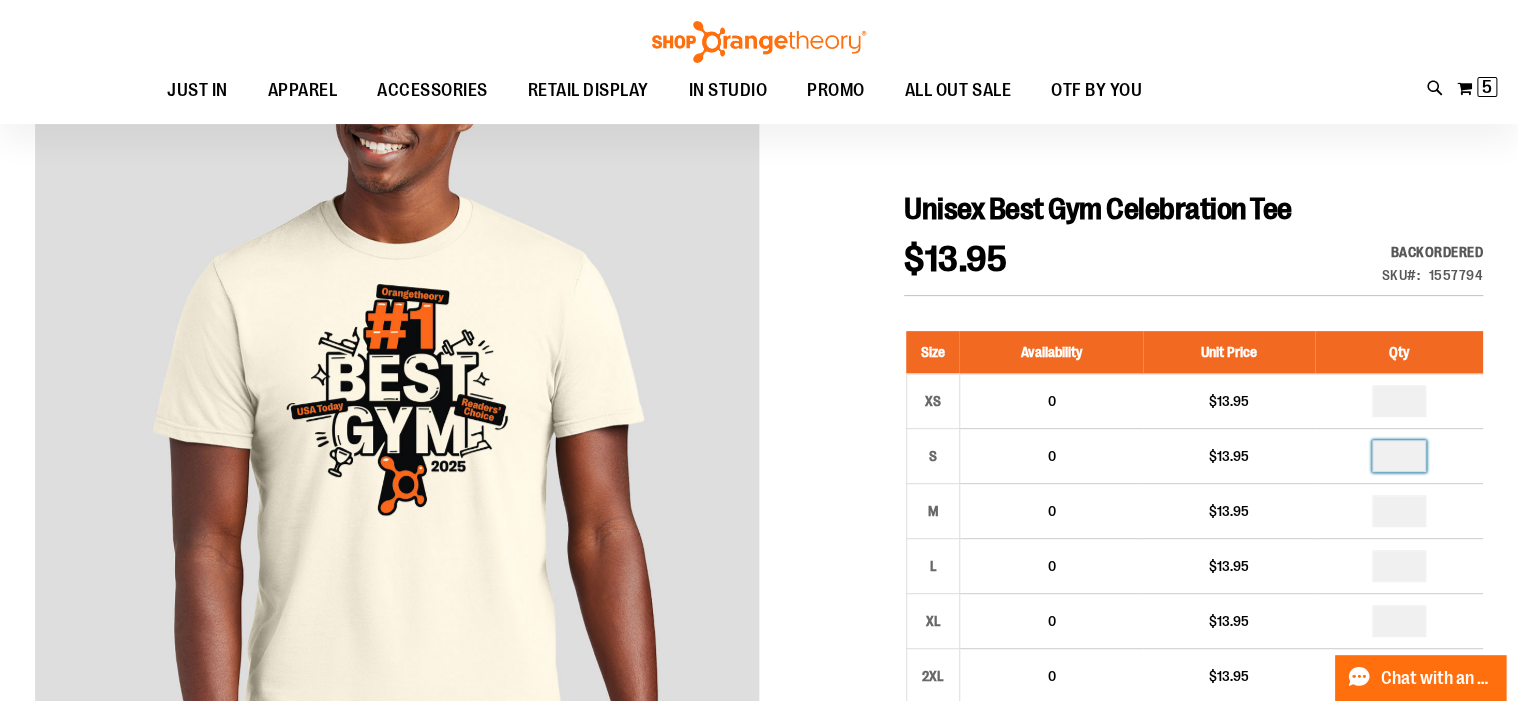 click at bounding box center (759, 789) 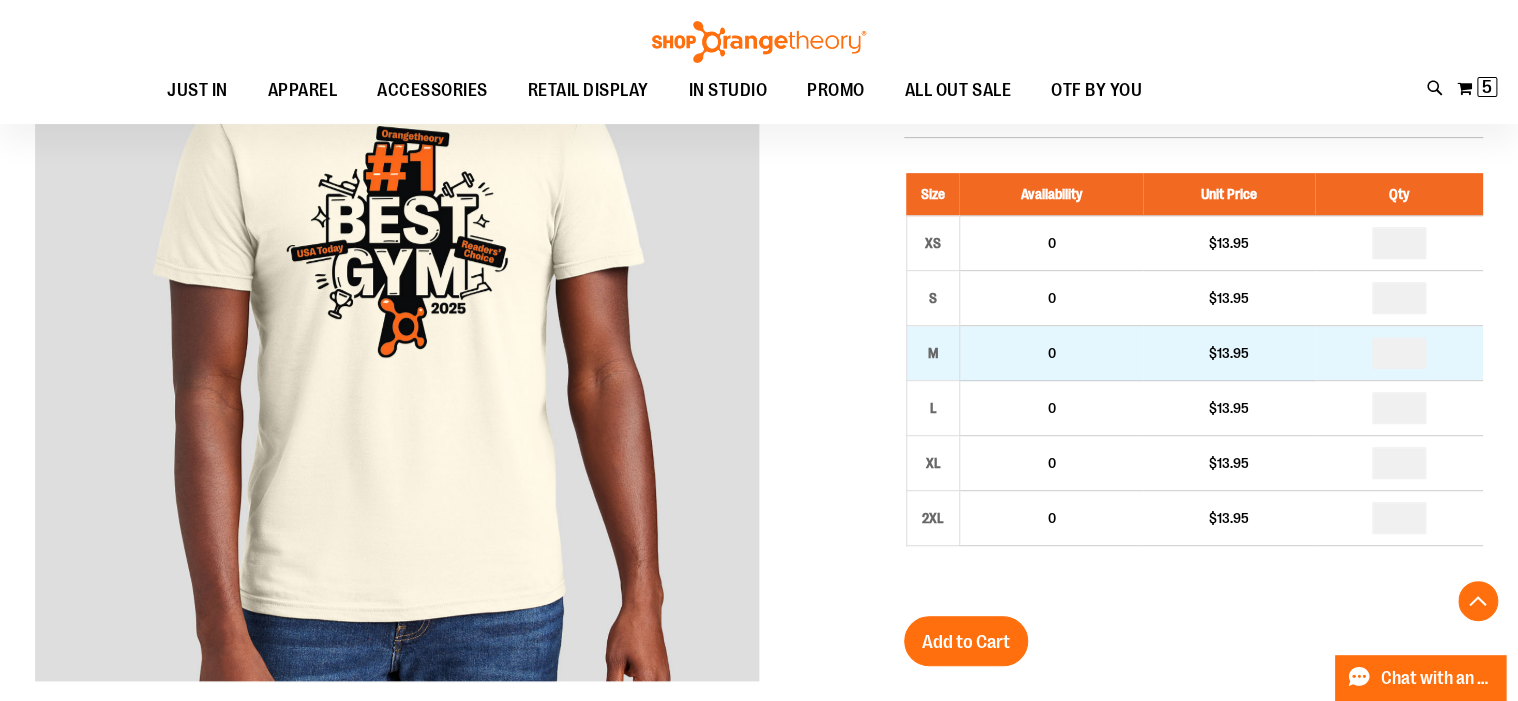 scroll, scrollTop: 320, scrollLeft: 0, axis: vertical 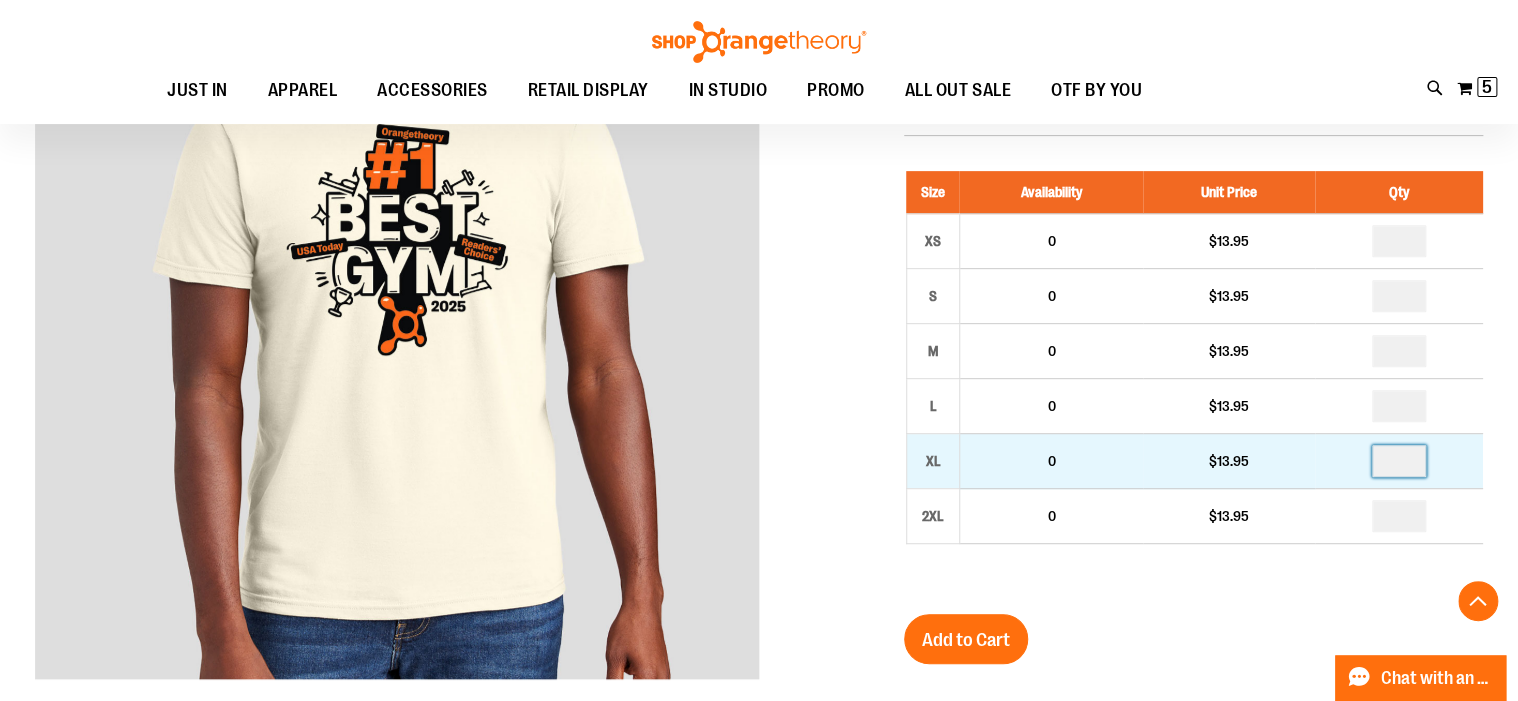 drag, startPoint x: 1411, startPoint y: 456, endPoint x: 1388, endPoint y: 459, distance: 23.194826 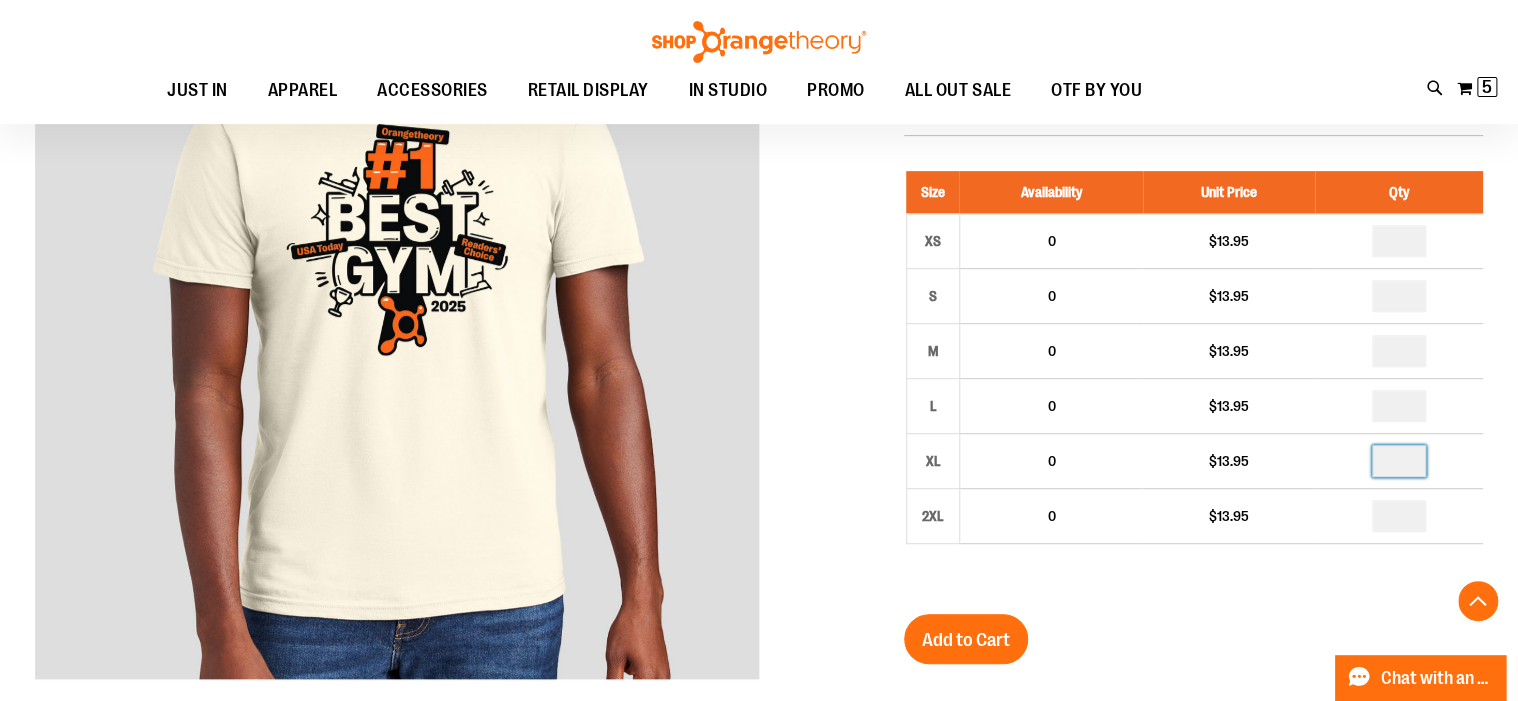 click at bounding box center (759, 629) 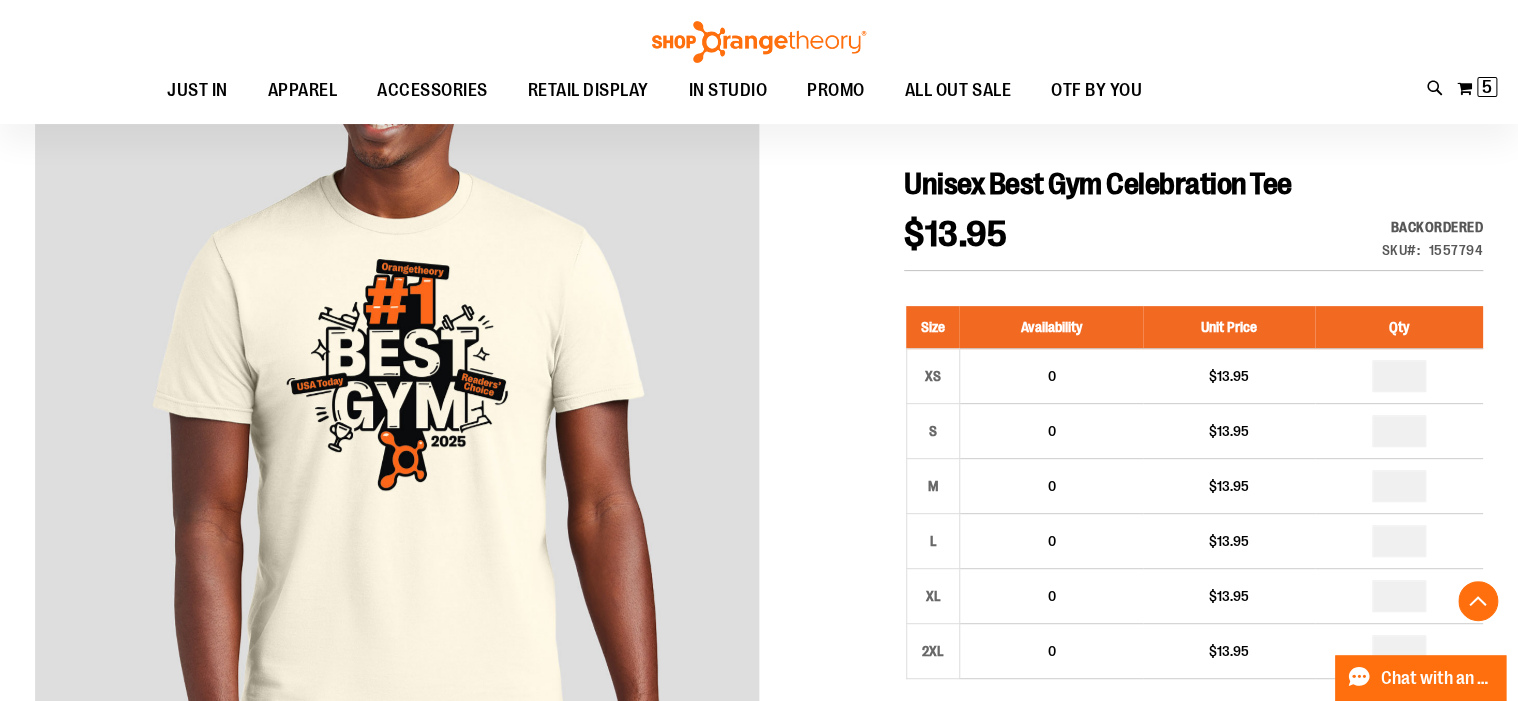 scroll, scrollTop: 320, scrollLeft: 0, axis: vertical 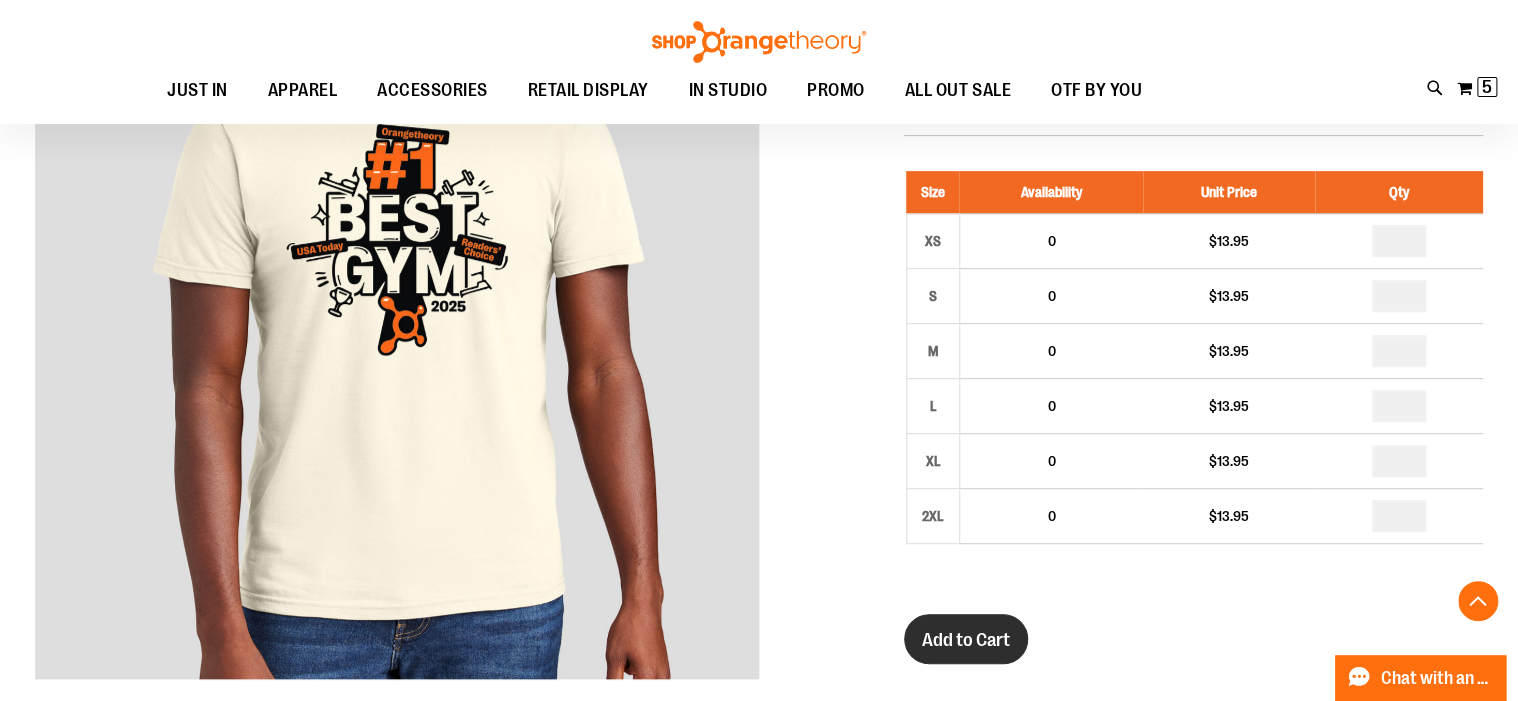 click on "Add to Cart" at bounding box center (966, 640) 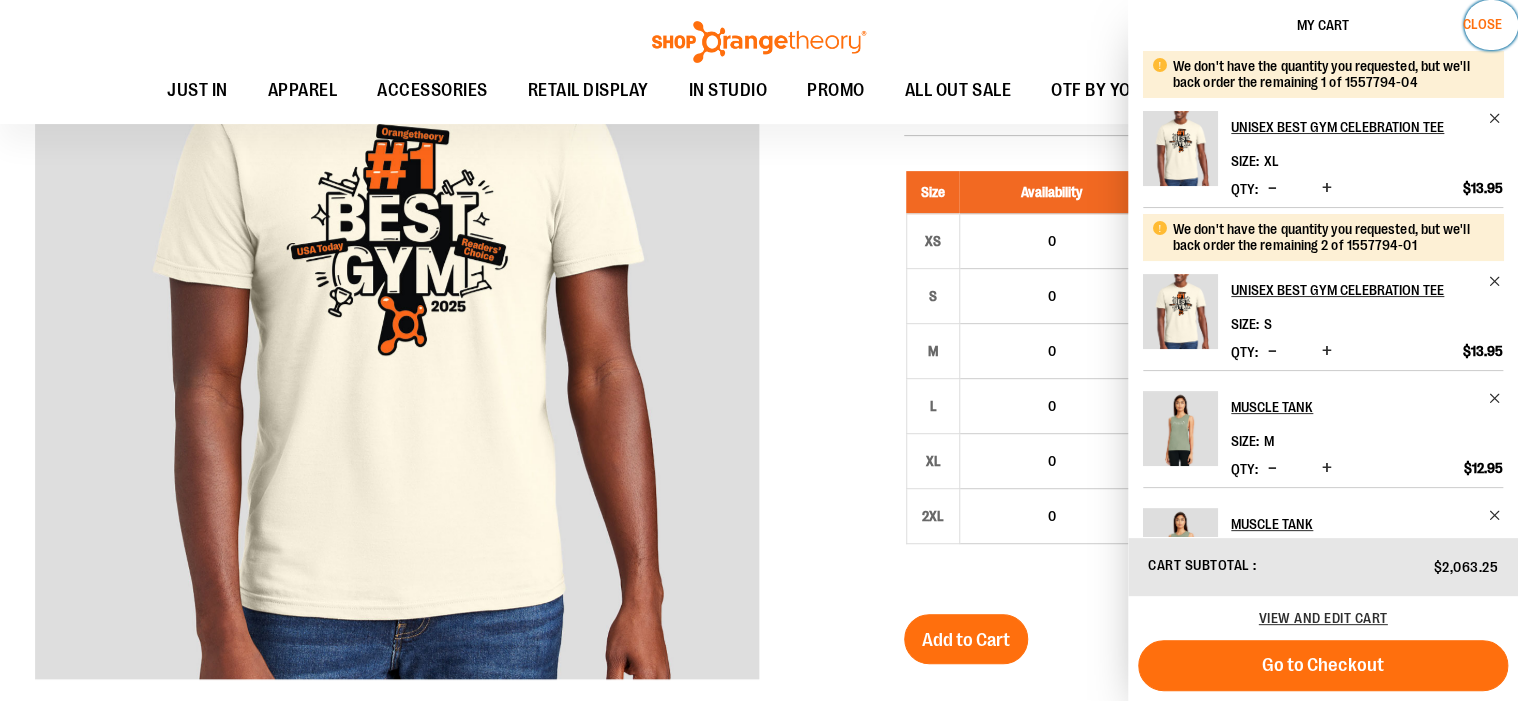 click on "Close" at bounding box center (1482, 24) 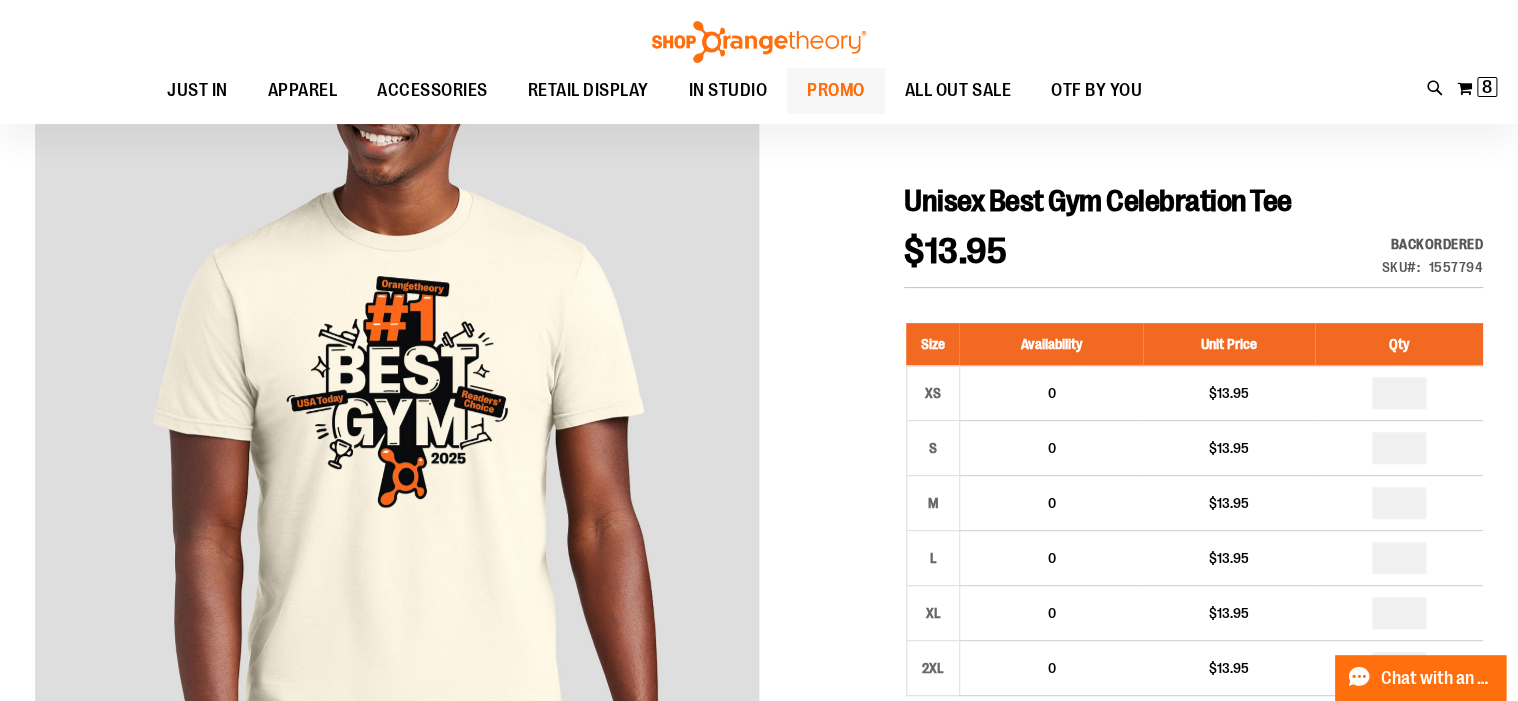 scroll, scrollTop: 0, scrollLeft: 0, axis: both 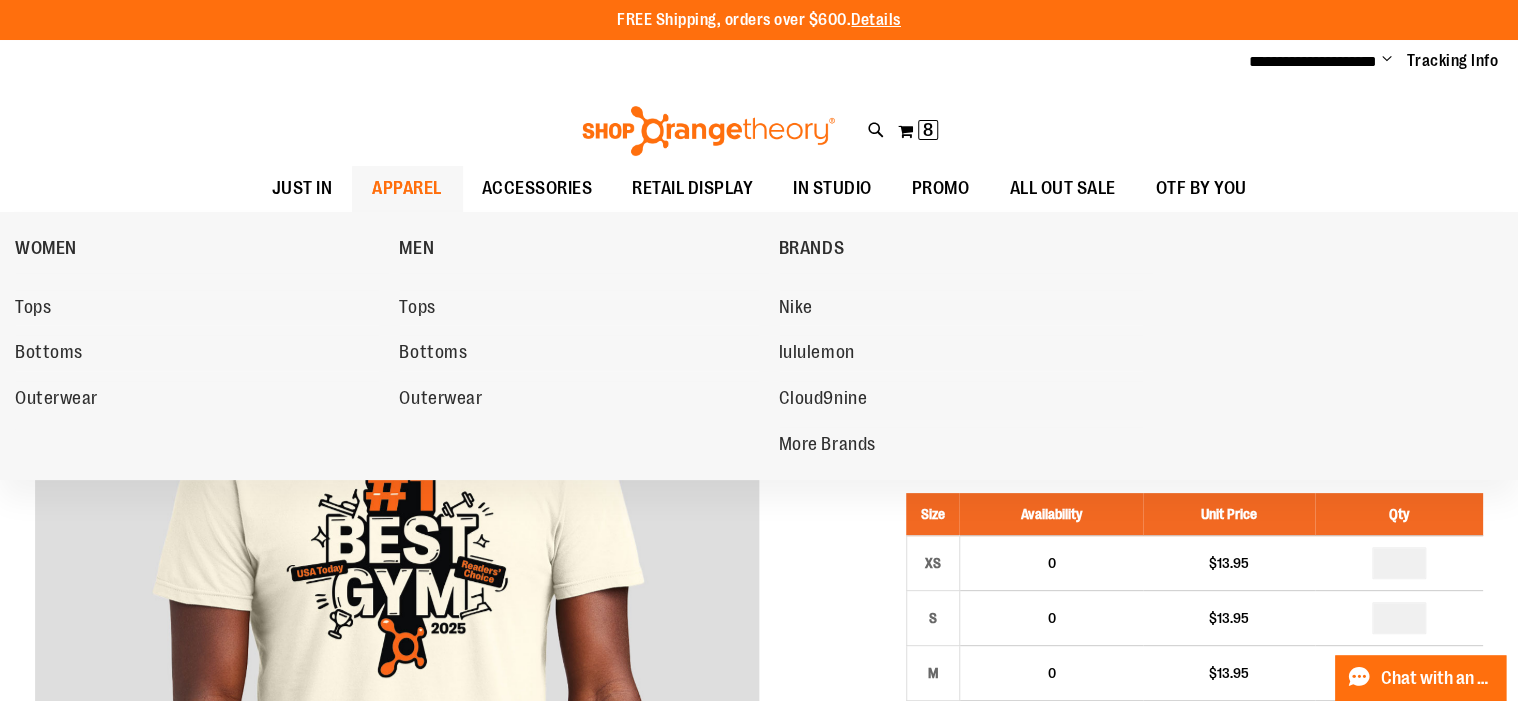 click on "APPAREL" at bounding box center [407, 188] 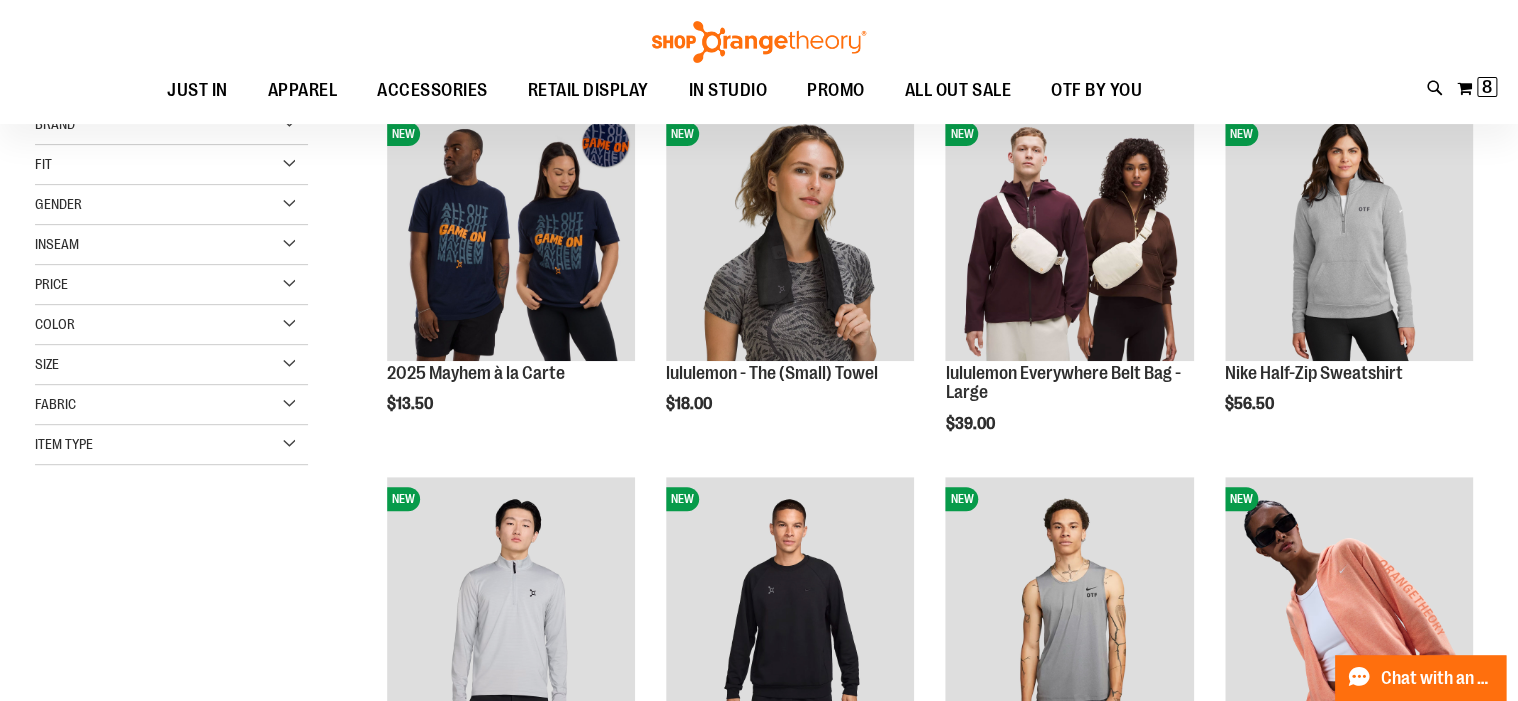 scroll, scrollTop: 320, scrollLeft: 0, axis: vertical 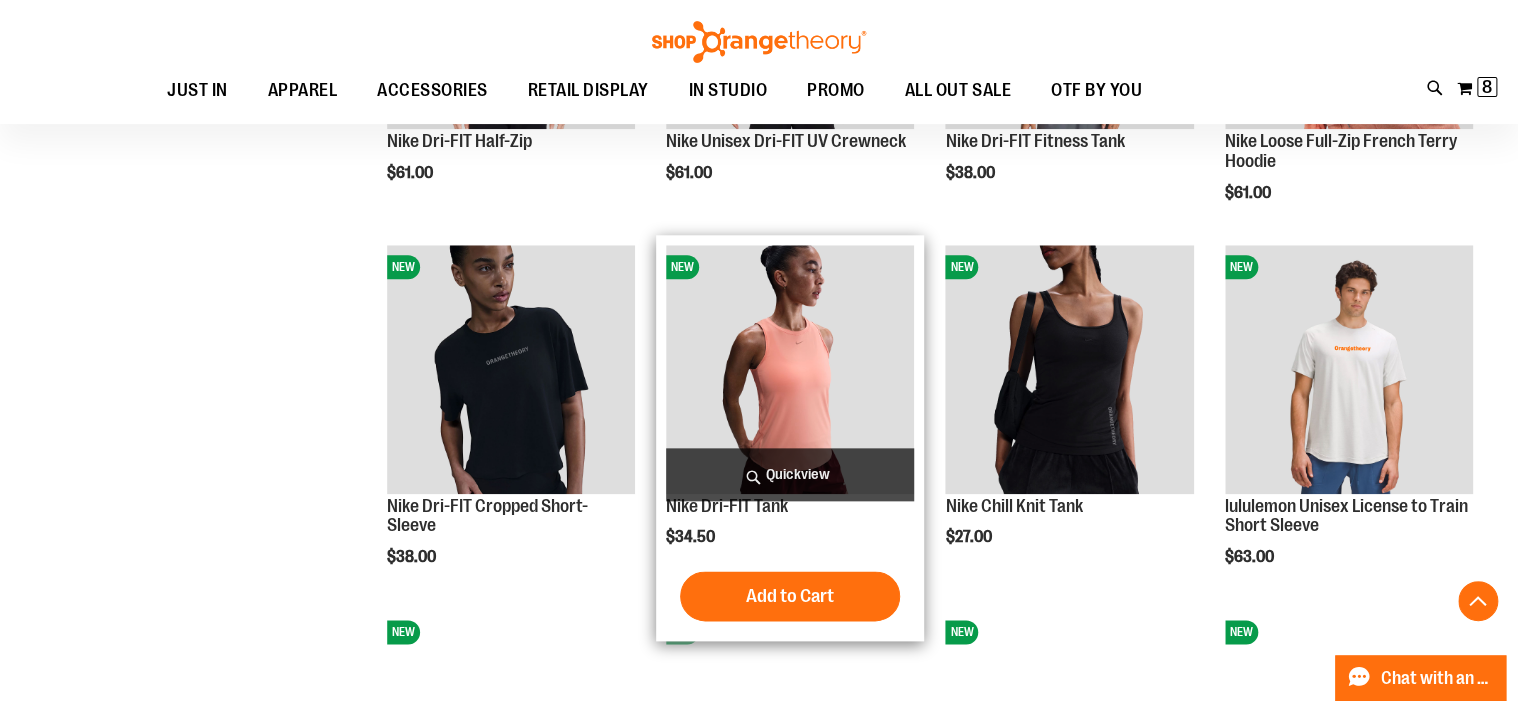 type on "**********" 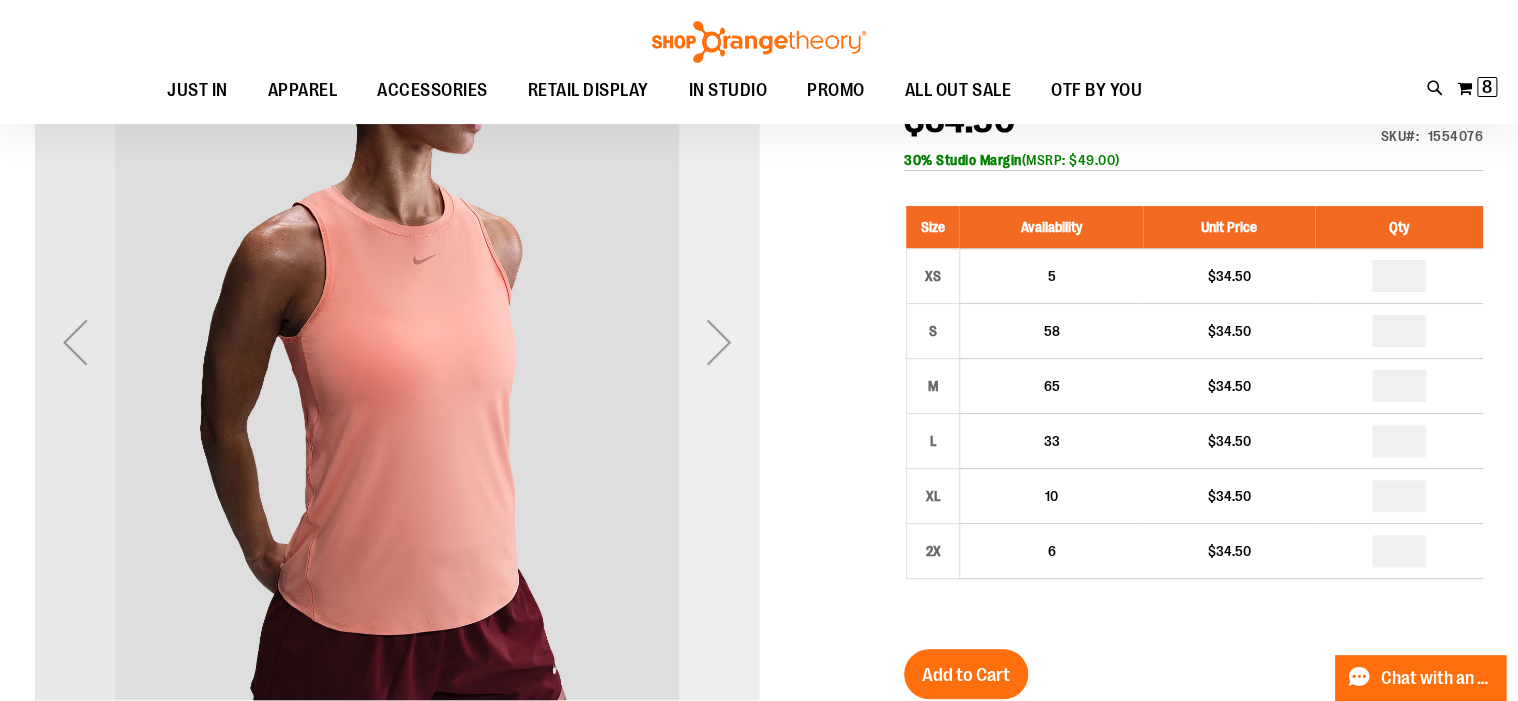 scroll, scrollTop: 80, scrollLeft: 0, axis: vertical 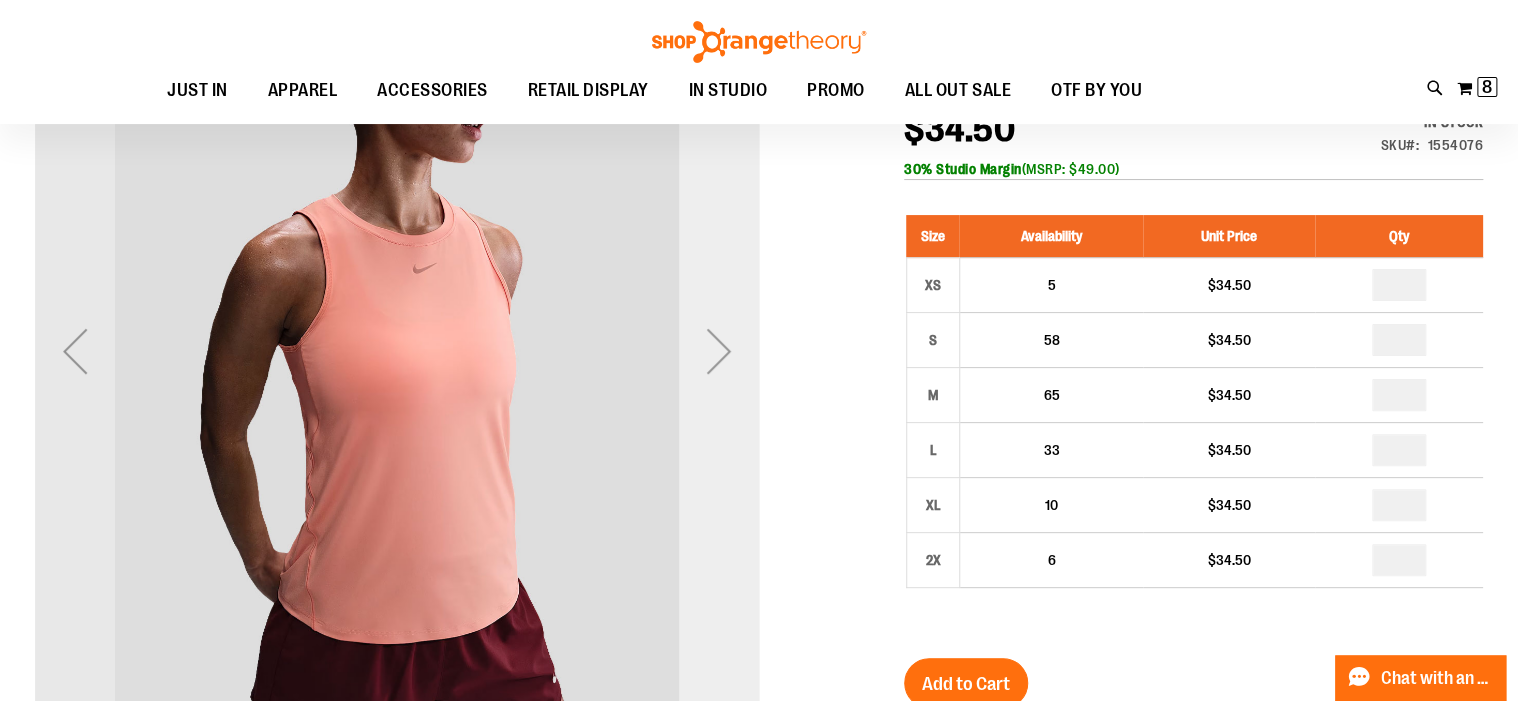 type on "**********" 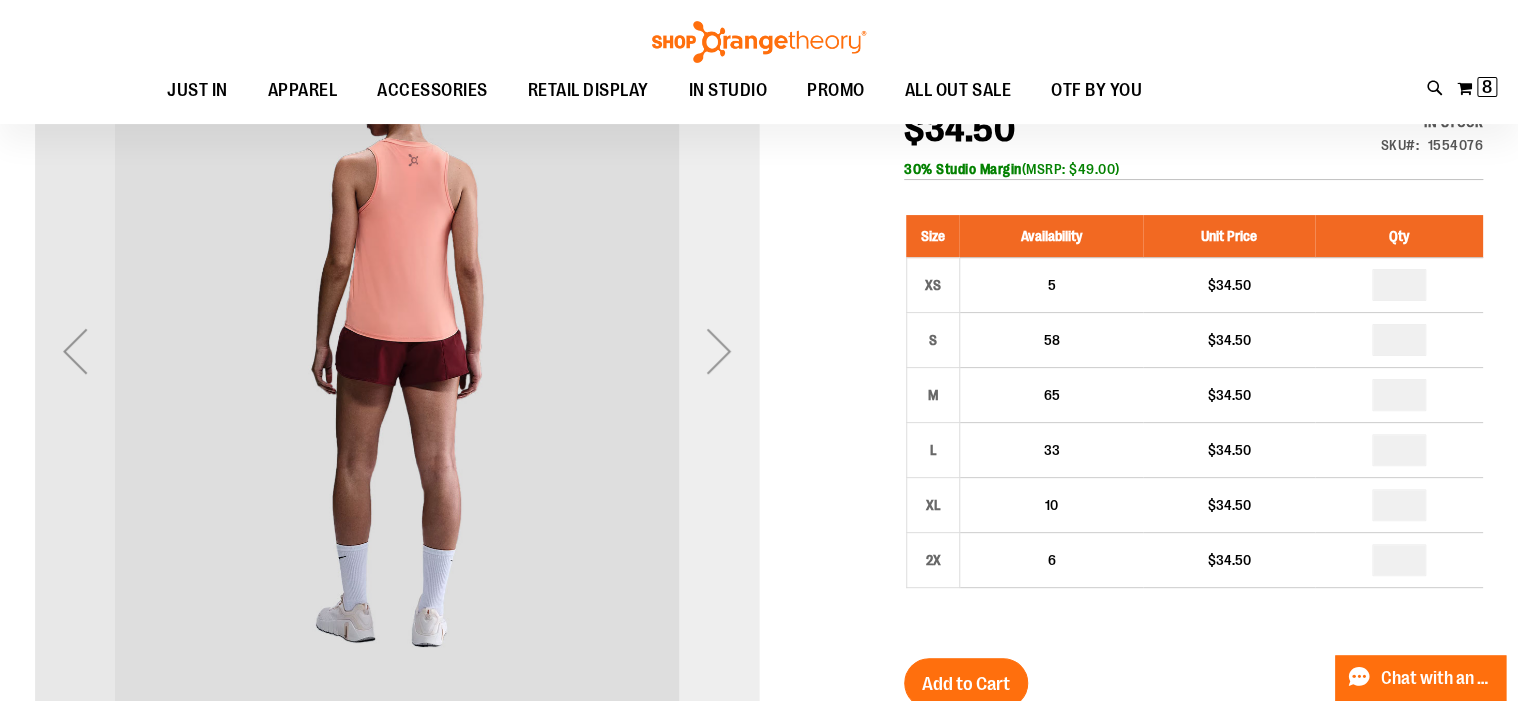 click at bounding box center (719, 351) 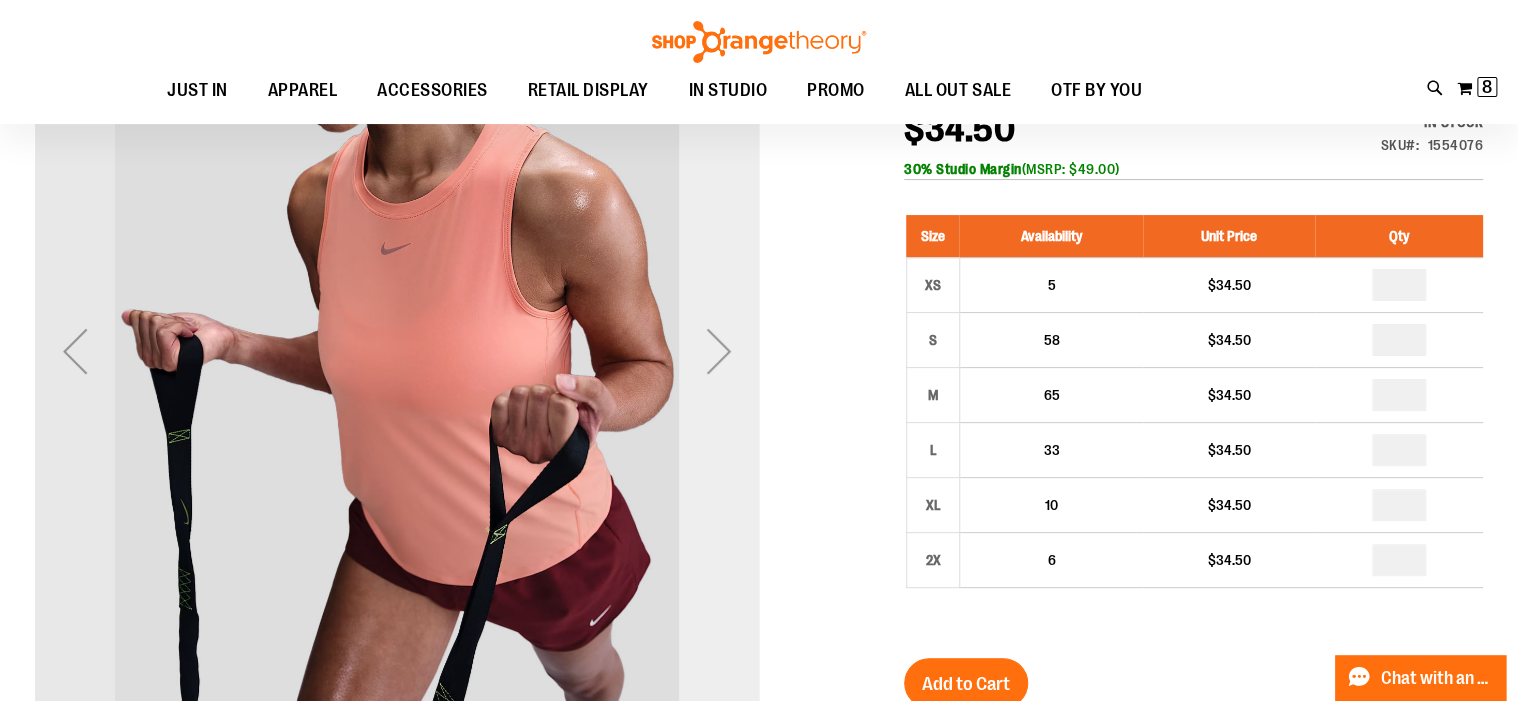 click at bounding box center (719, 351) 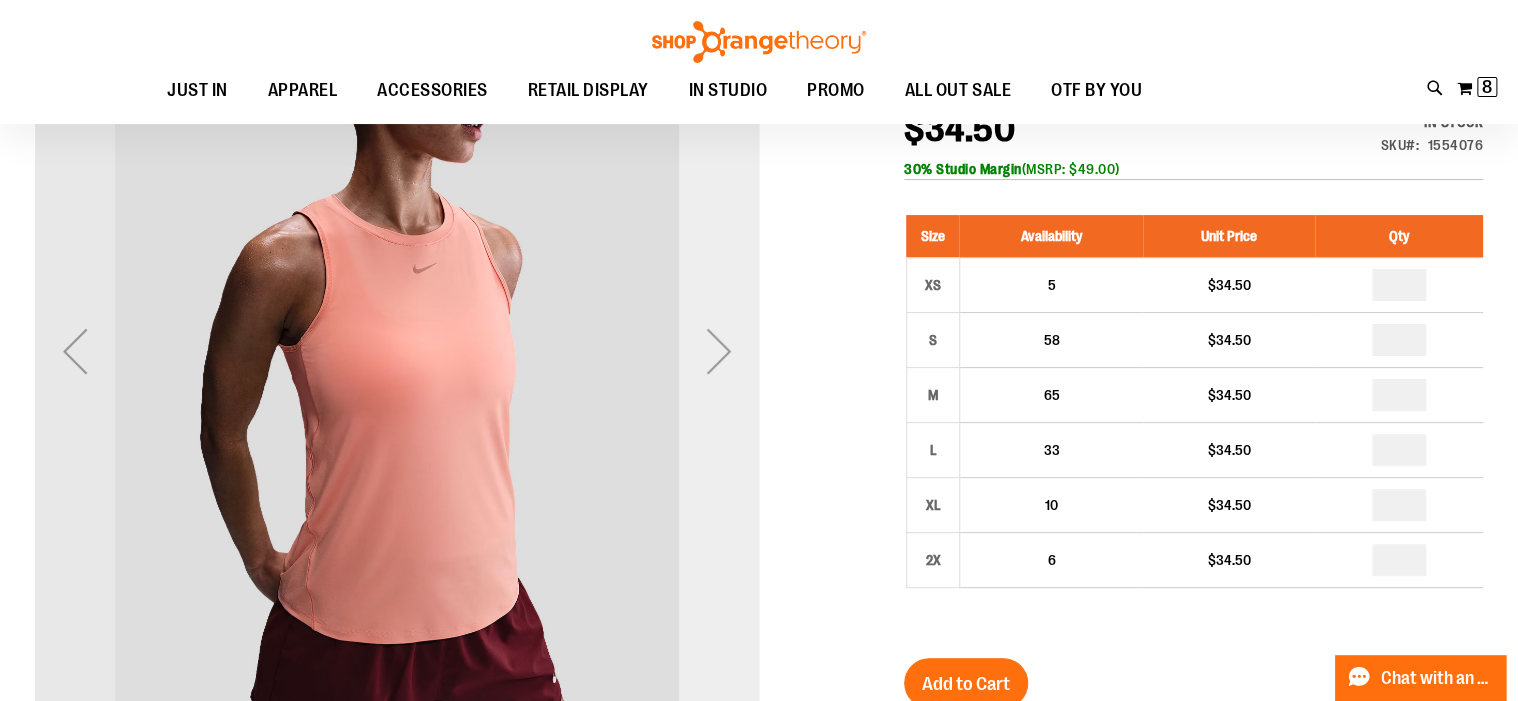 click at bounding box center (719, 351) 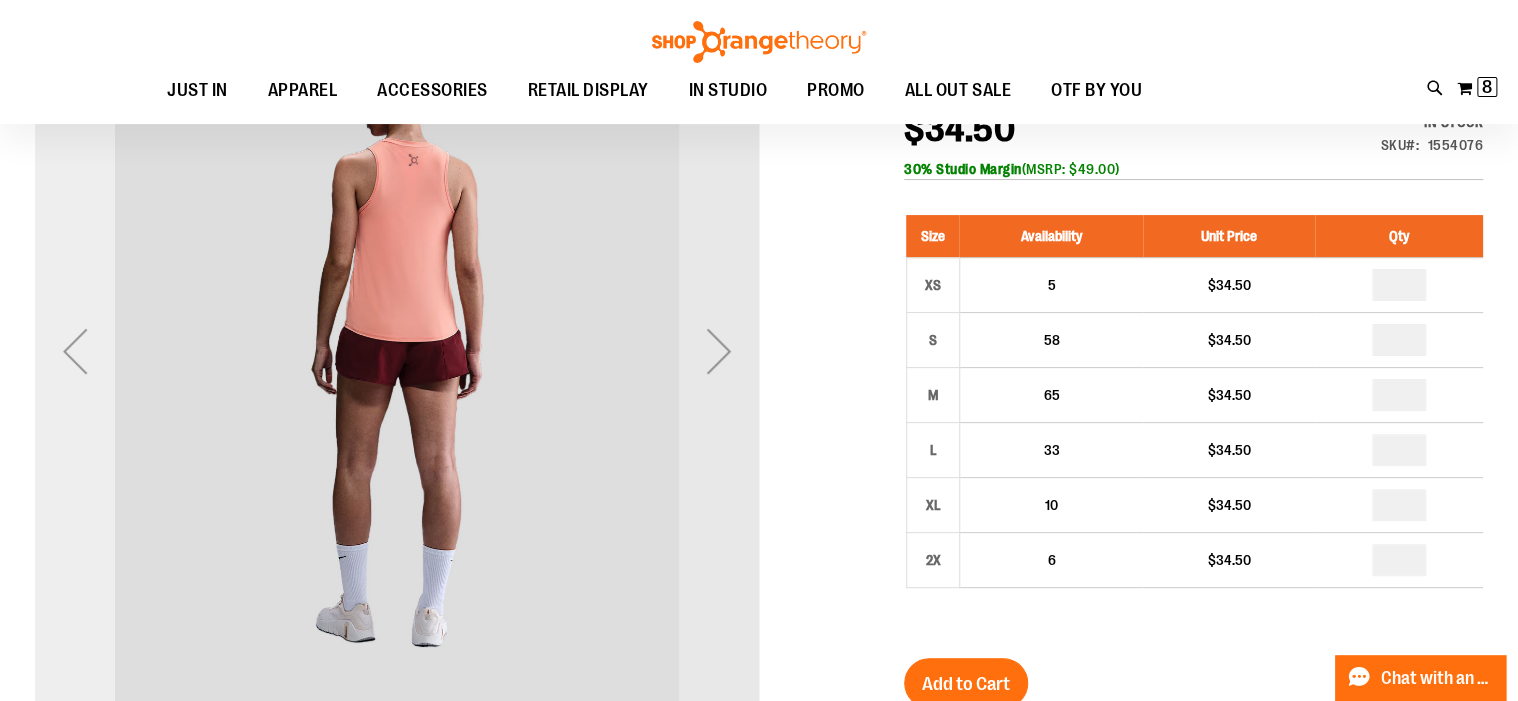 click at bounding box center (75, 351) 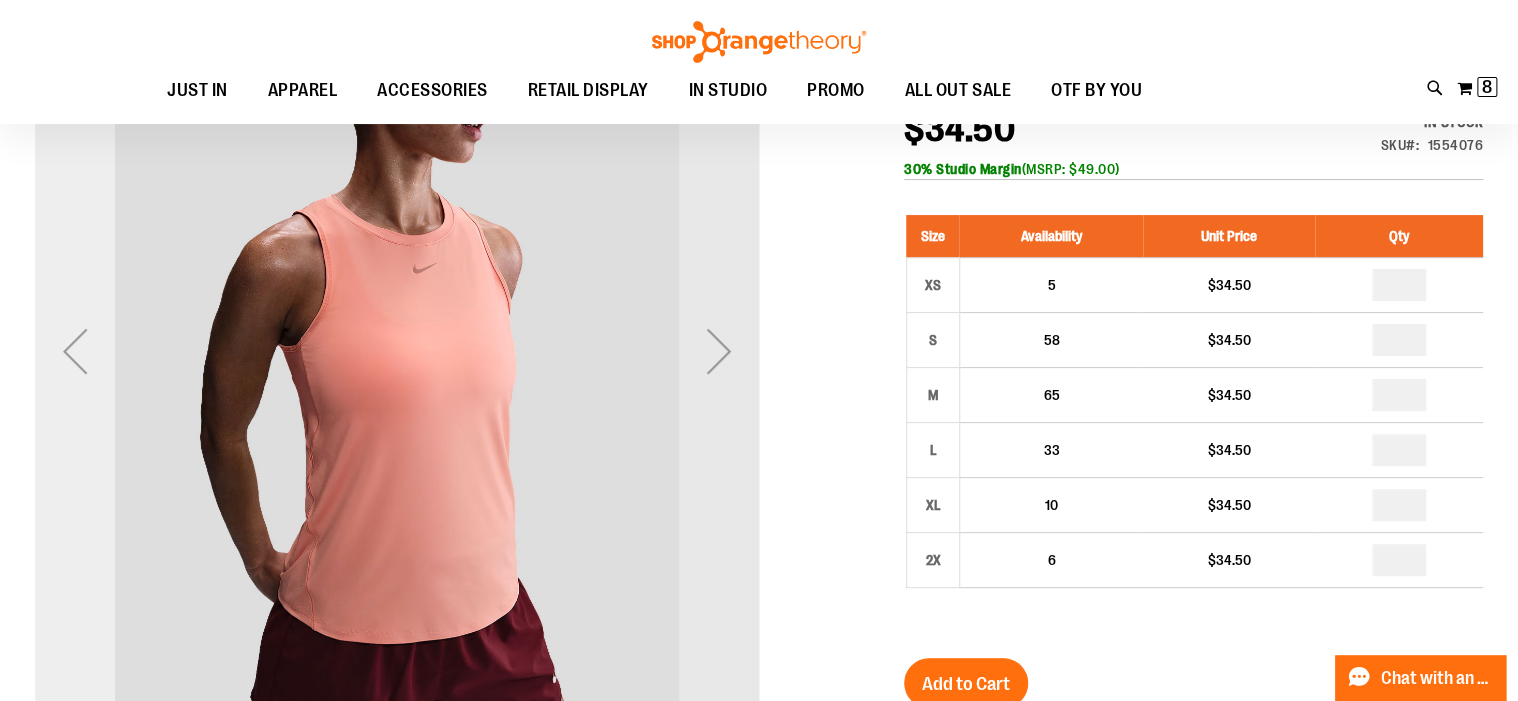 click at bounding box center [75, 351] 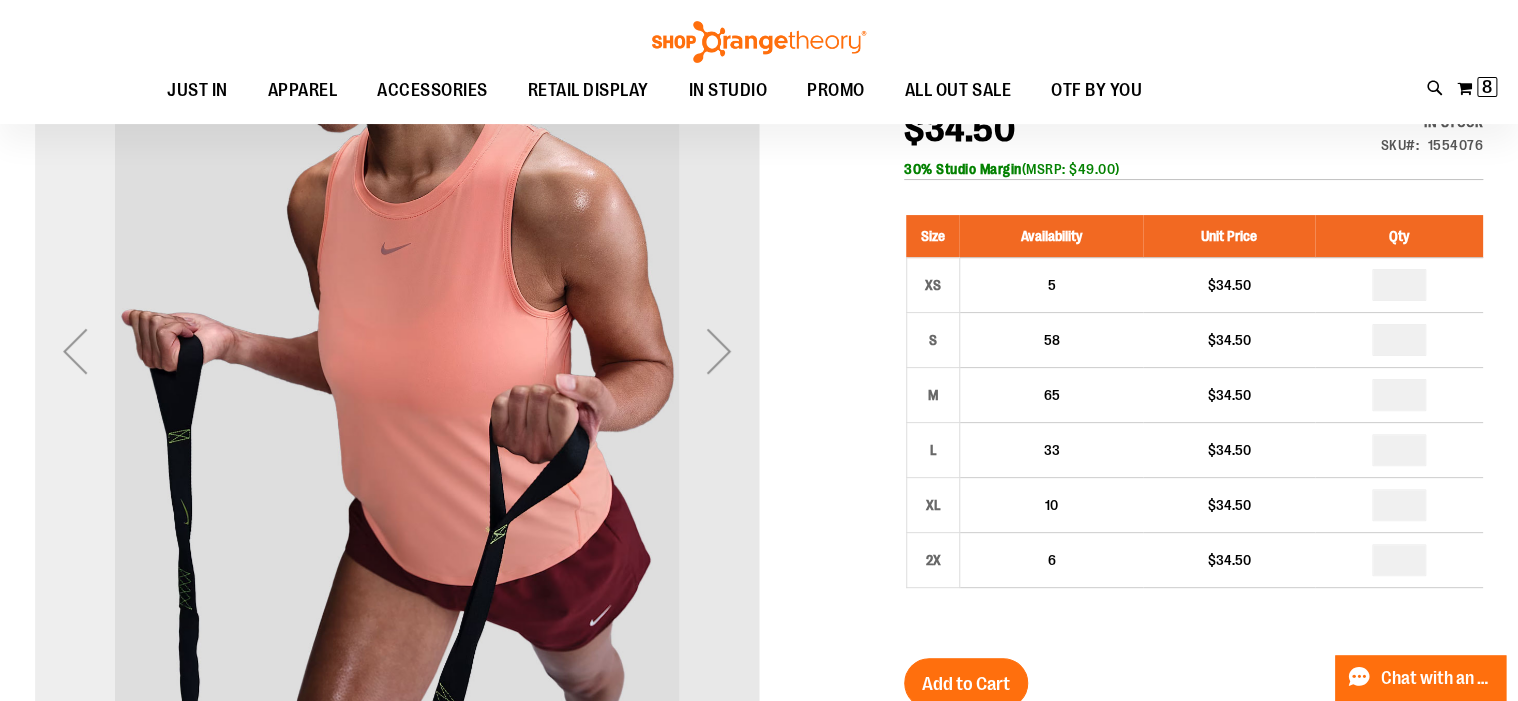 click at bounding box center (75, 351) 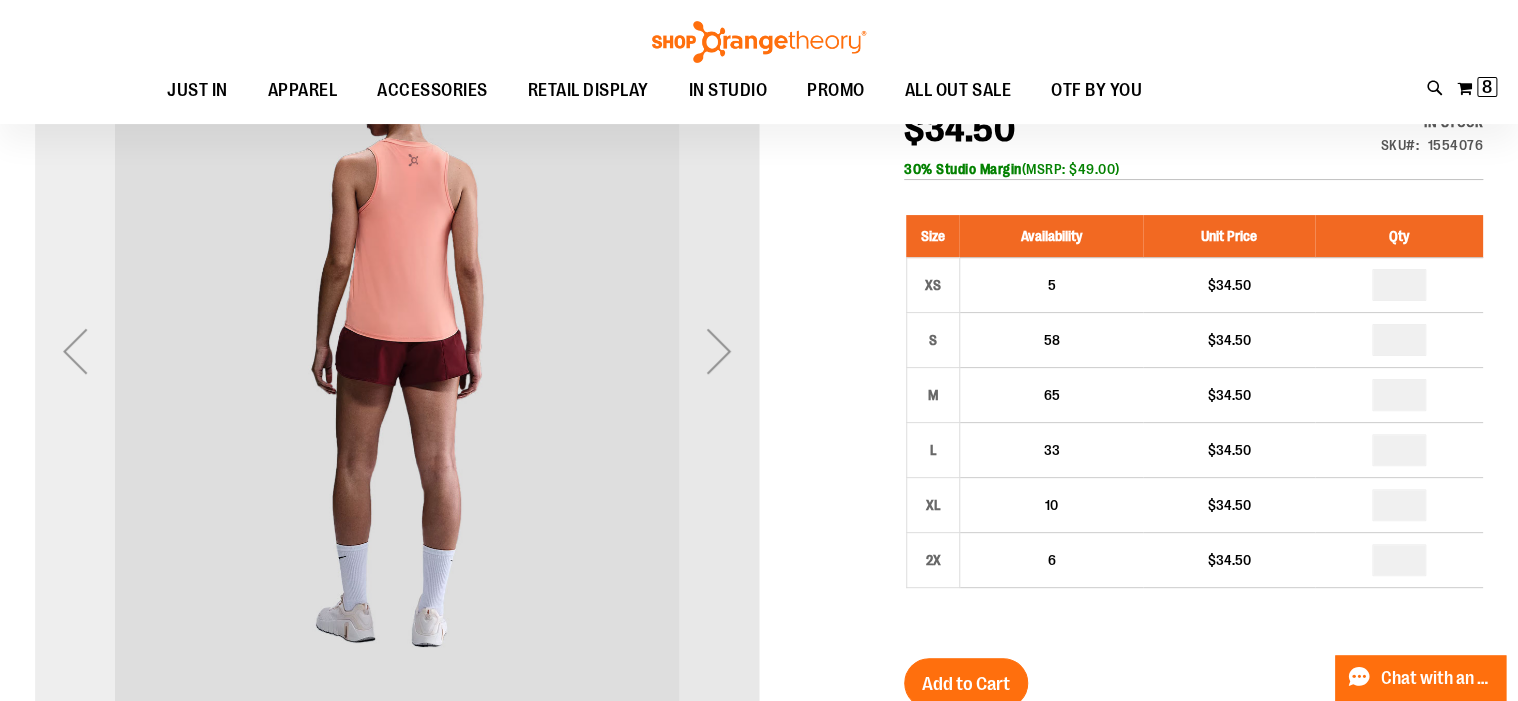 click at bounding box center [75, 351] 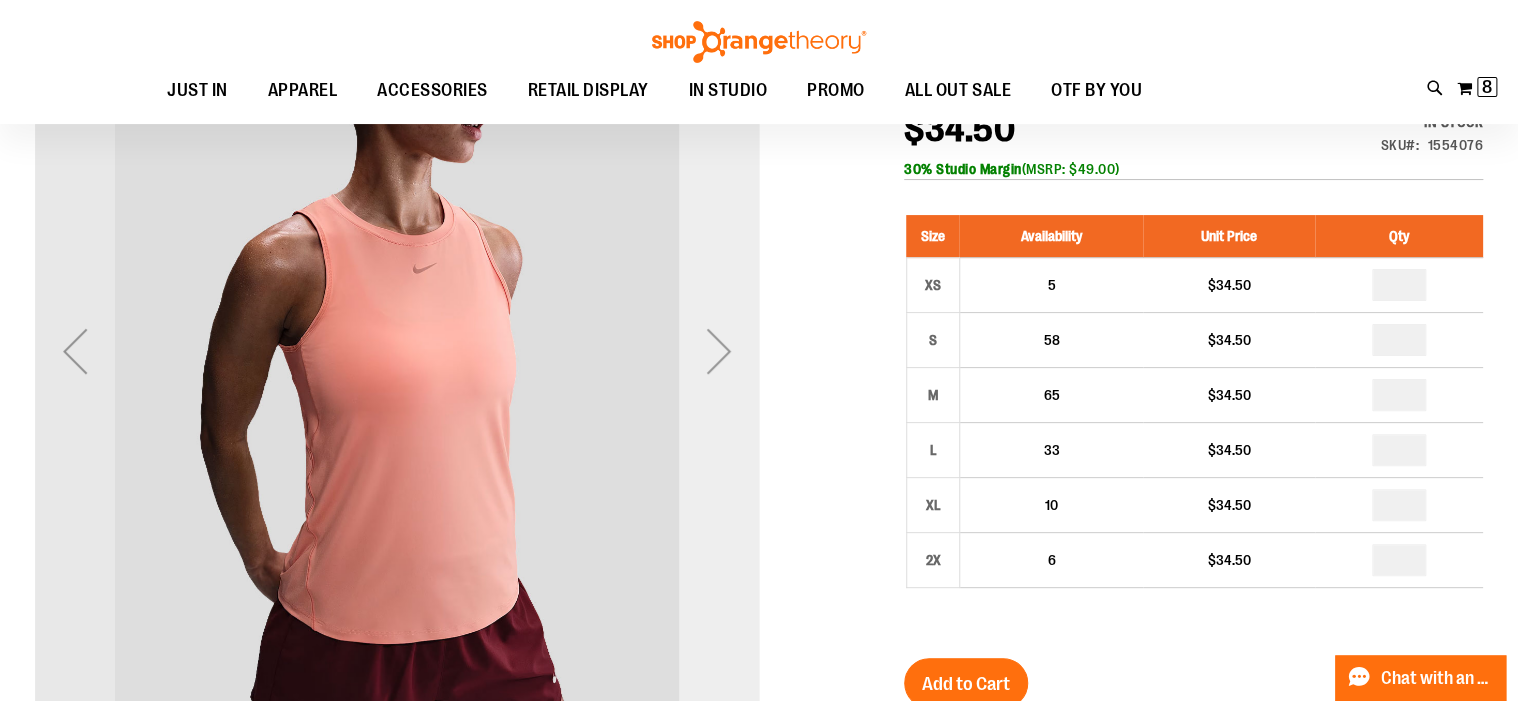 click at bounding box center (719, 351) 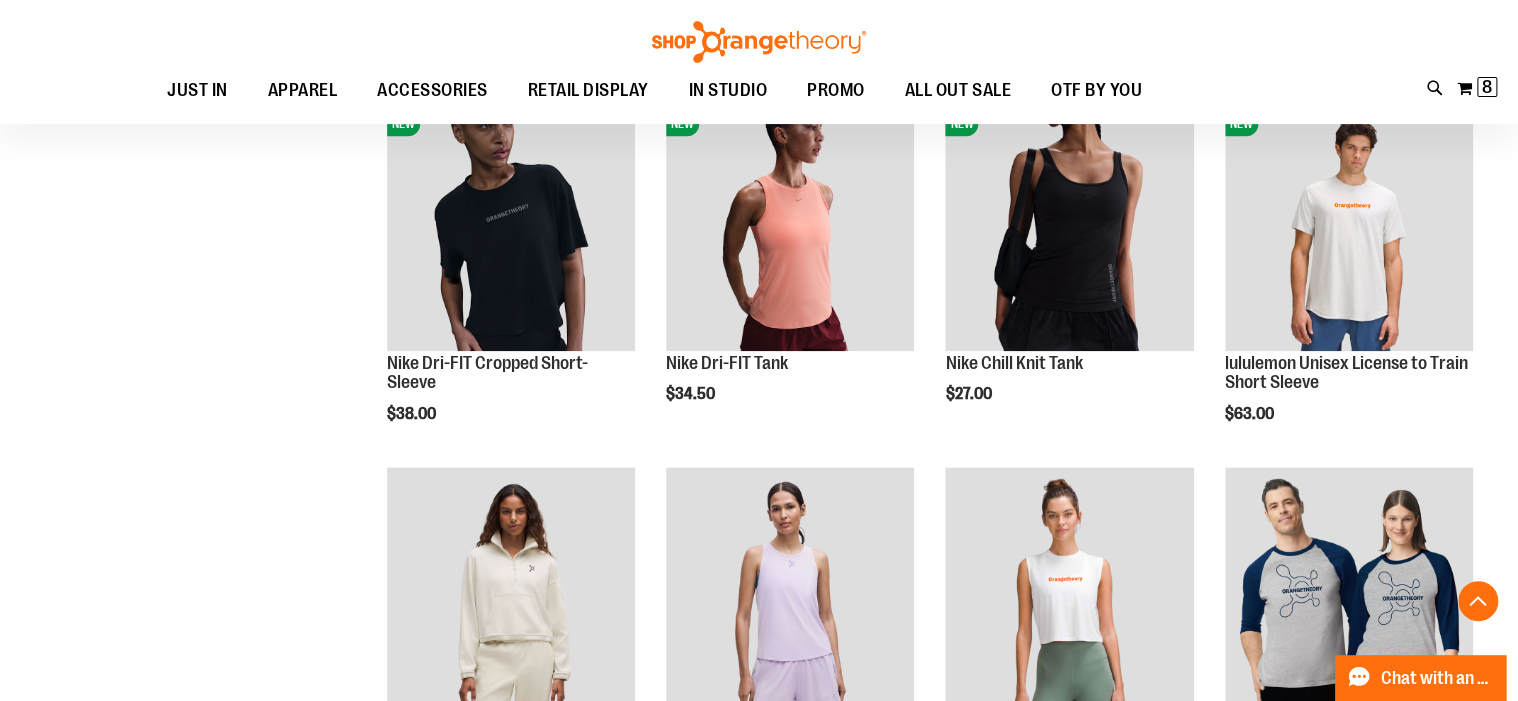scroll, scrollTop: 880, scrollLeft: 0, axis: vertical 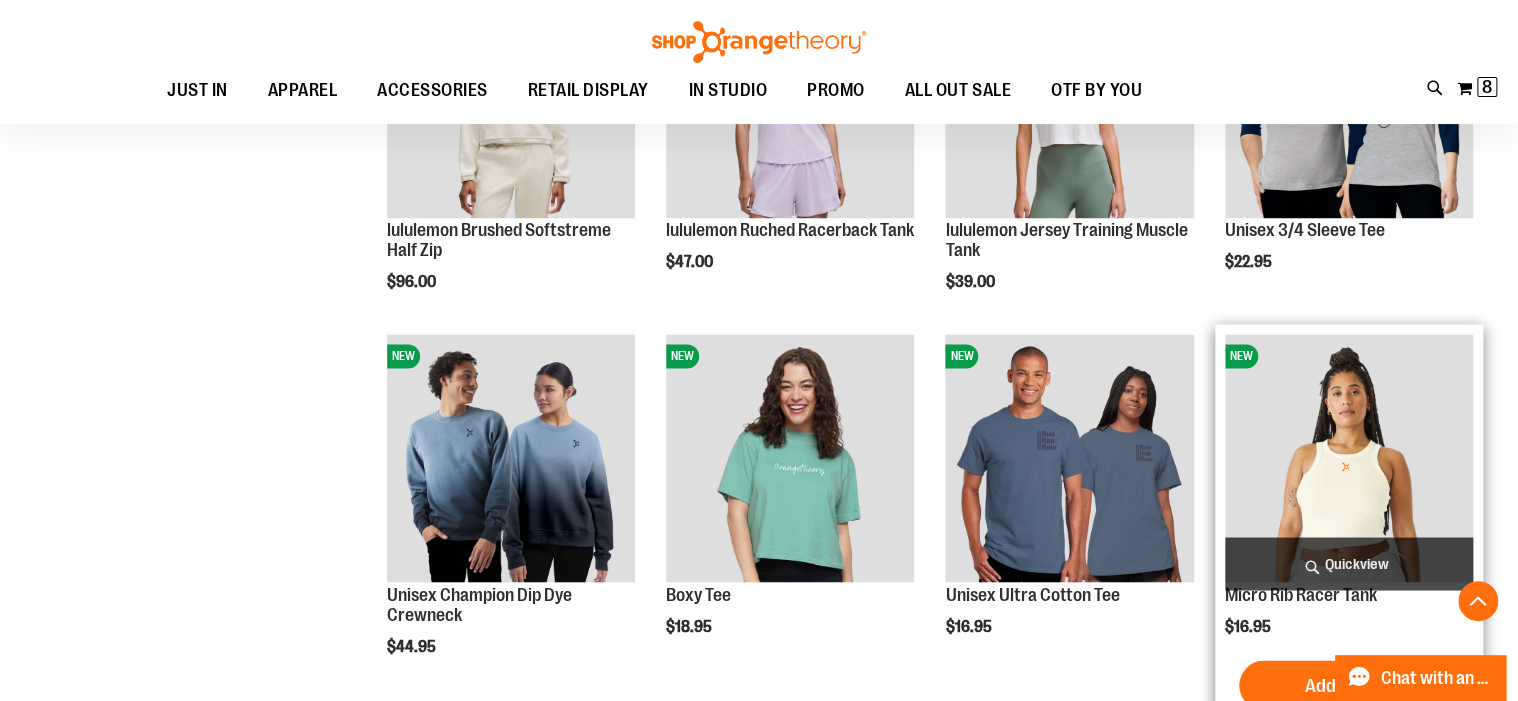 type on "**********" 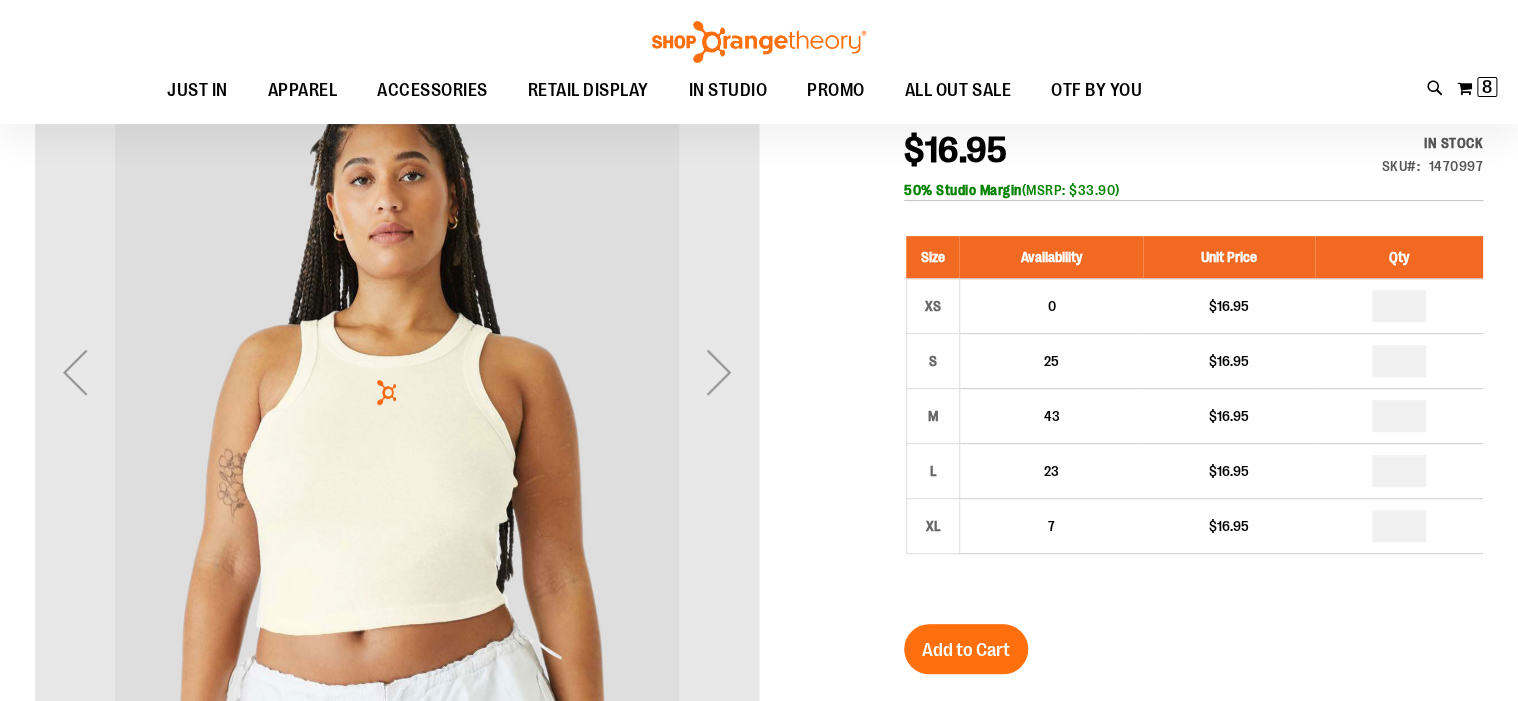 scroll, scrollTop: 320, scrollLeft: 0, axis: vertical 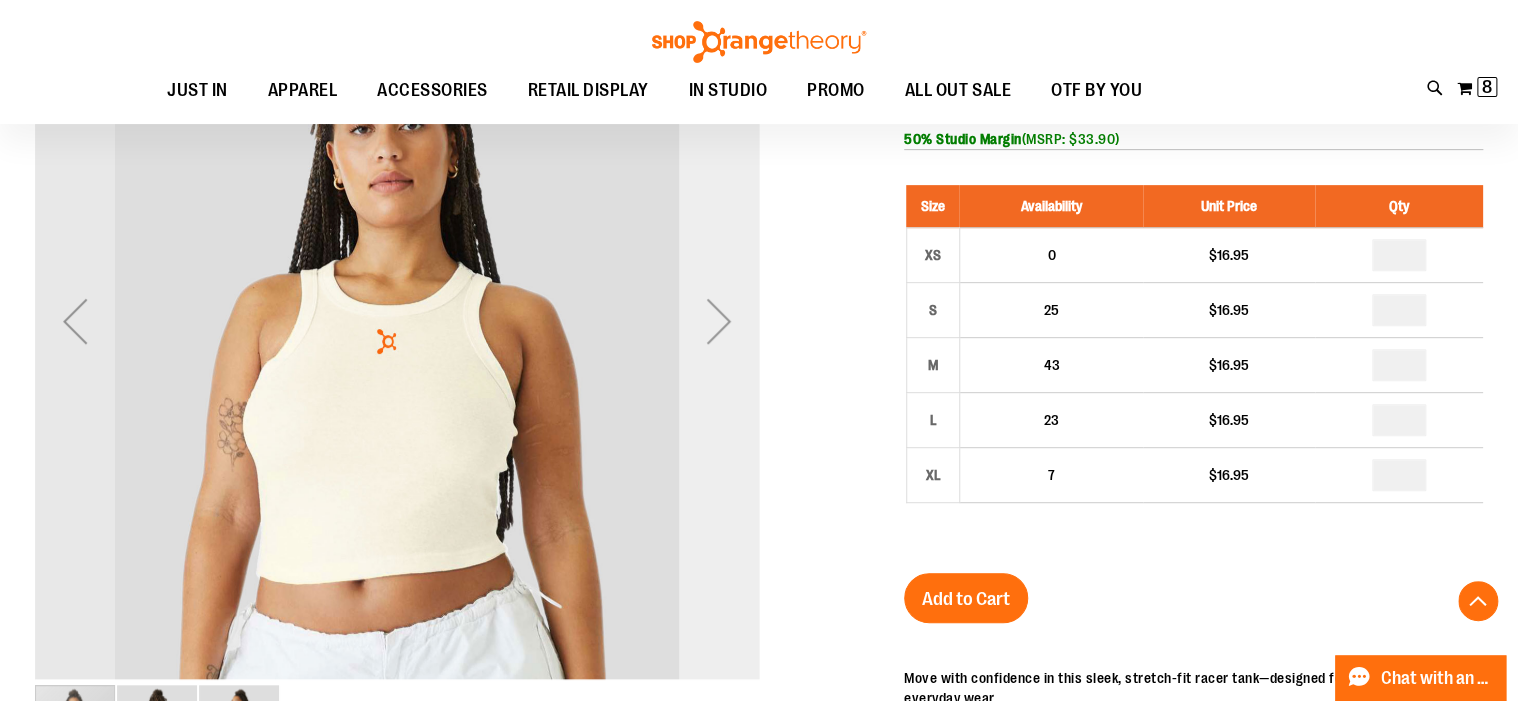 type on "**********" 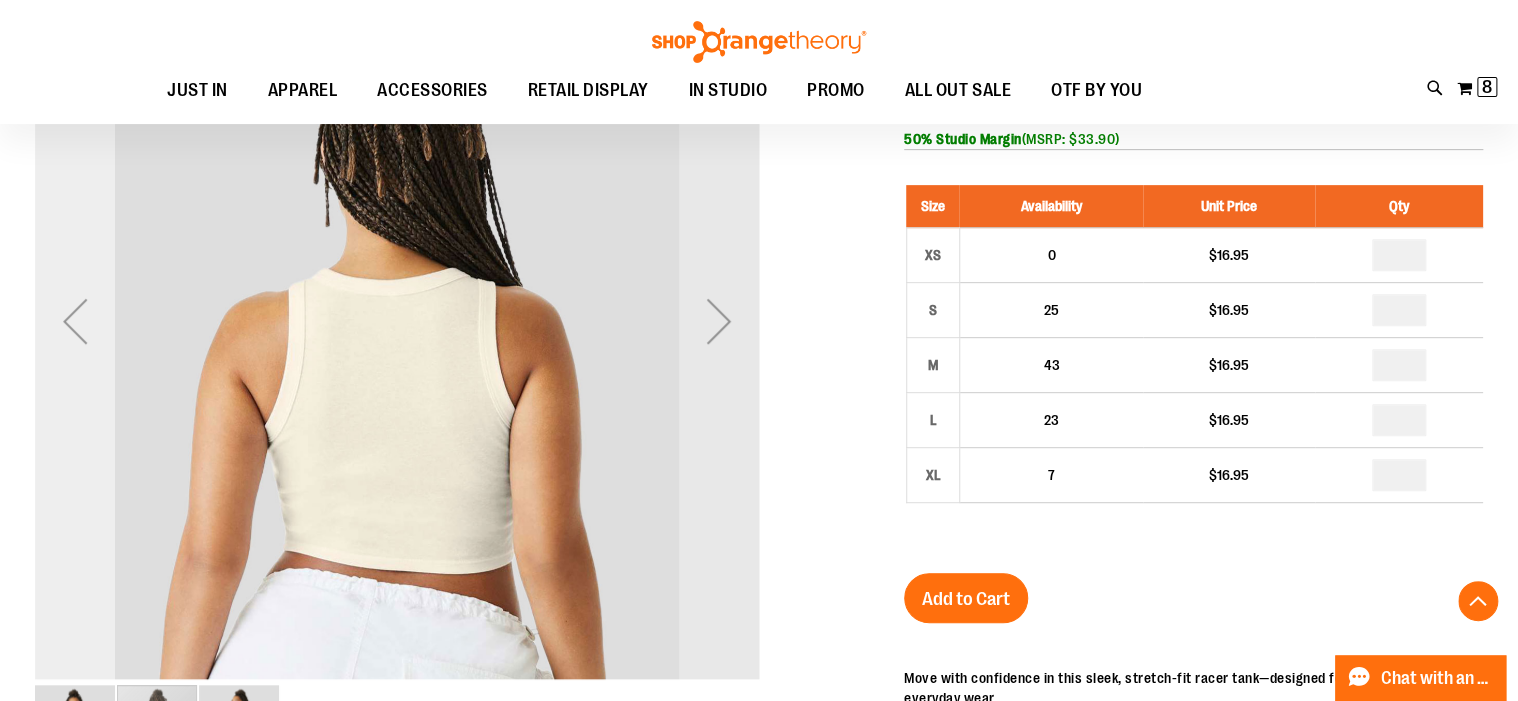 click at bounding box center (75, 321) 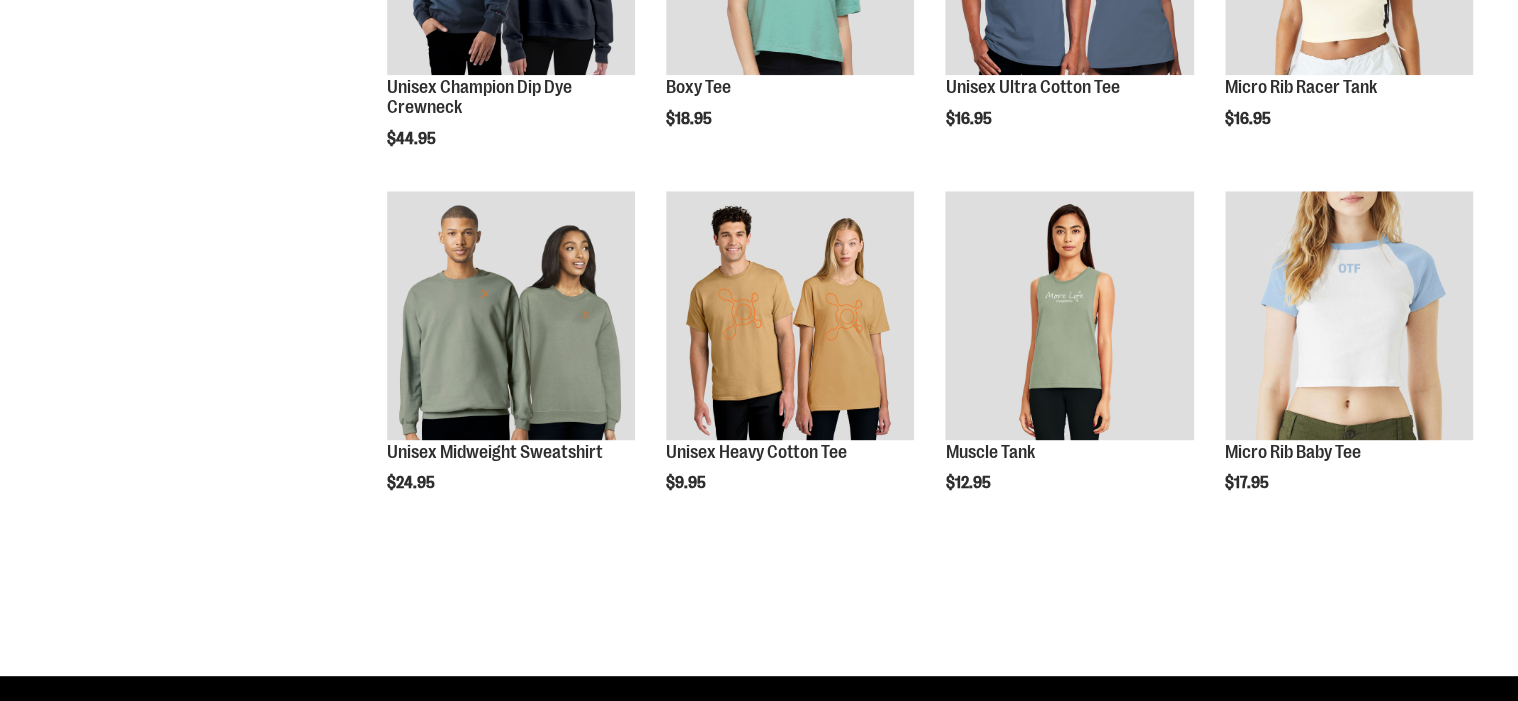 scroll, scrollTop: 995, scrollLeft: 0, axis: vertical 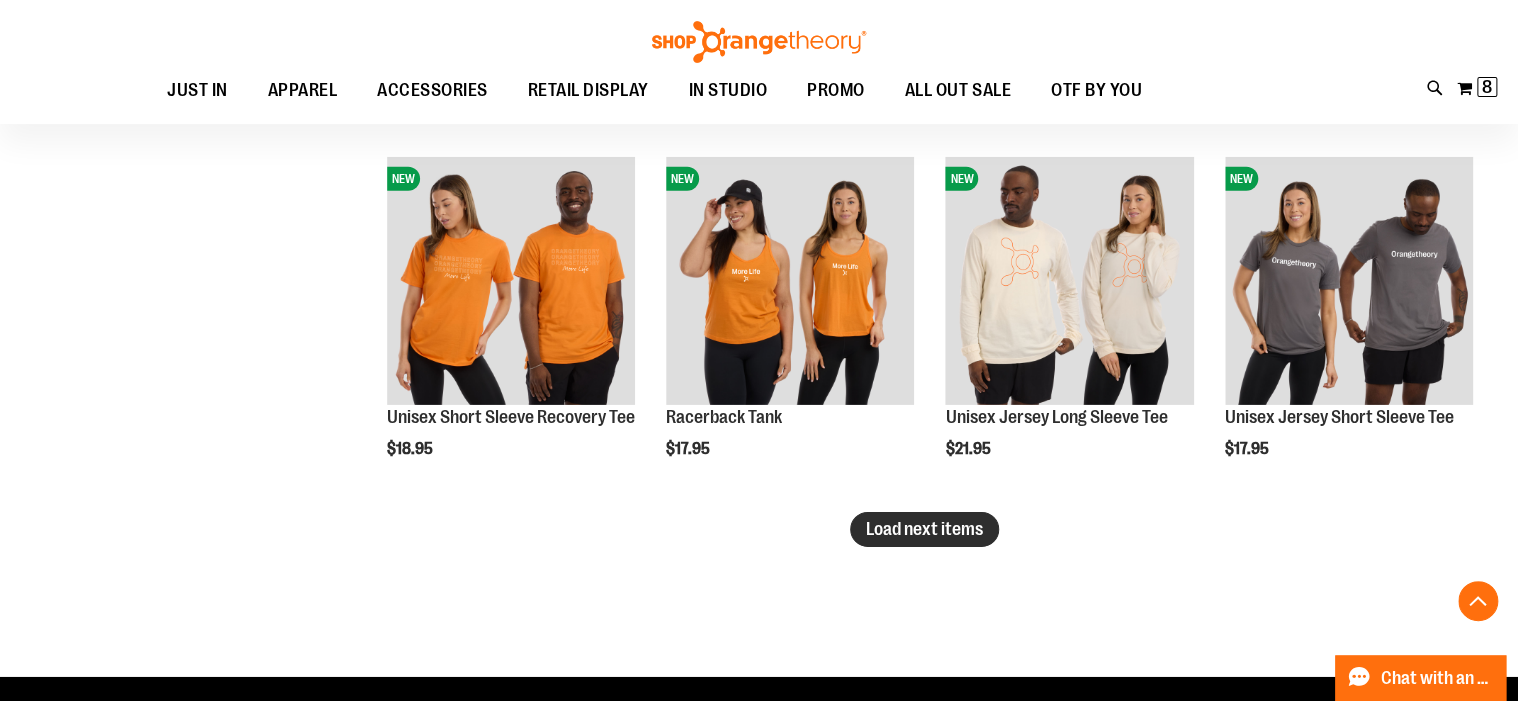 type on "**********" 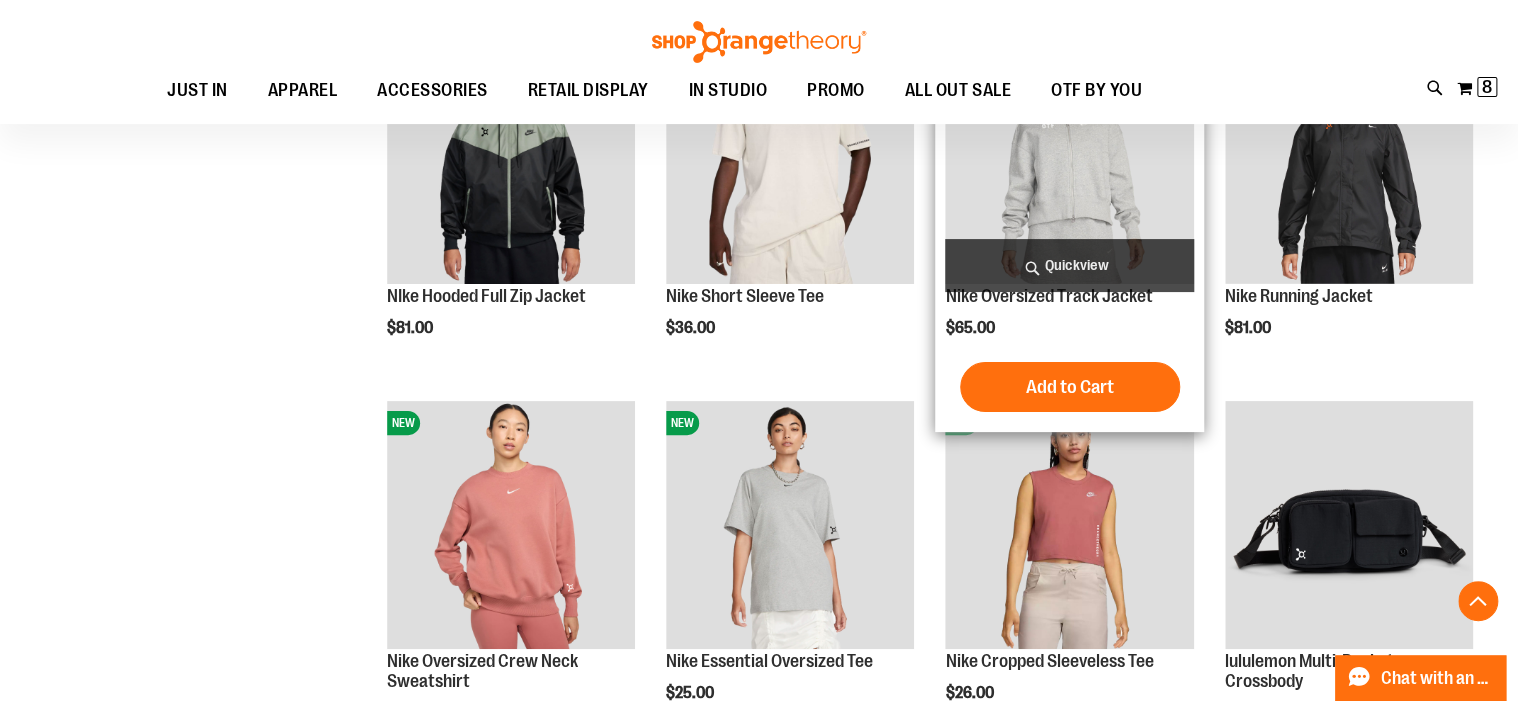 scroll, scrollTop: 4035, scrollLeft: 0, axis: vertical 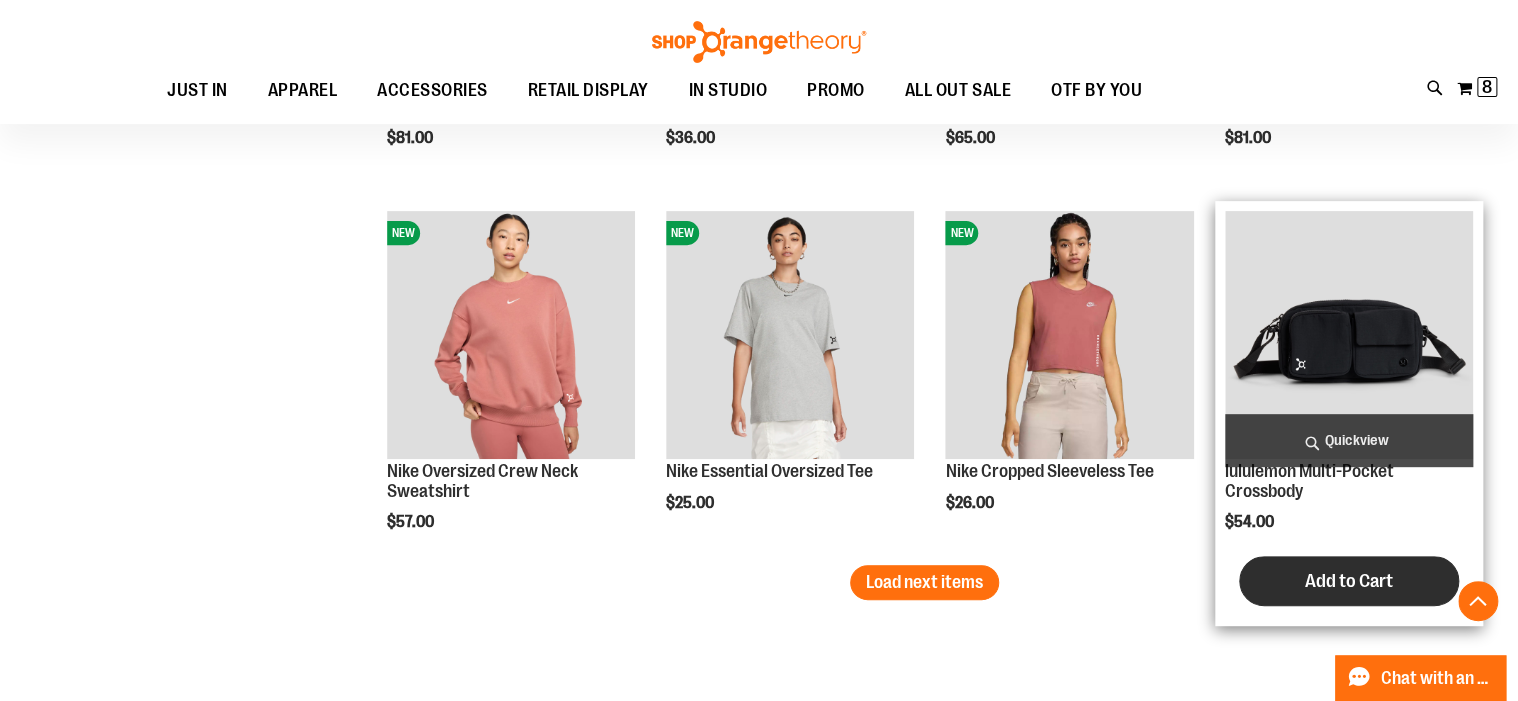 click on "Add to Cart" at bounding box center [1349, 581] 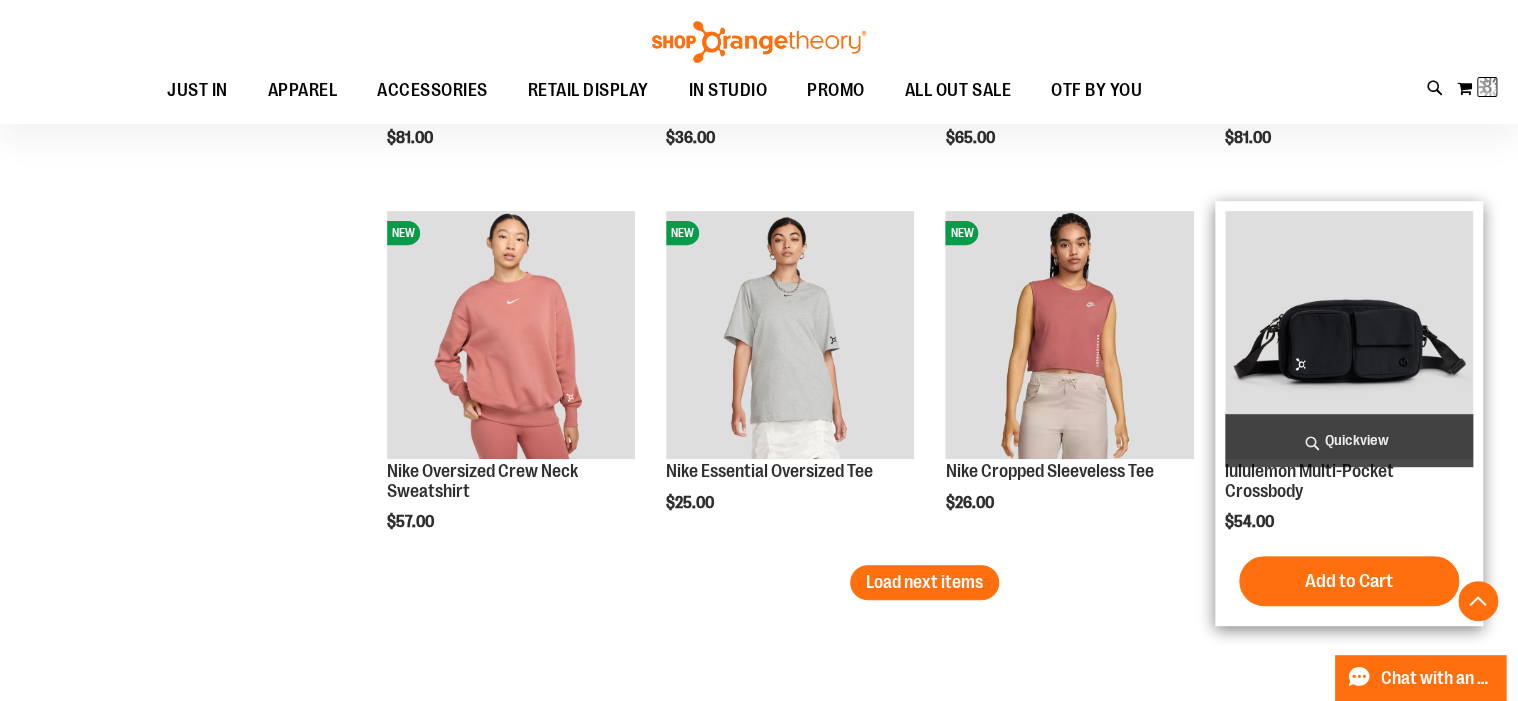 click at bounding box center (1349, 335) 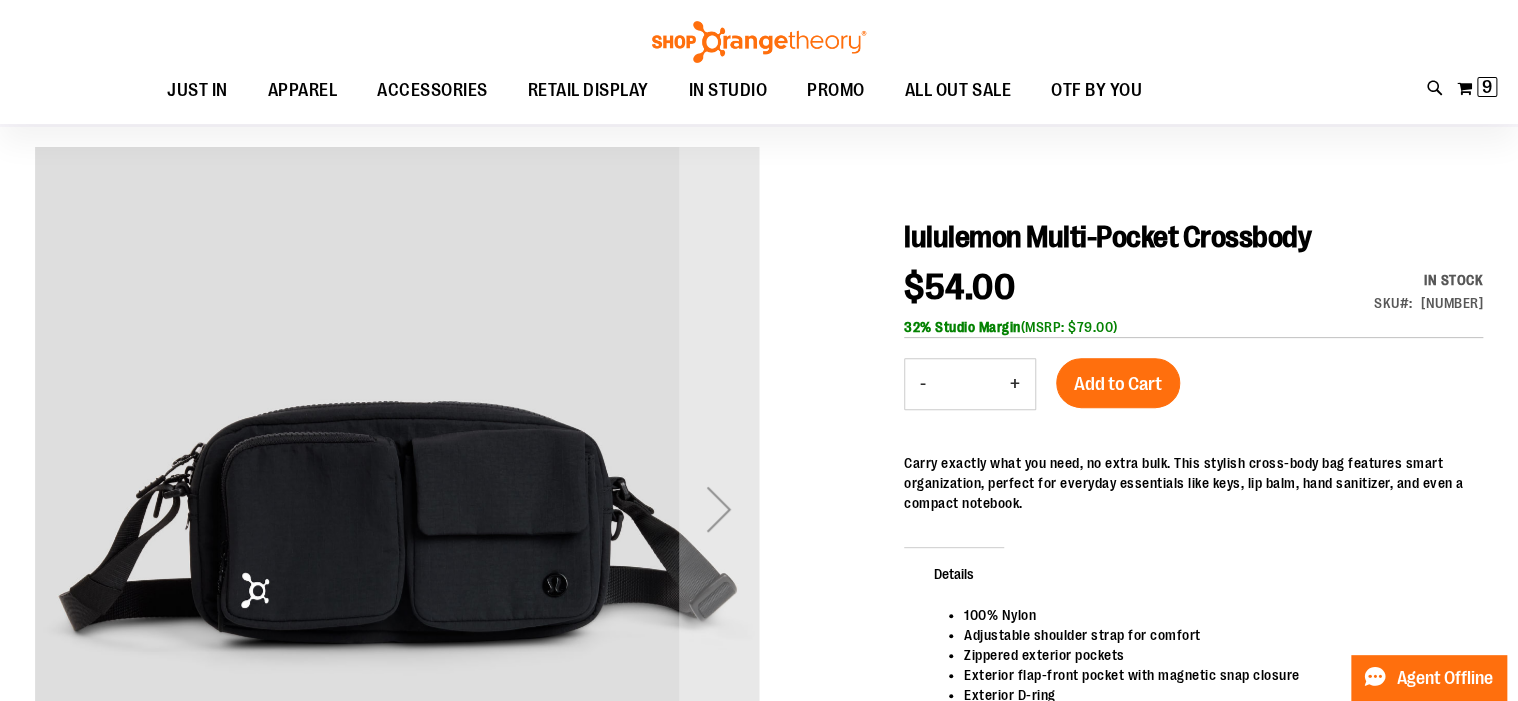 scroll, scrollTop: 160, scrollLeft: 0, axis: vertical 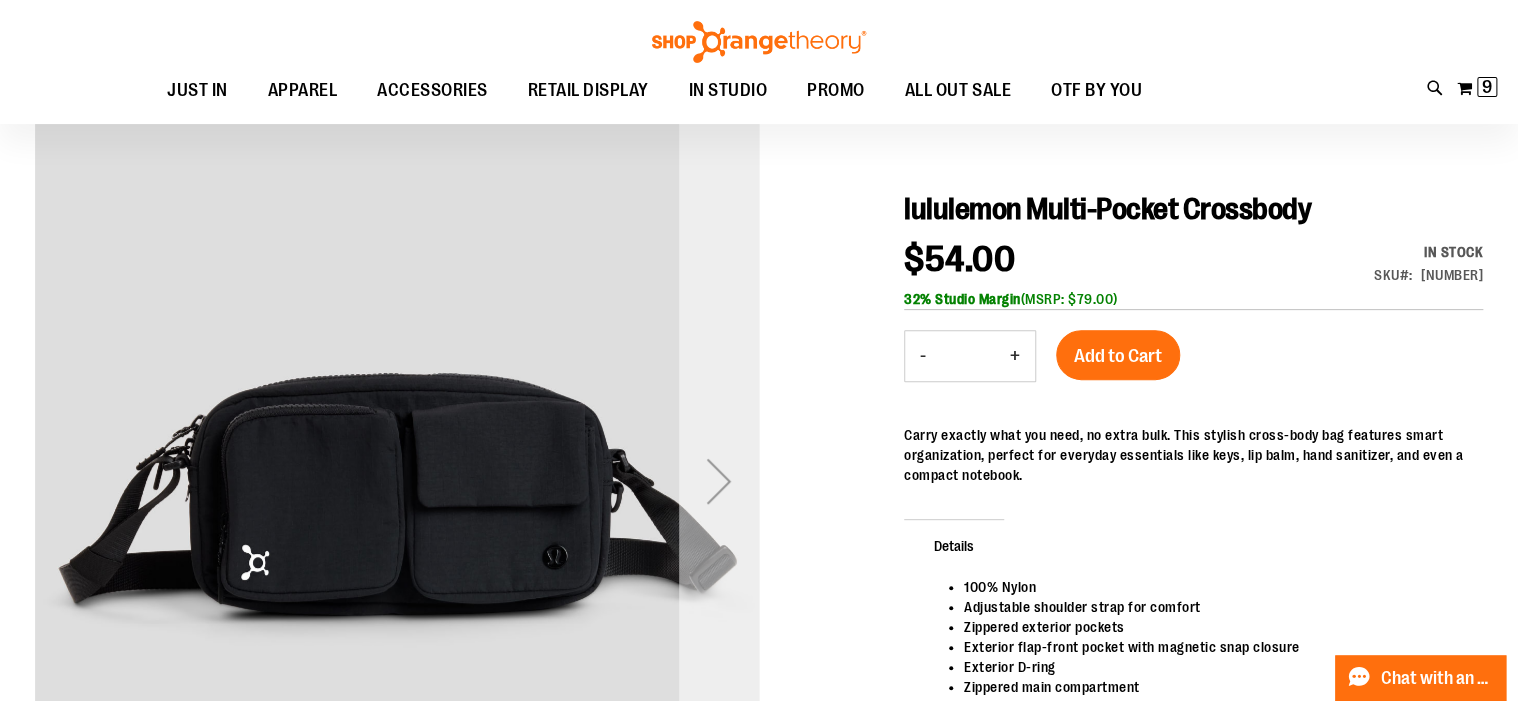 type on "**********" 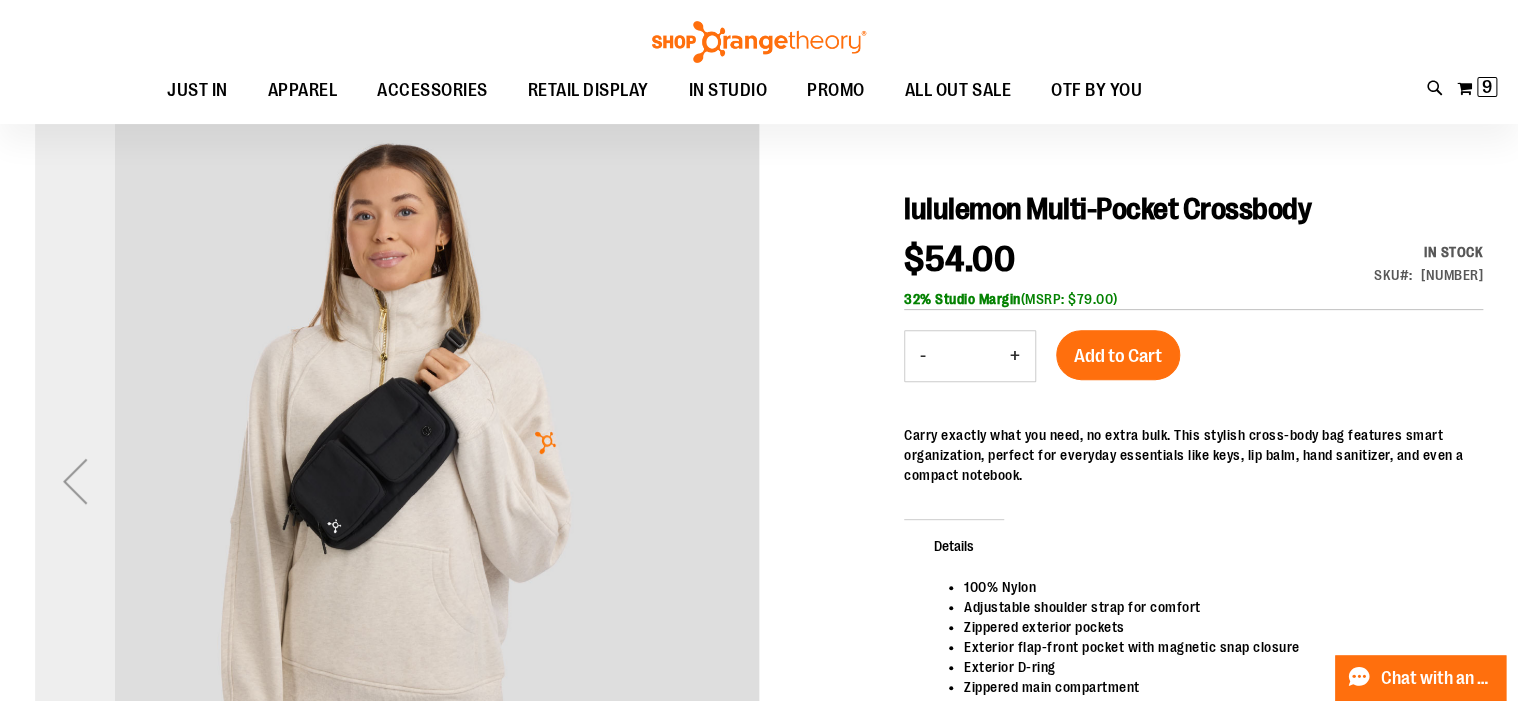 click at bounding box center [75, 481] 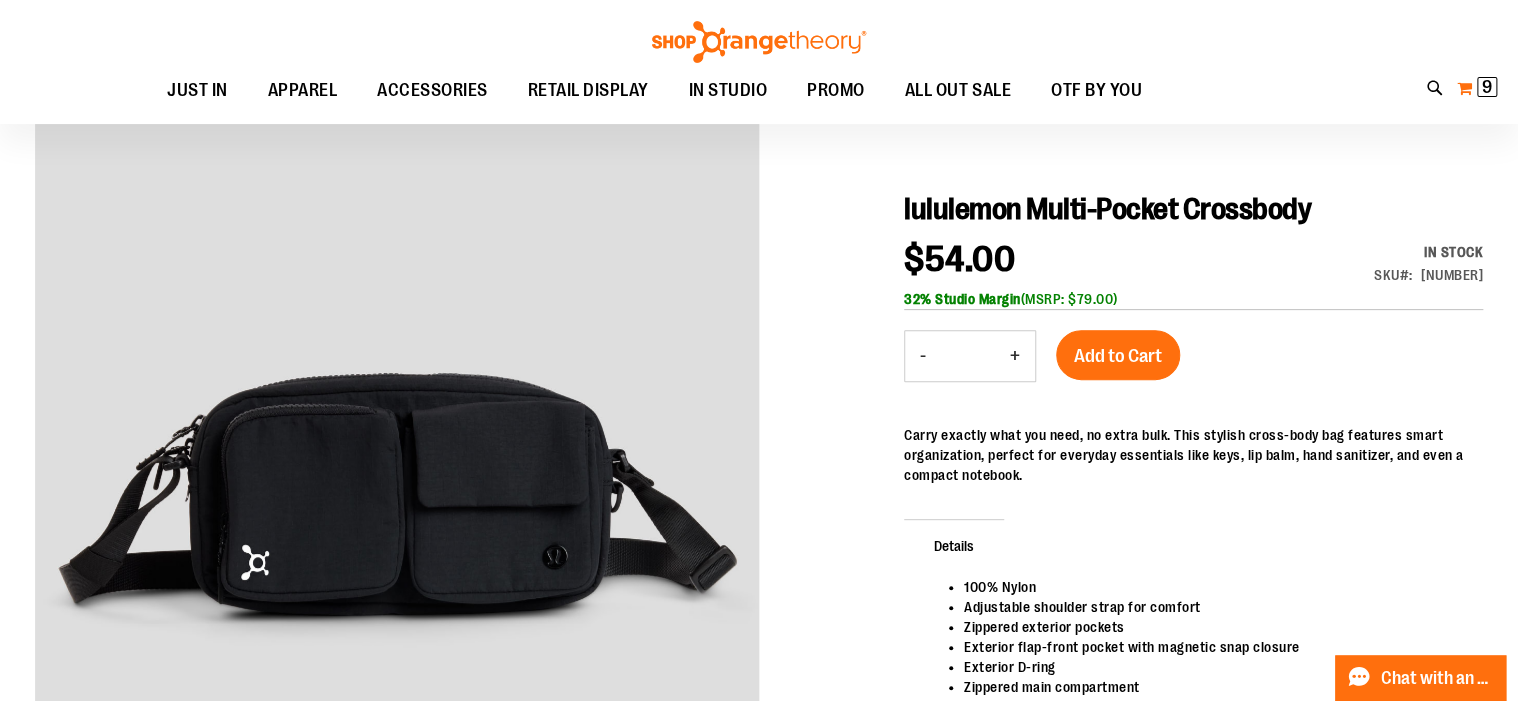 click on "9" at bounding box center (1487, 87) 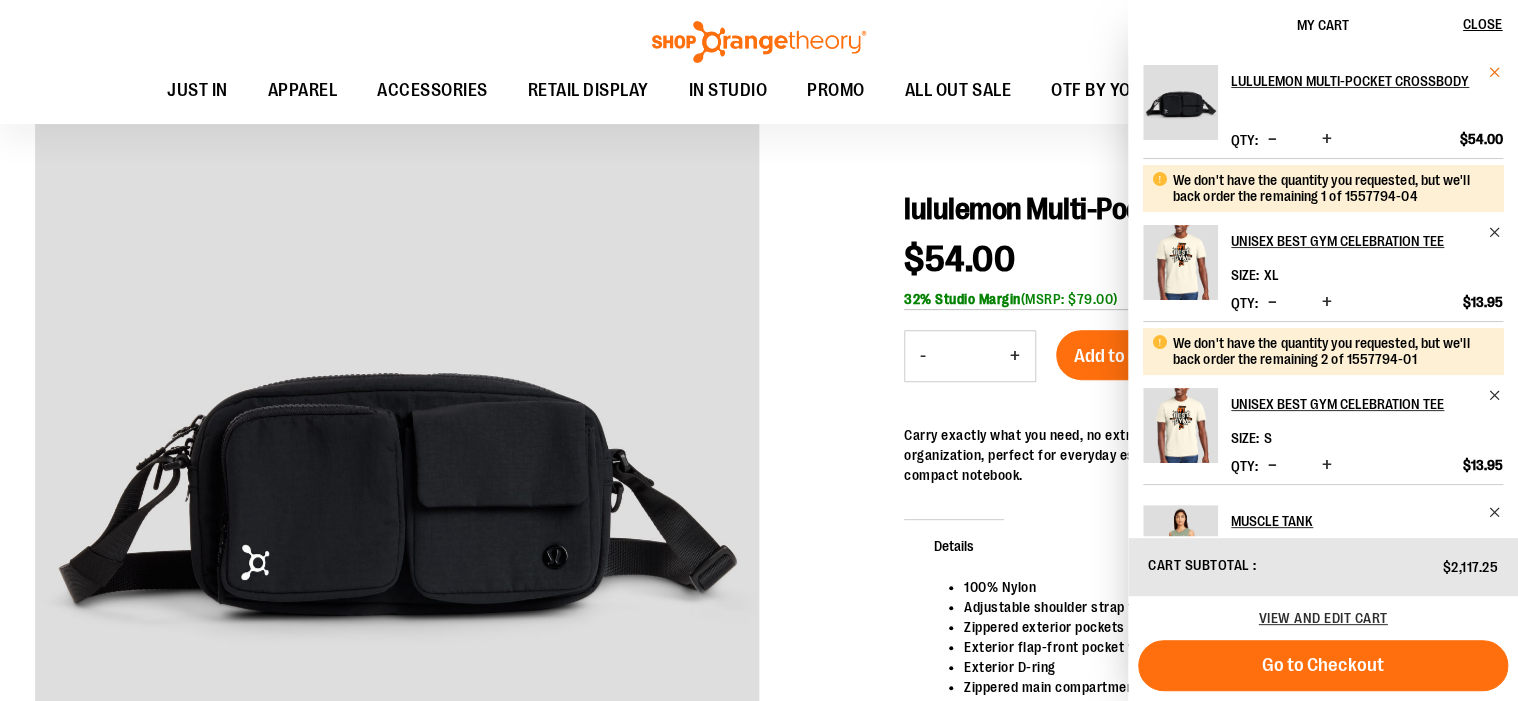 click at bounding box center (1495, 72) 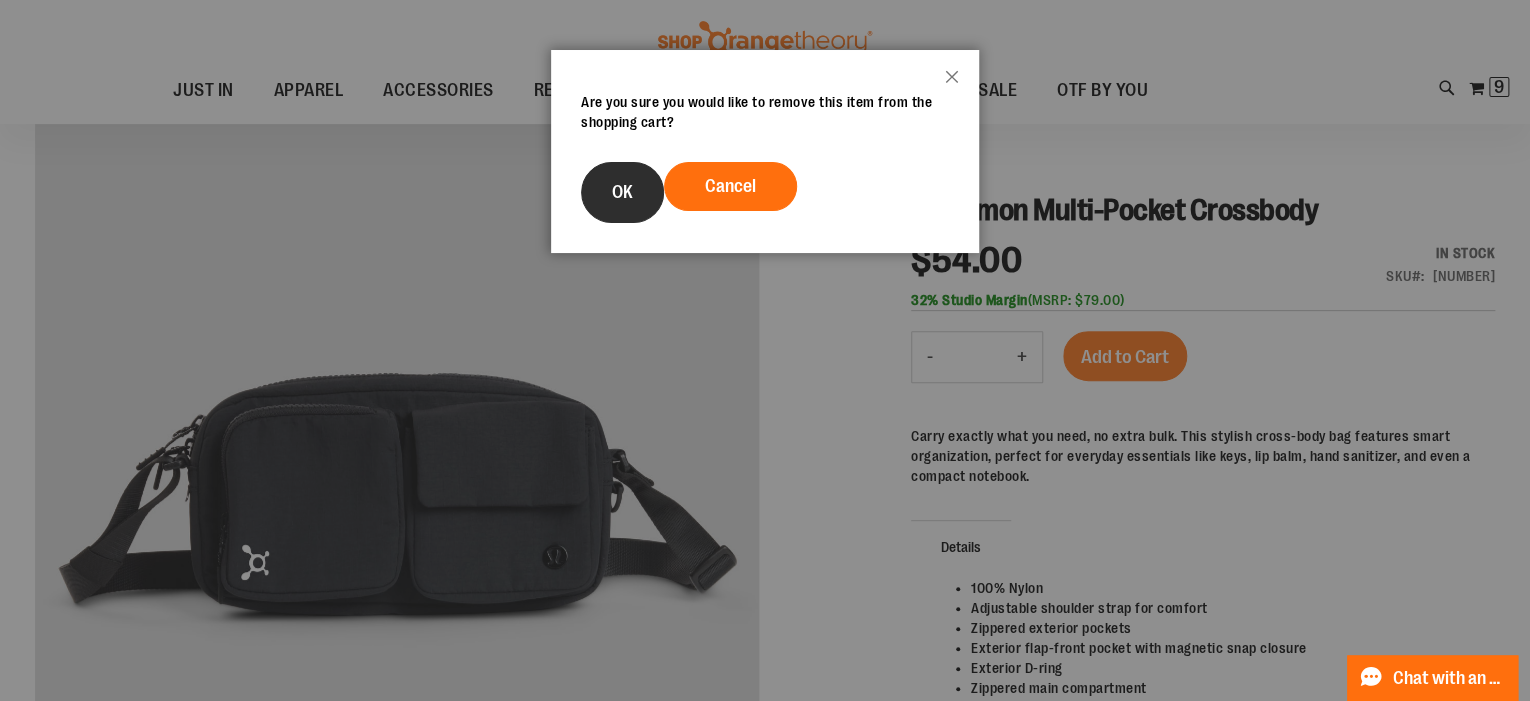 click on "OK" at bounding box center (622, 192) 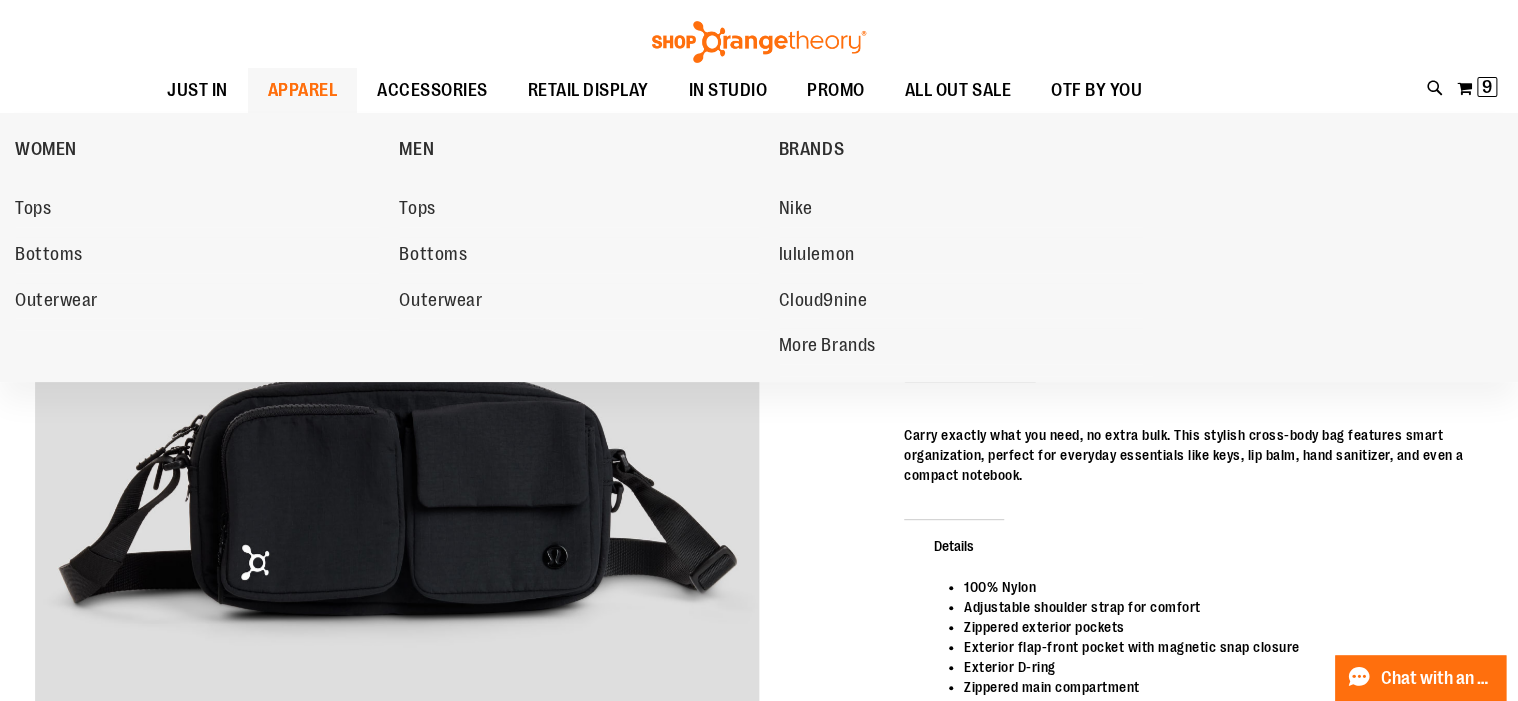 click on "APPAREL" at bounding box center (303, 90) 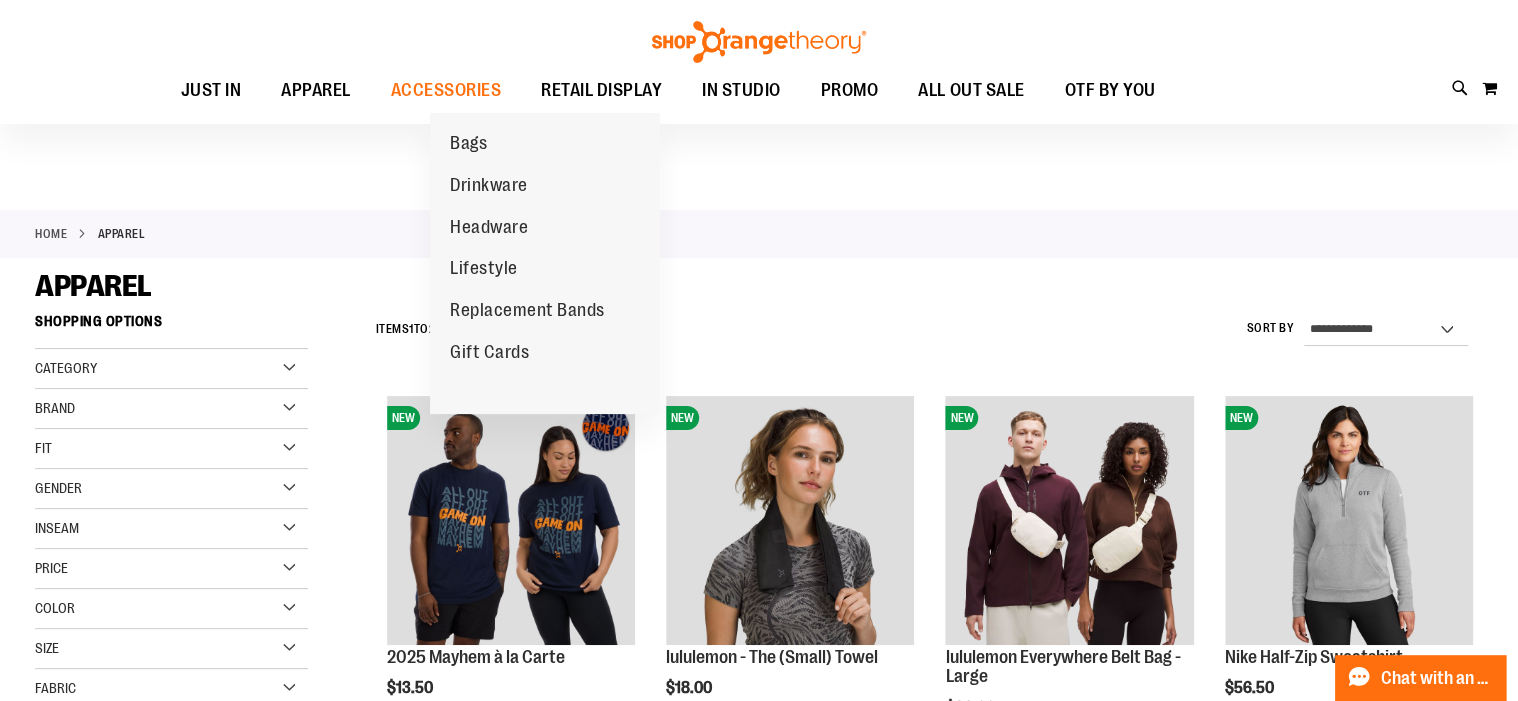 scroll, scrollTop: 320, scrollLeft: 0, axis: vertical 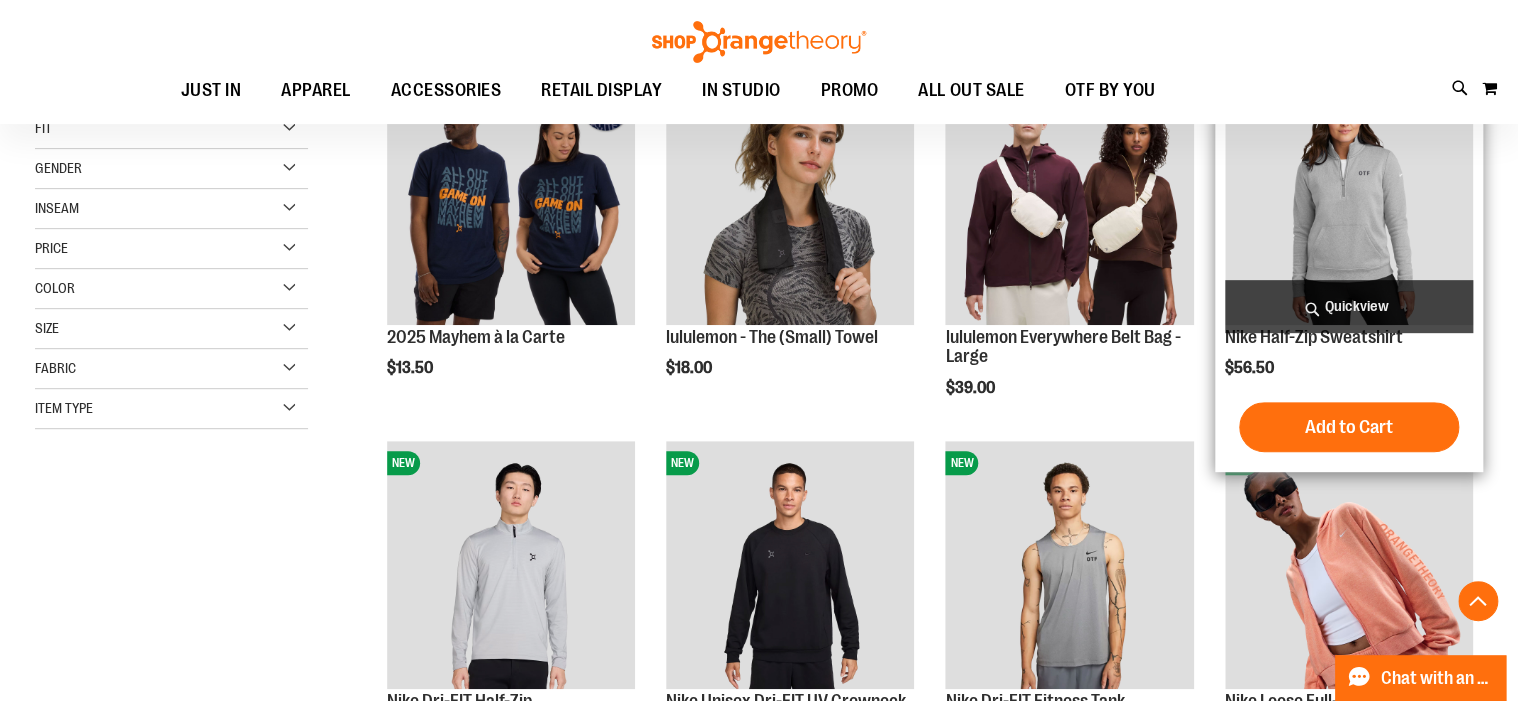 type on "**********" 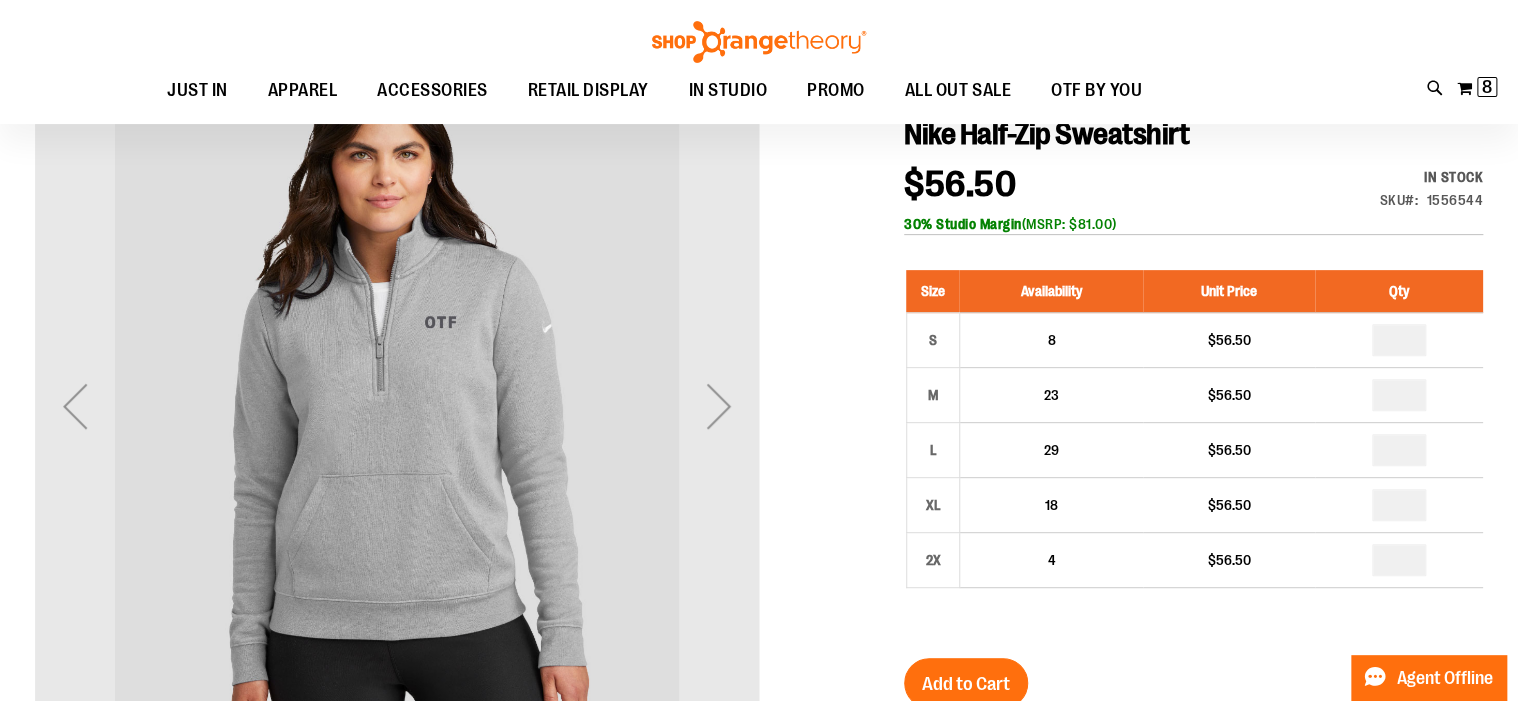 scroll, scrollTop: 240, scrollLeft: 0, axis: vertical 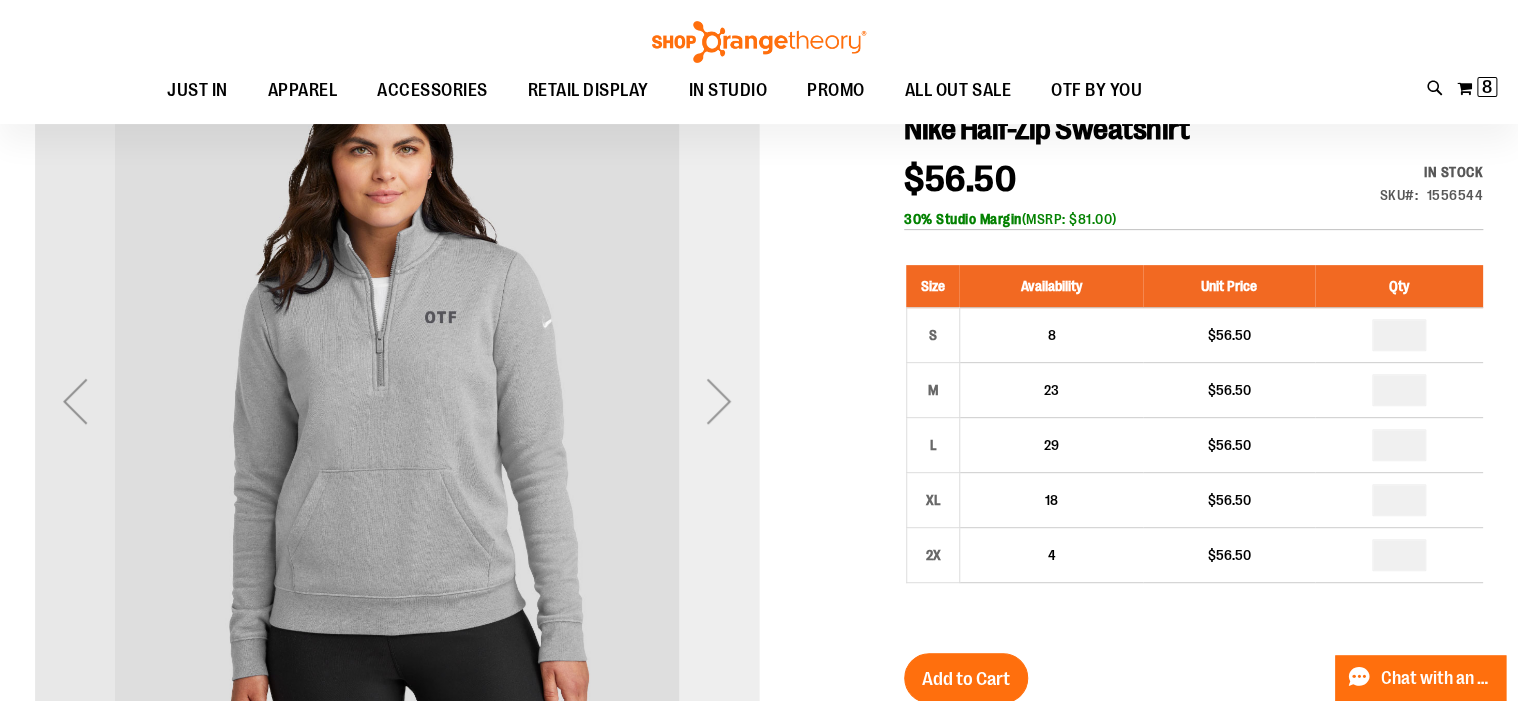 type on "**********" 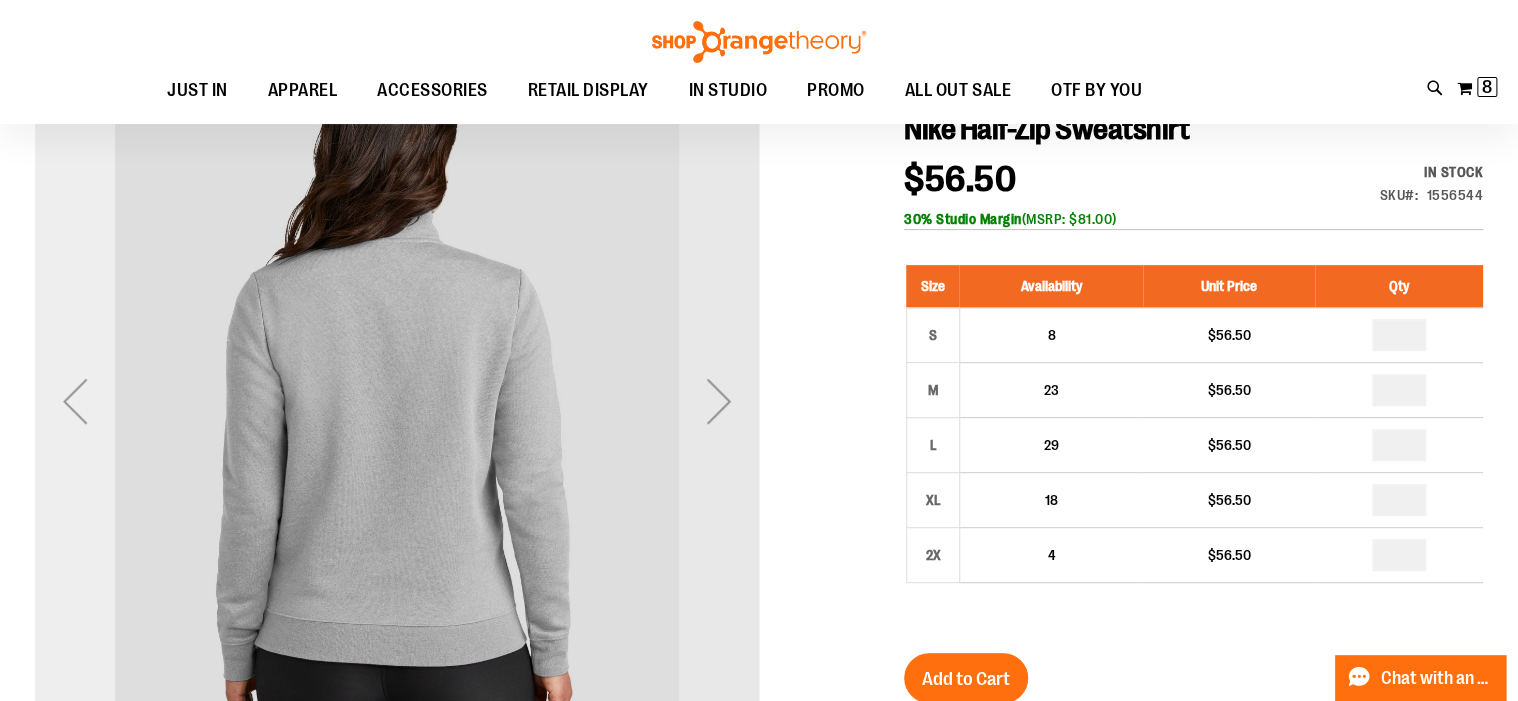 click at bounding box center (75, 401) 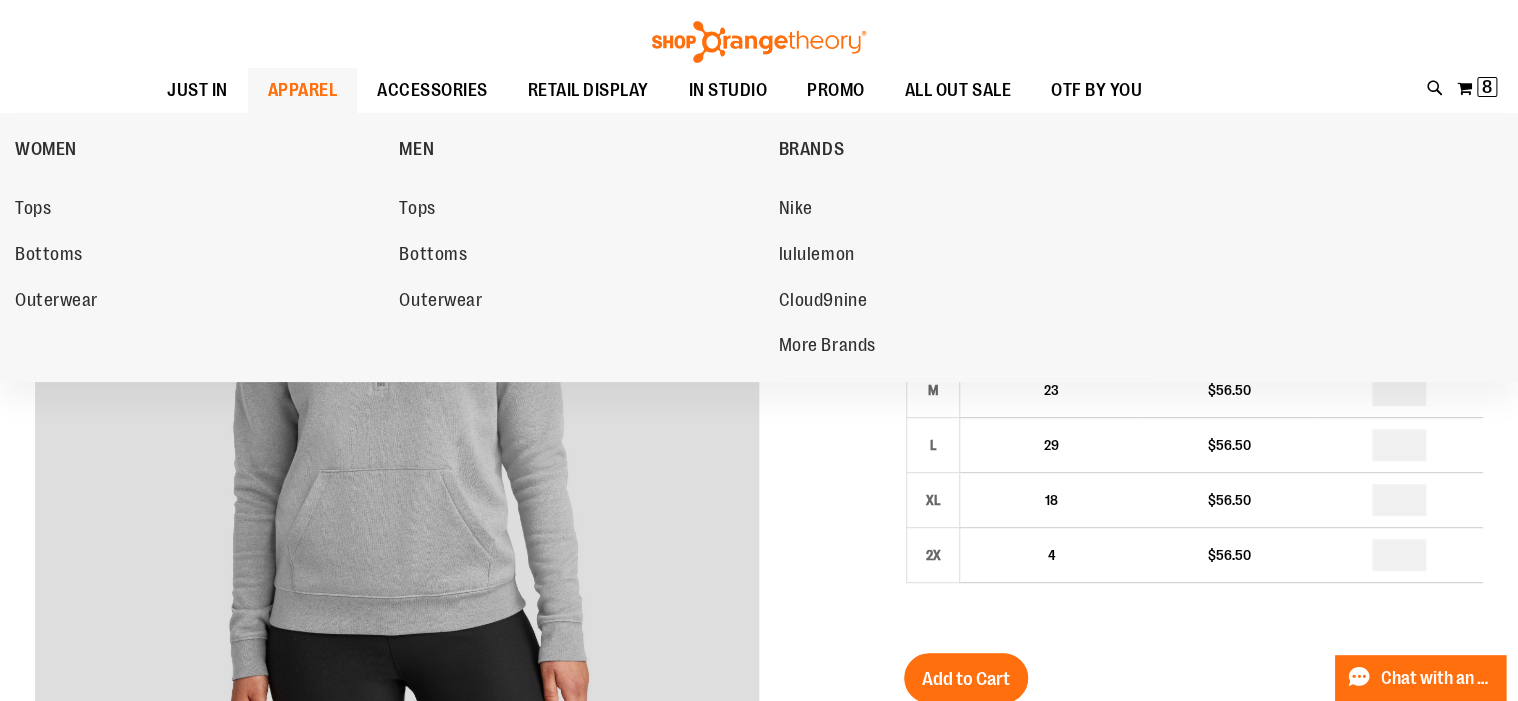 click on "APPAREL" at bounding box center [303, 90] 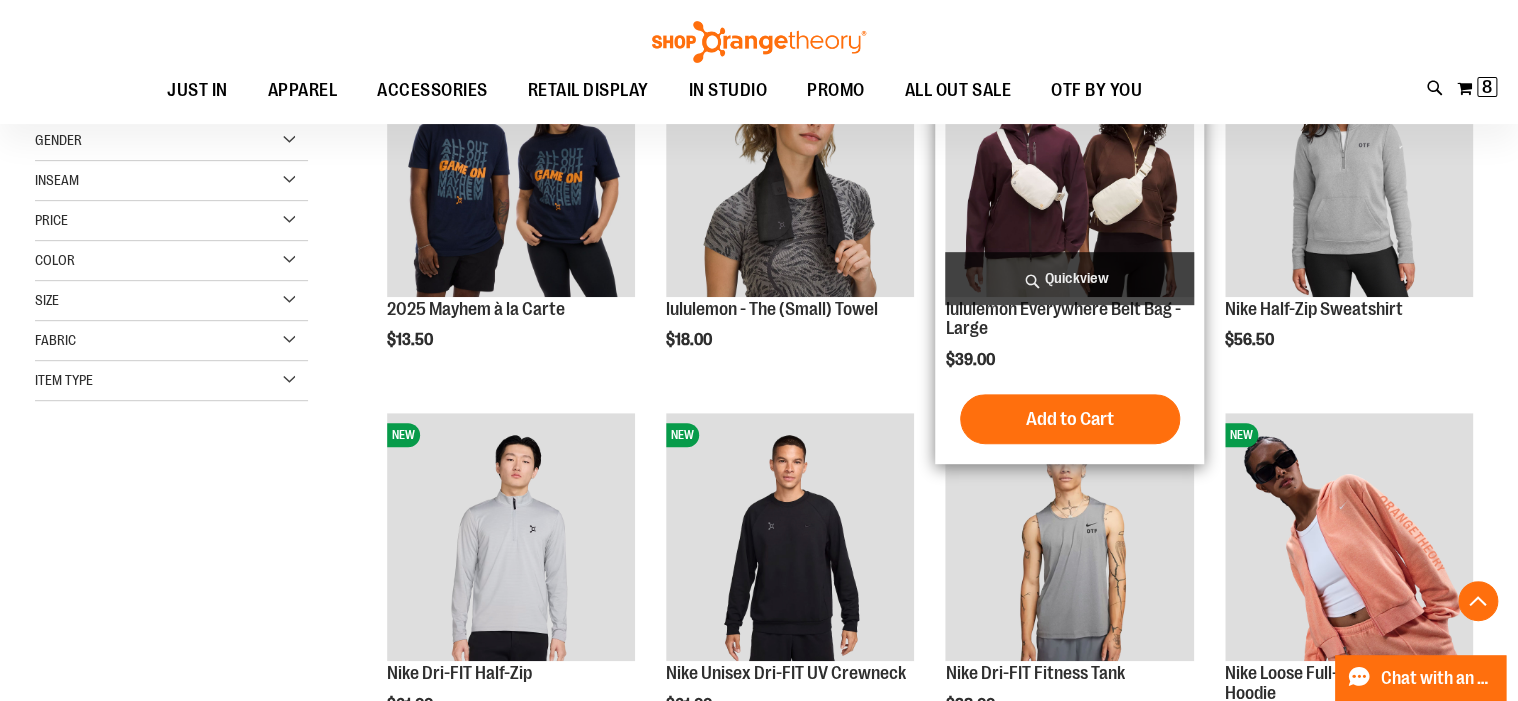 scroll, scrollTop: 320, scrollLeft: 0, axis: vertical 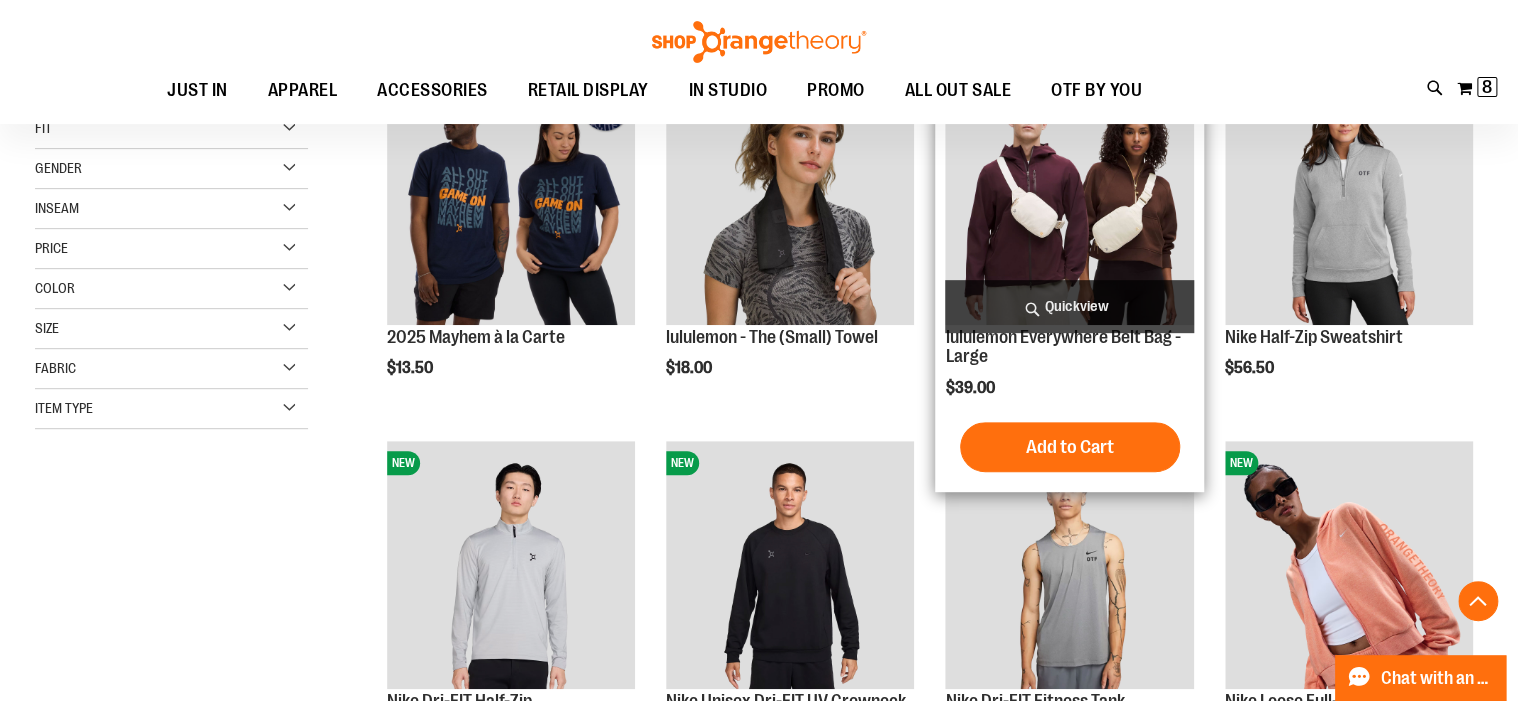type on "**********" 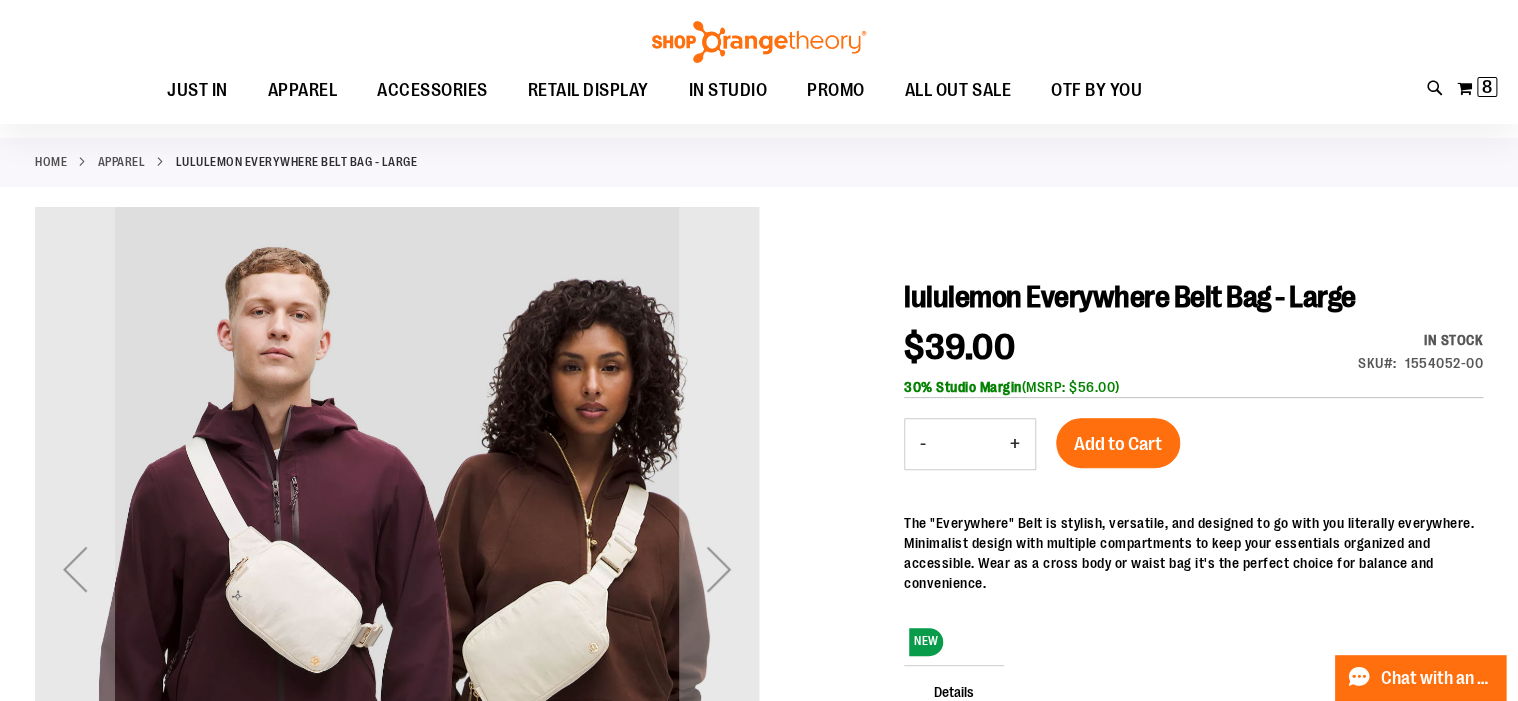 scroll, scrollTop: 0, scrollLeft: 0, axis: both 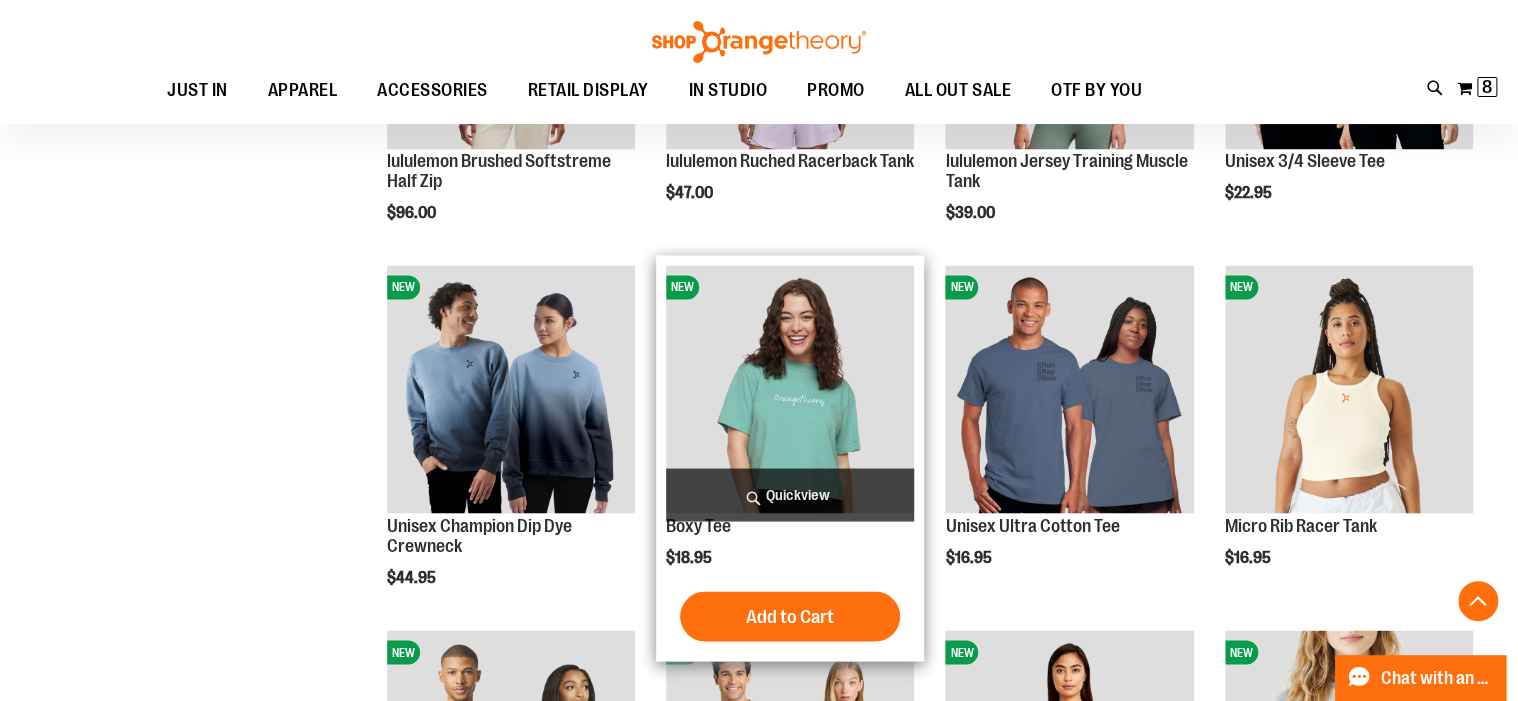 type on "**********" 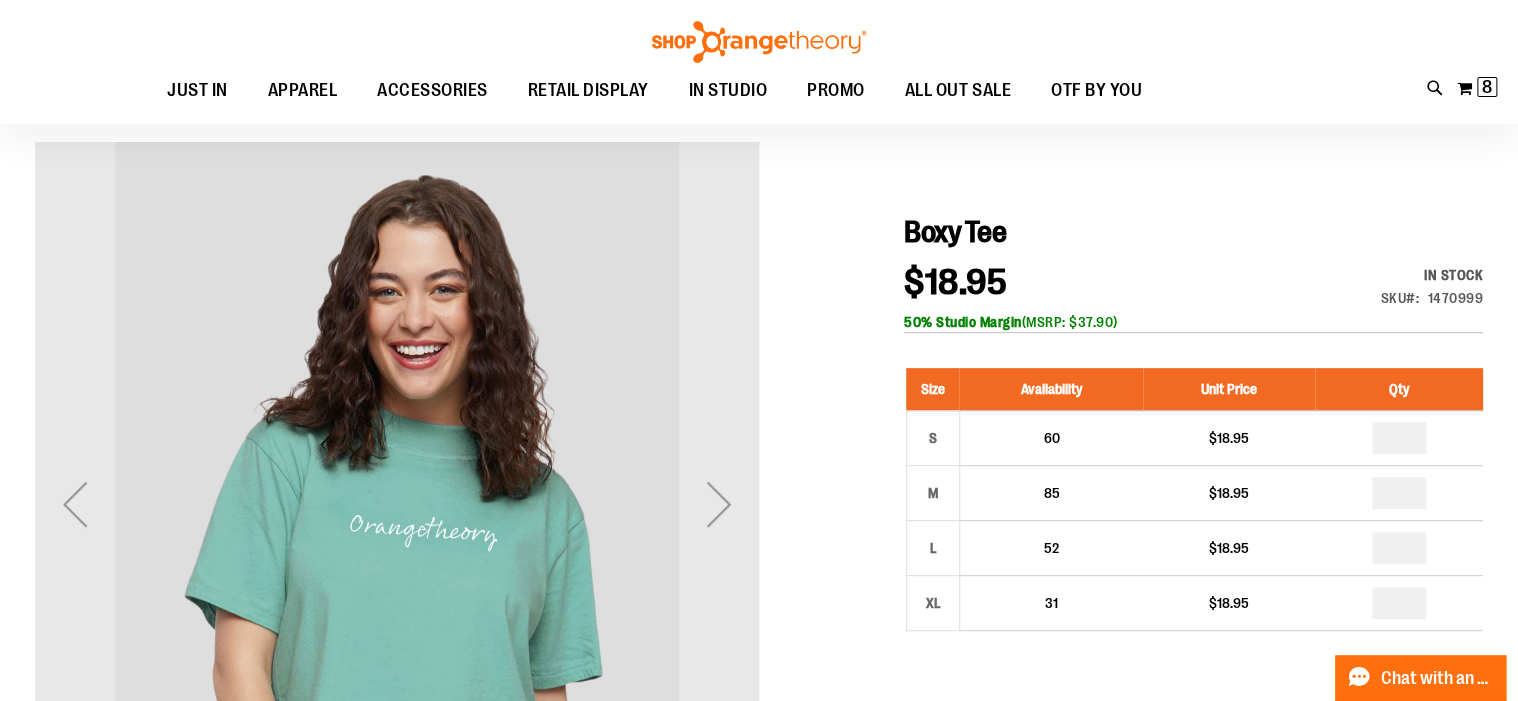 scroll, scrollTop: 240, scrollLeft: 0, axis: vertical 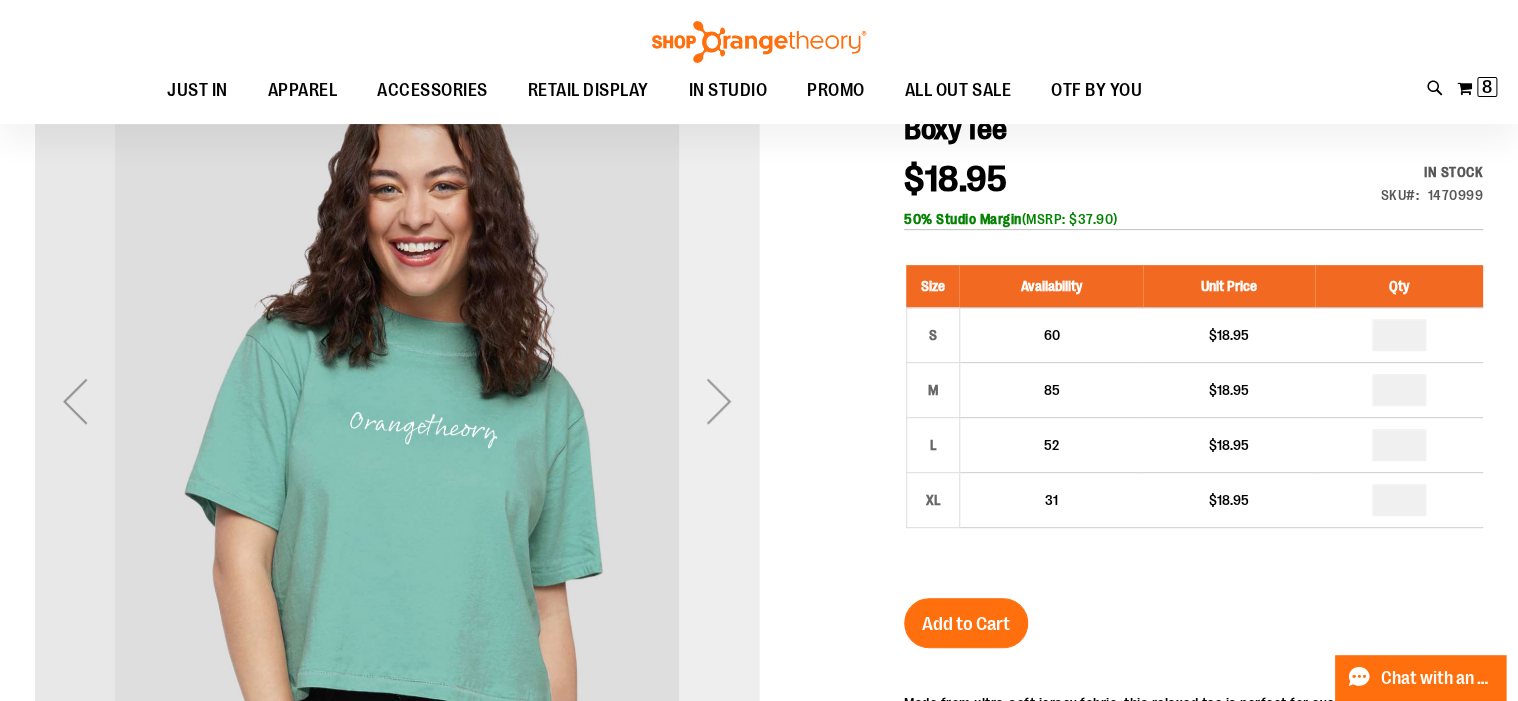 type on "**********" 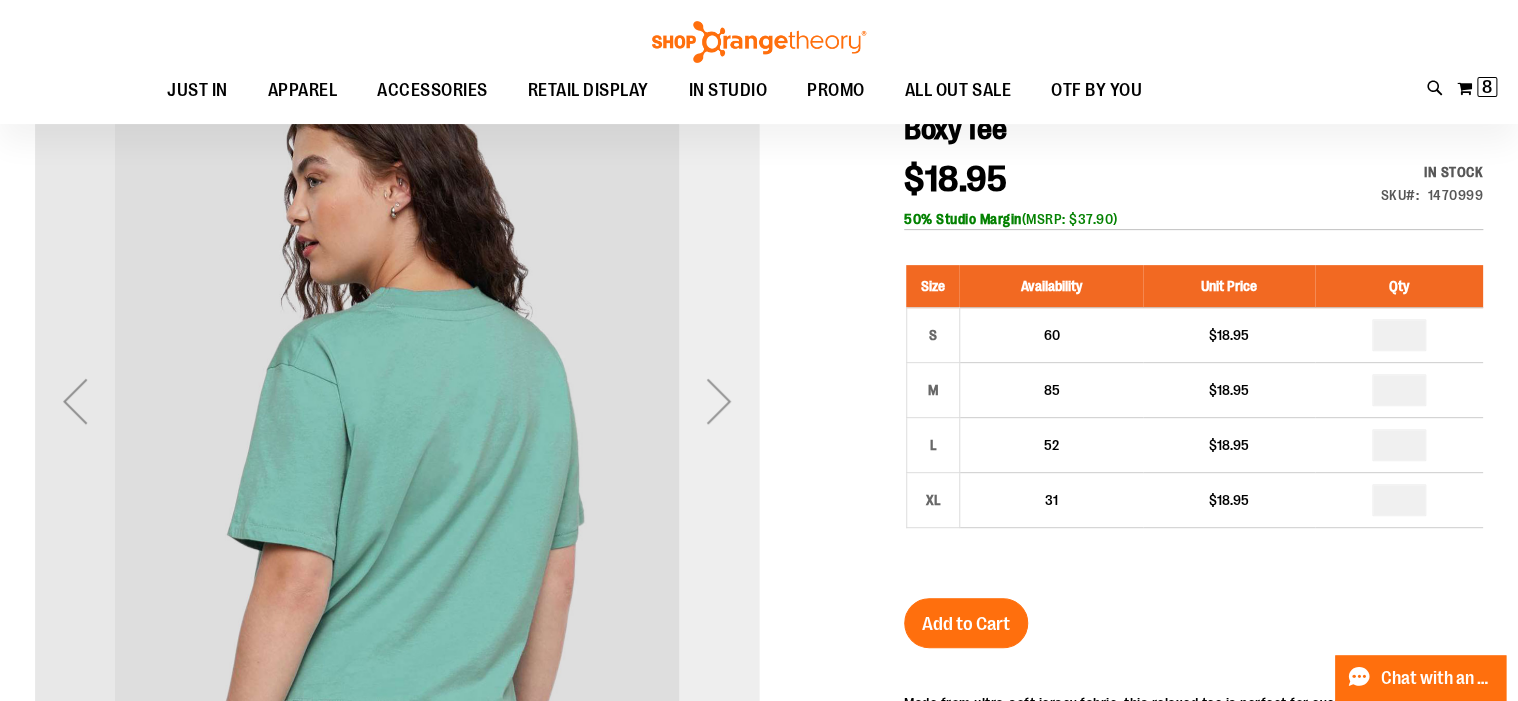 click at bounding box center (719, 401) 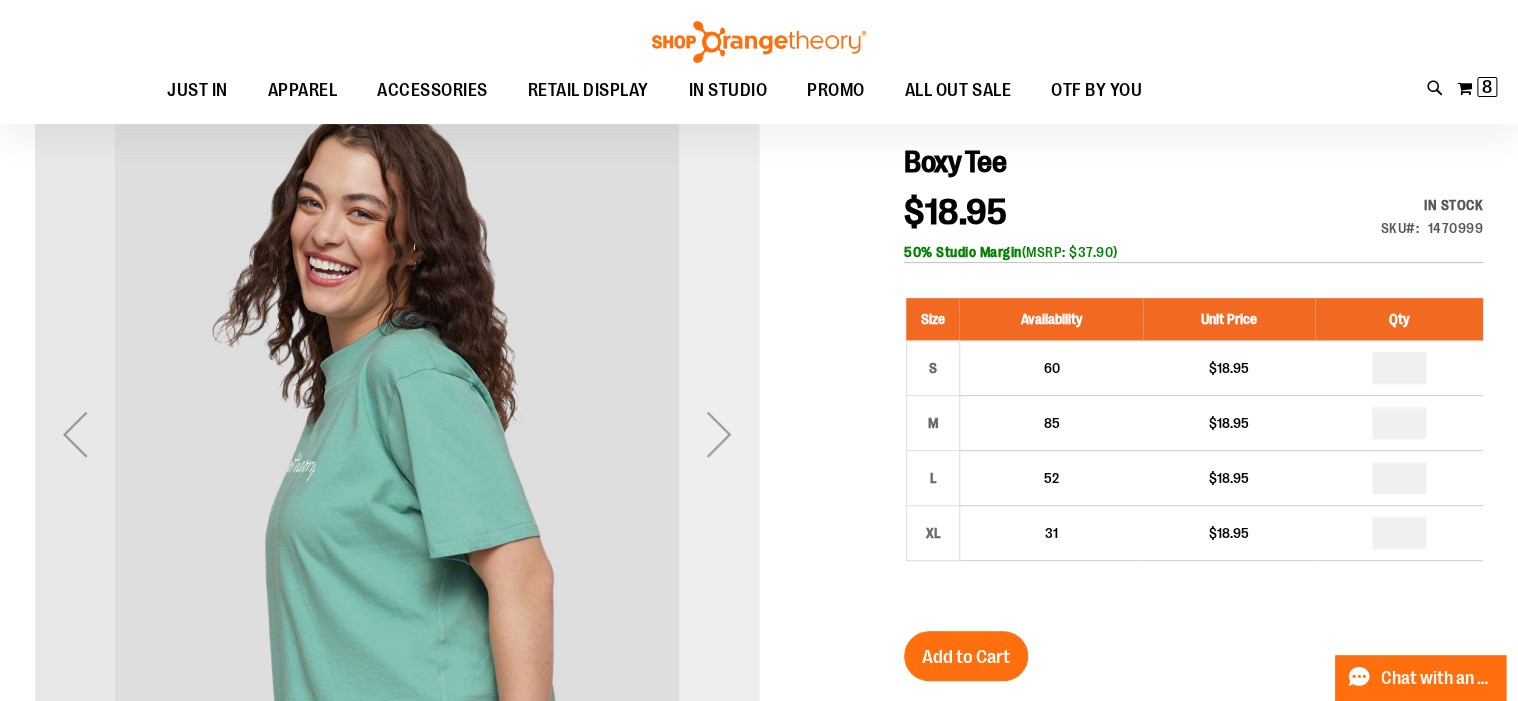 scroll, scrollTop: 160, scrollLeft: 0, axis: vertical 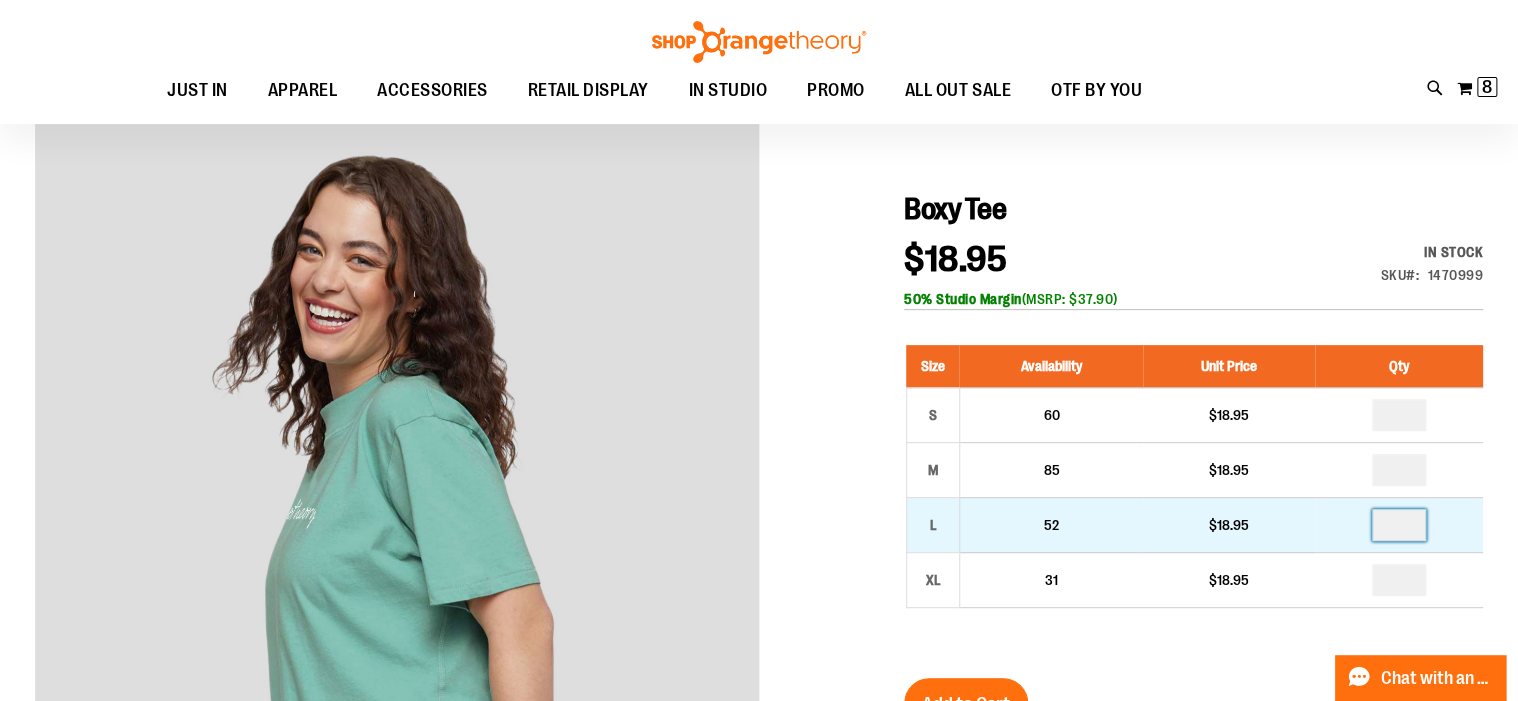 drag, startPoint x: 1414, startPoint y: 524, endPoint x: 1390, endPoint y: 523, distance: 24.020824 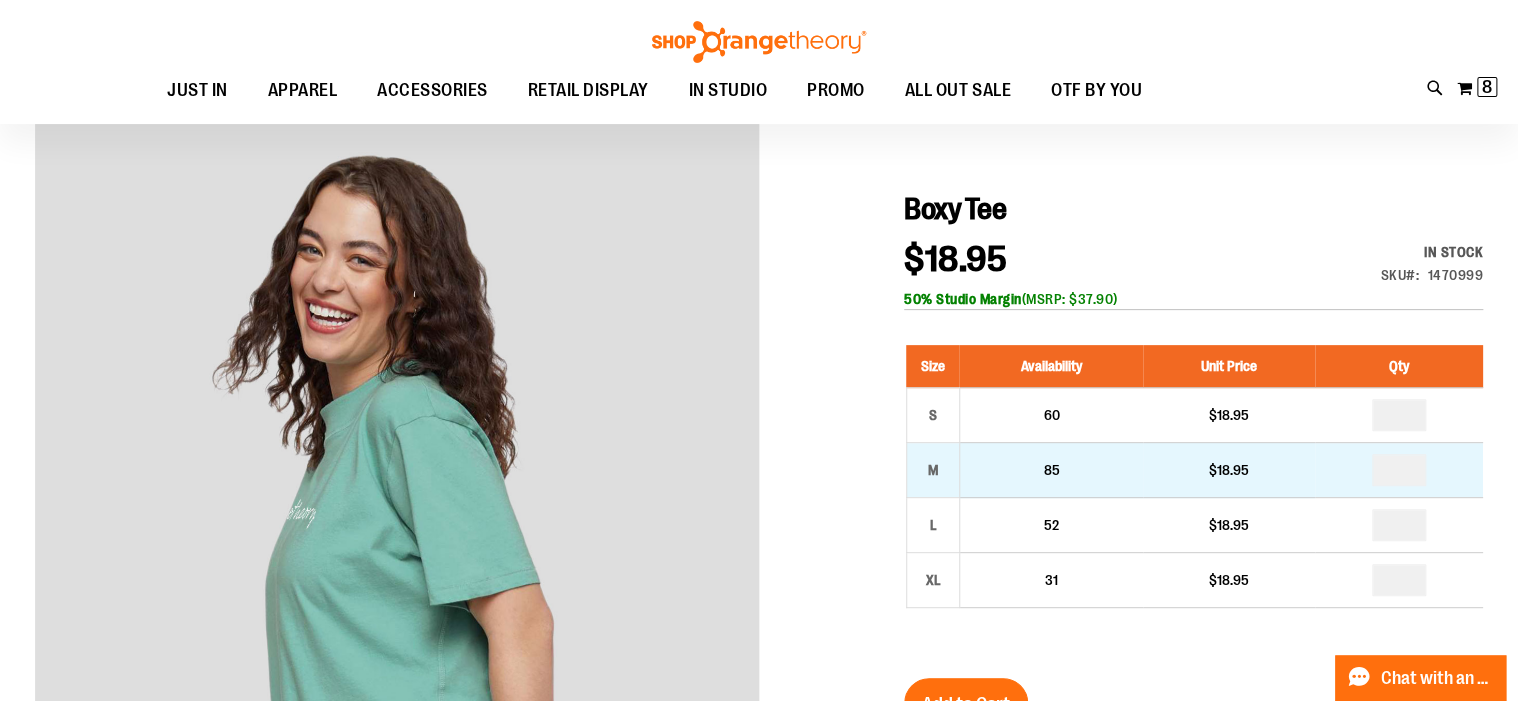 drag, startPoint x: 1417, startPoint y: 471, endPoint x: 1396, endPoint y: 472, distance: 21.023796 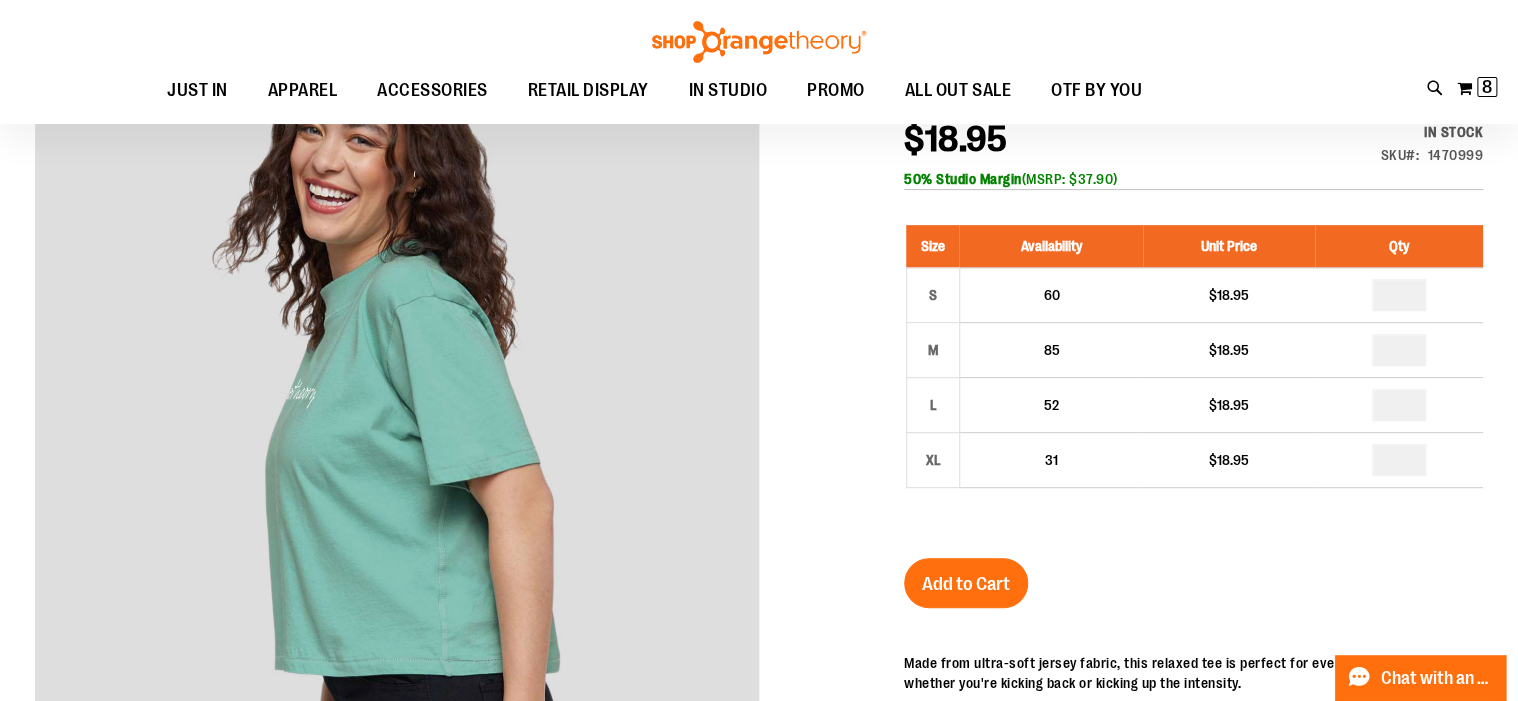 scroll, scrollTop: 320, scrollLeft: 0, axis: vertical 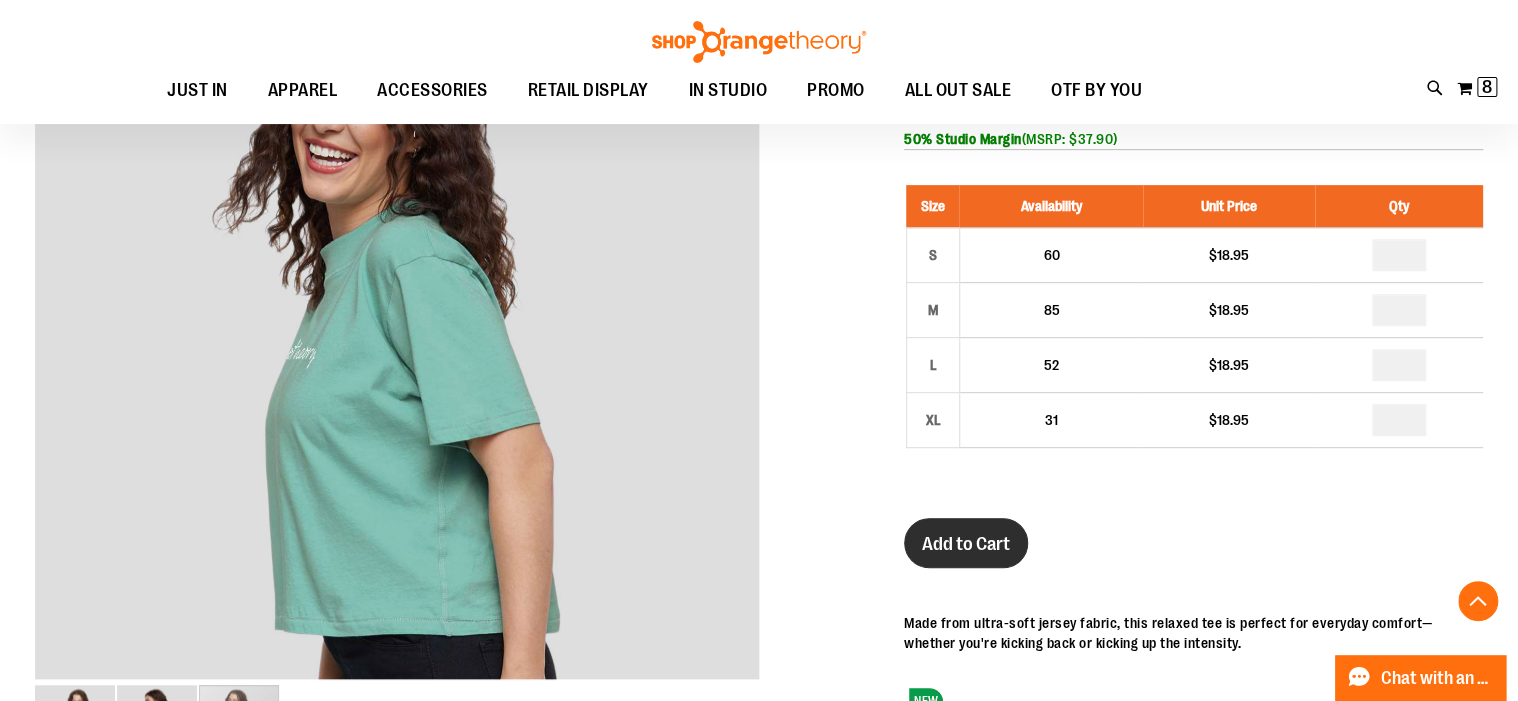click on "Add to Cart" at bounding box center (966, 544) 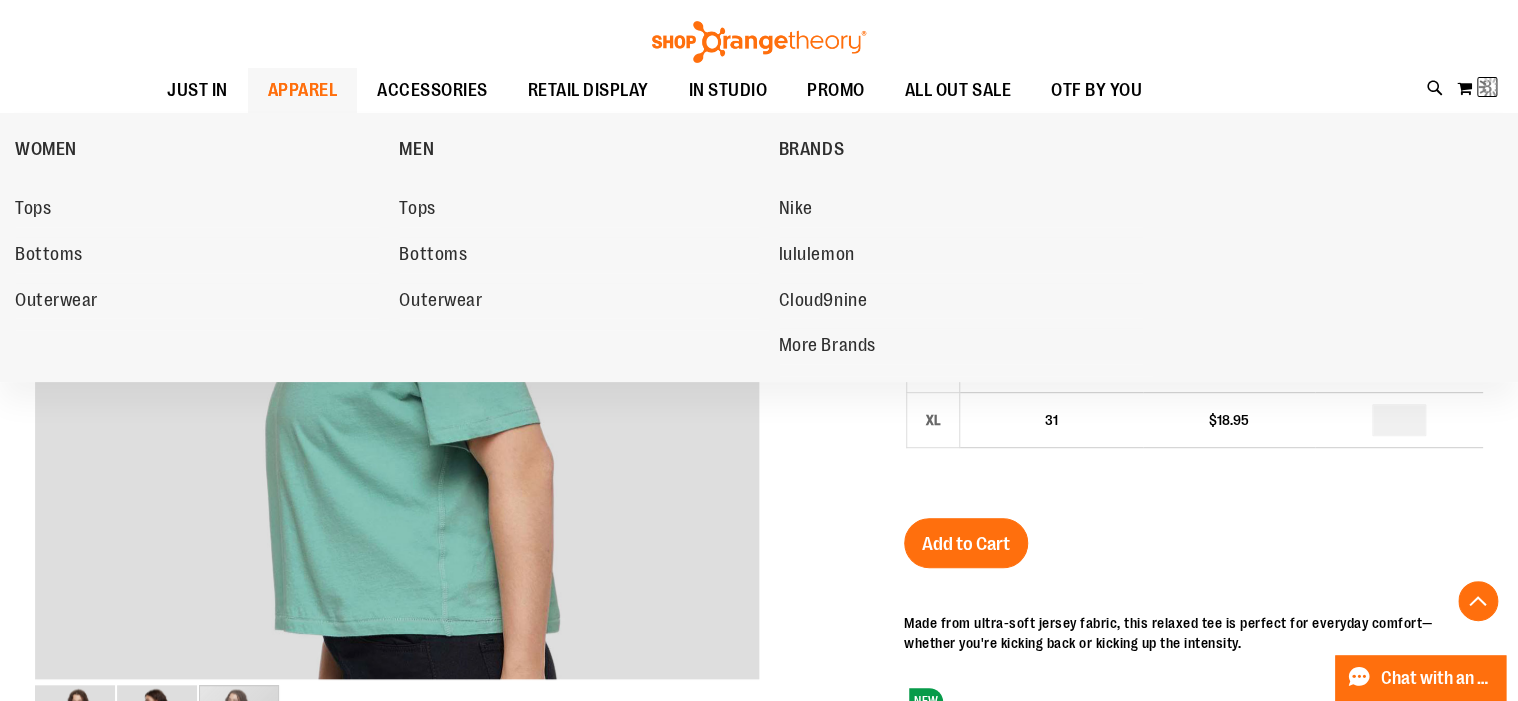 click on "APPAREL" at bounding box center (303, 90) 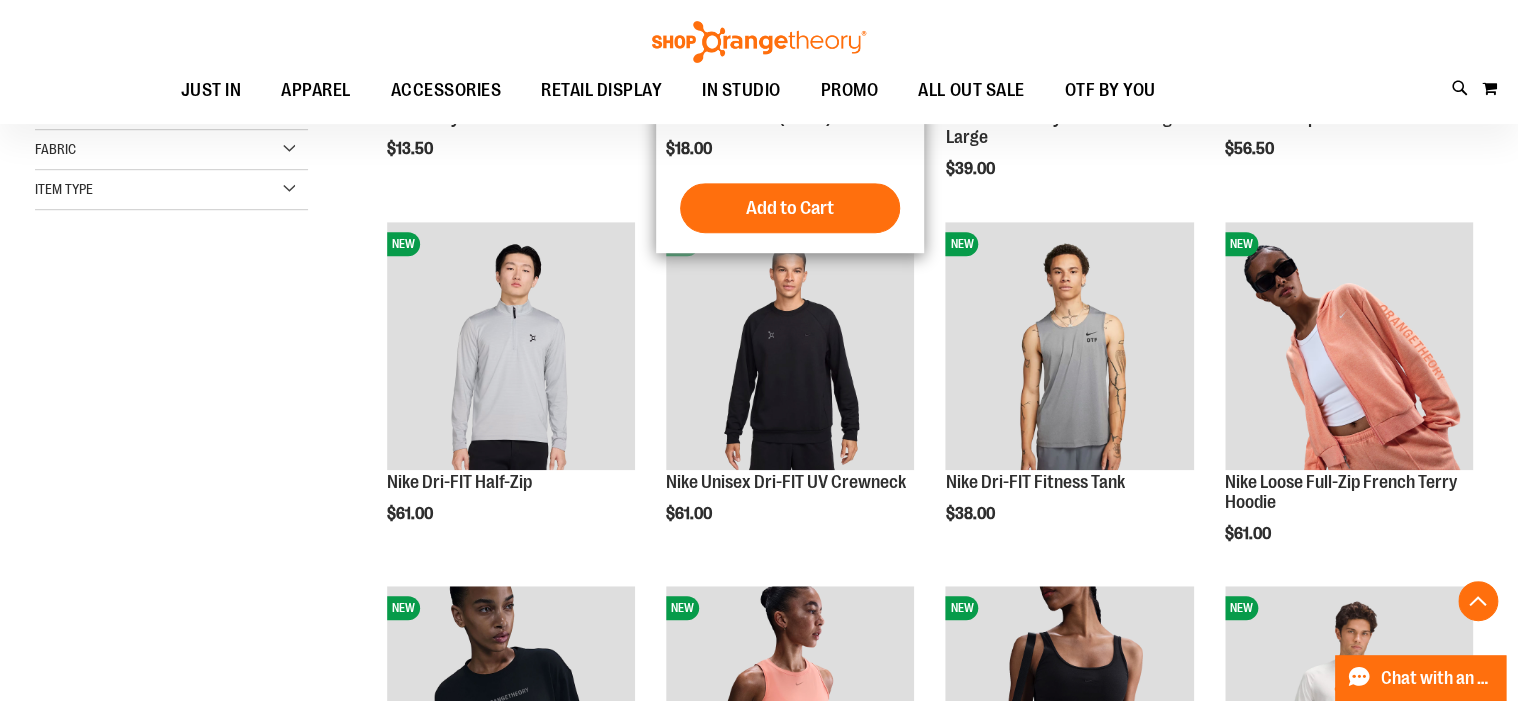 scroll, scrollTop: 560, scrollLeft: 0, axis: vertical 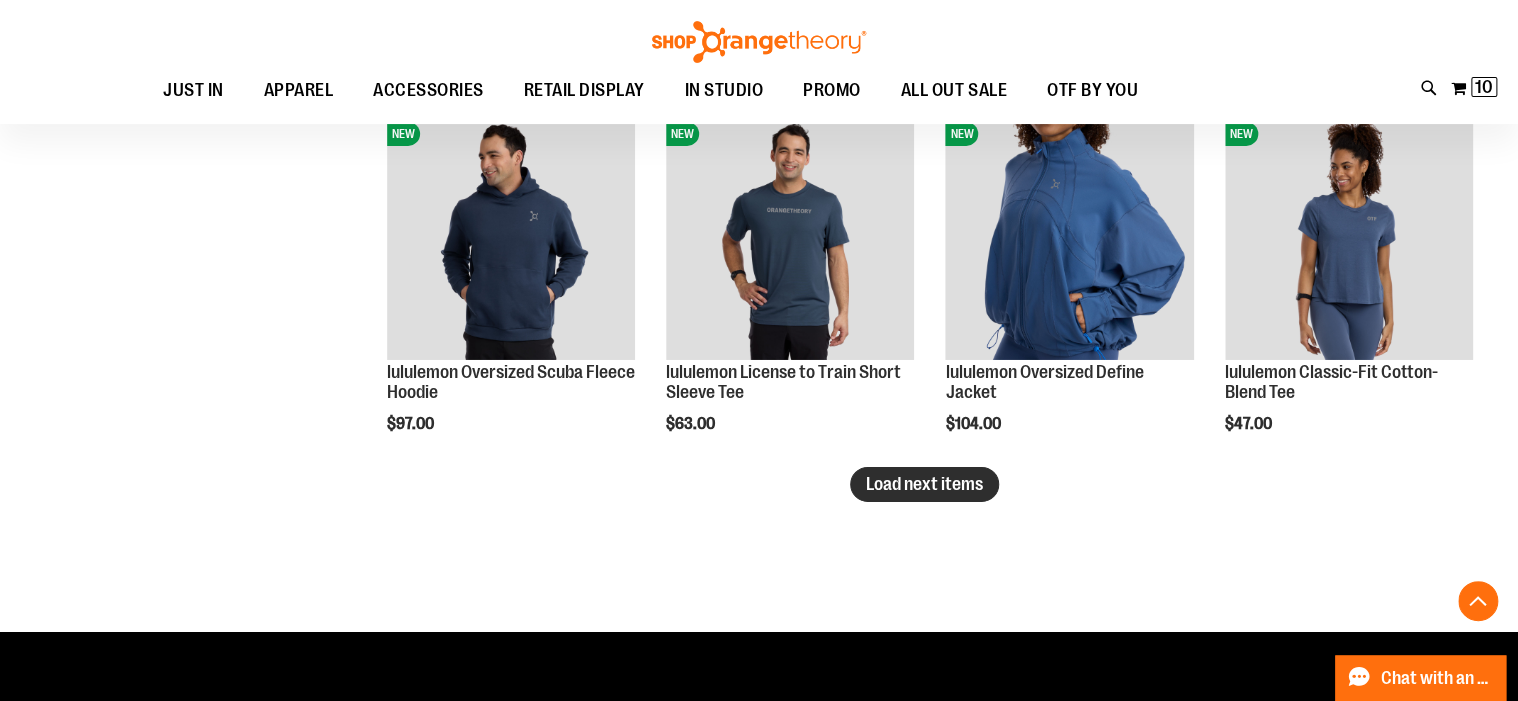 type on "**********" 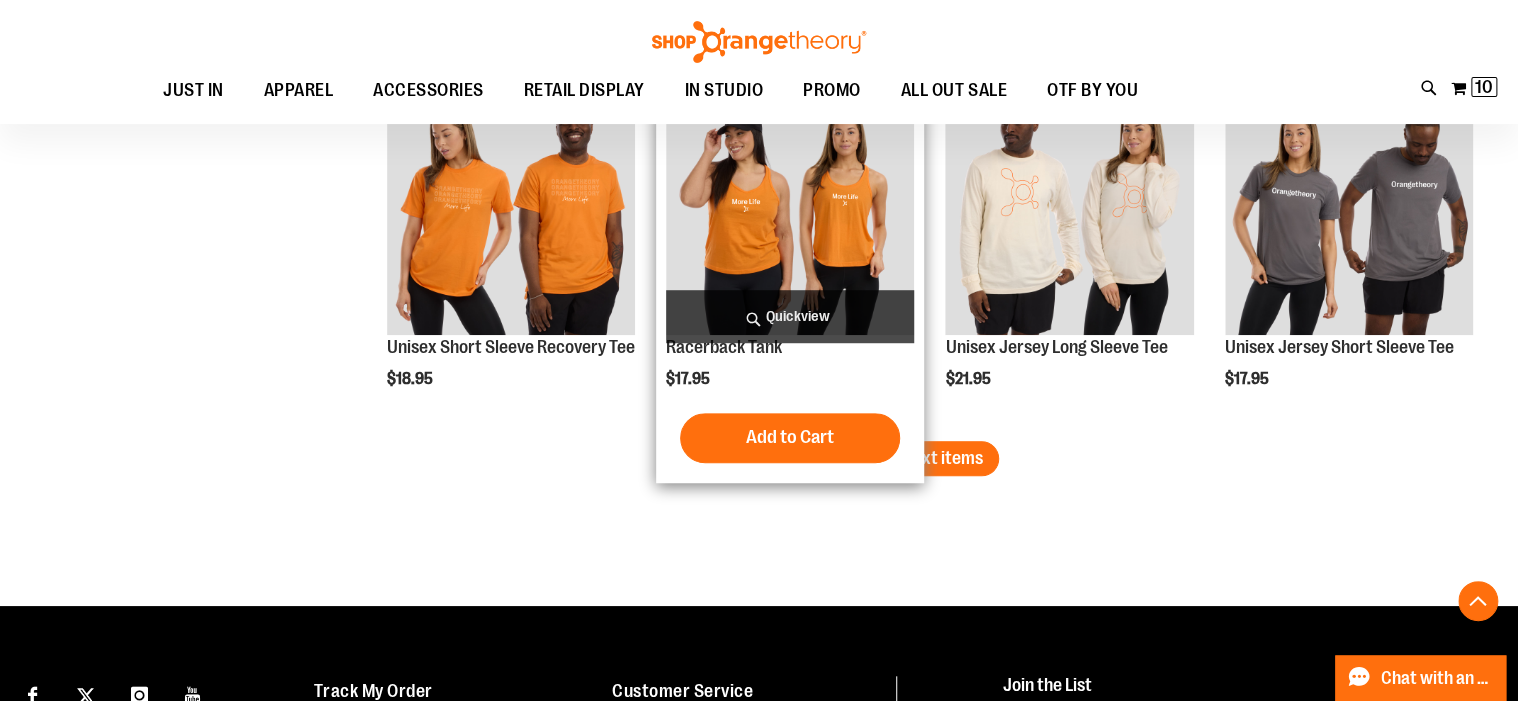 scroll, scrollTop: 4320, scrollLeft: 0, axis: vertical 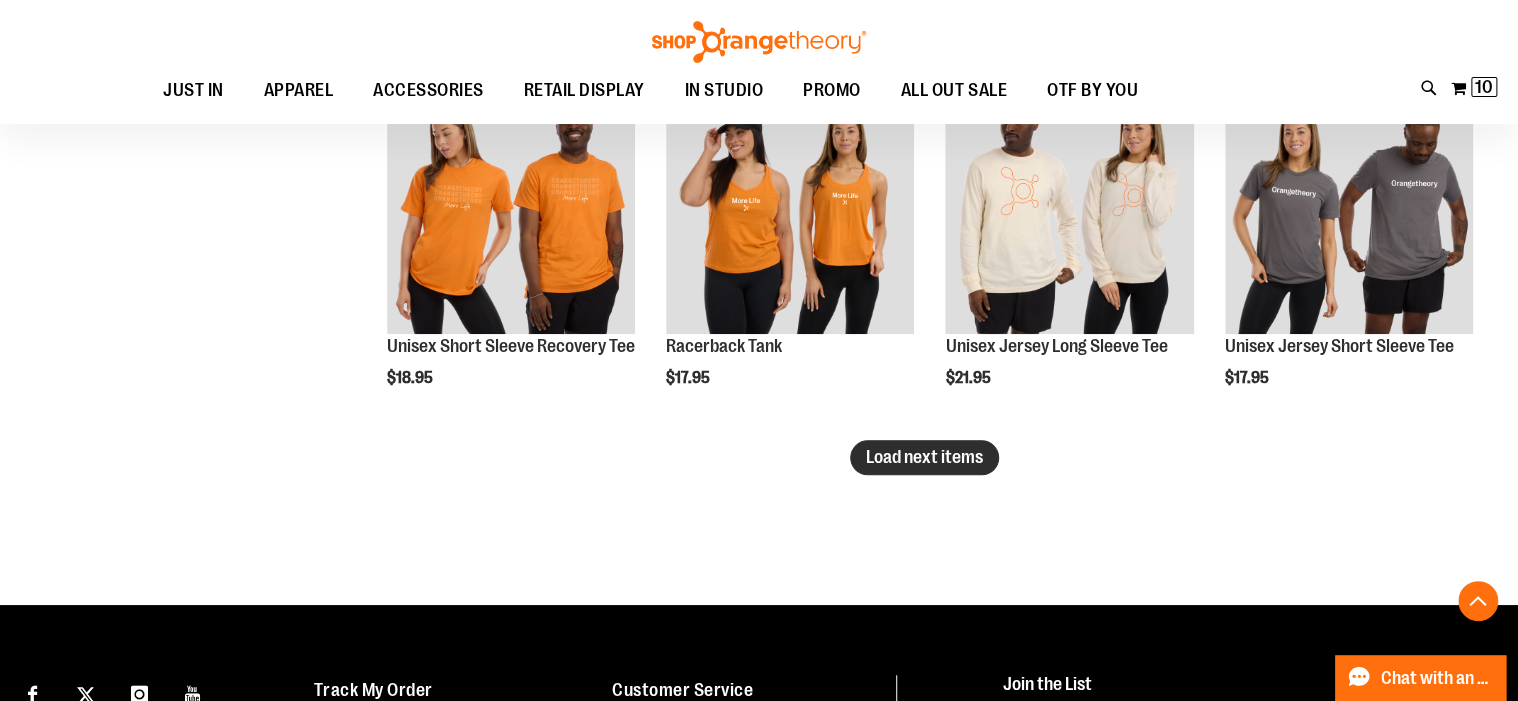 click on "Load next items" at bounding box center (924, 457) 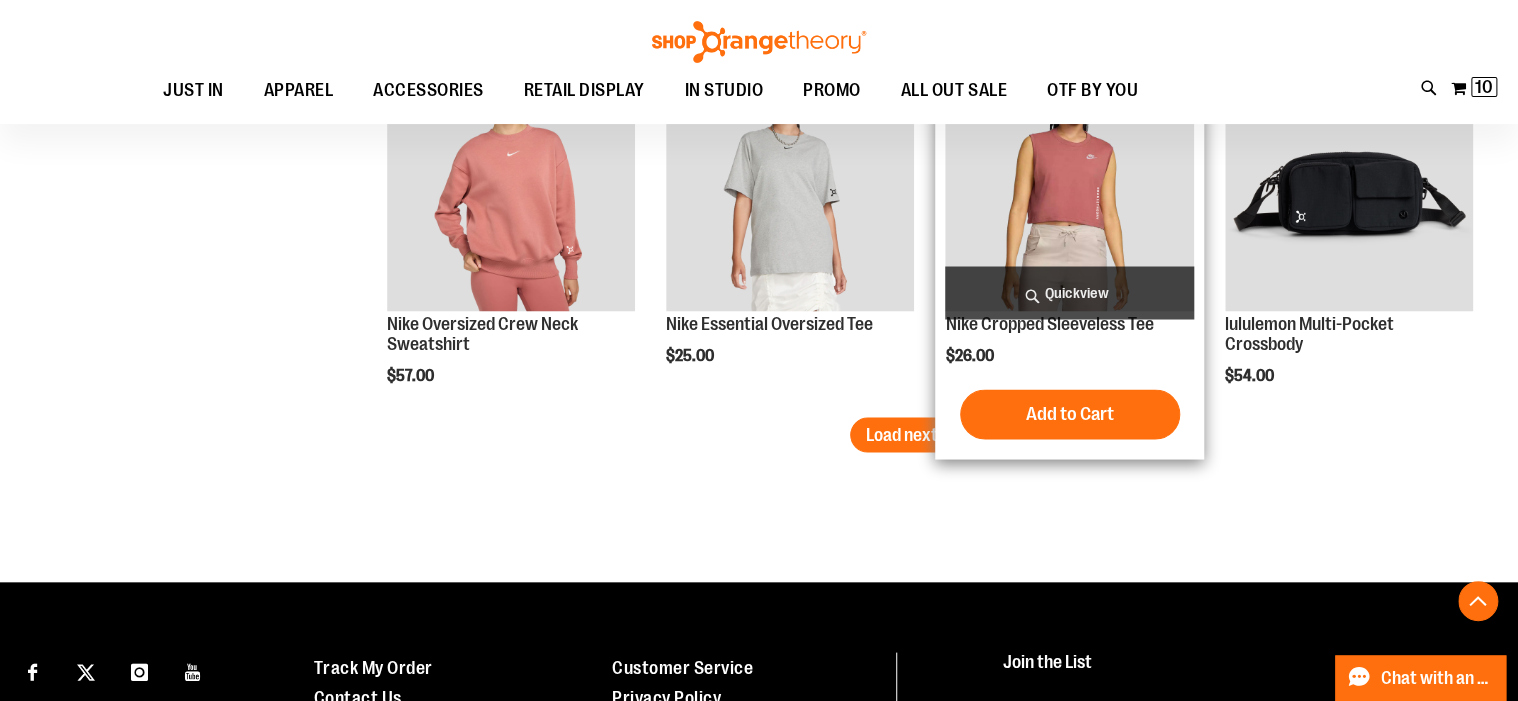 scroll, scrollTop: 5440, scrollLeft: 0, axis: vertical 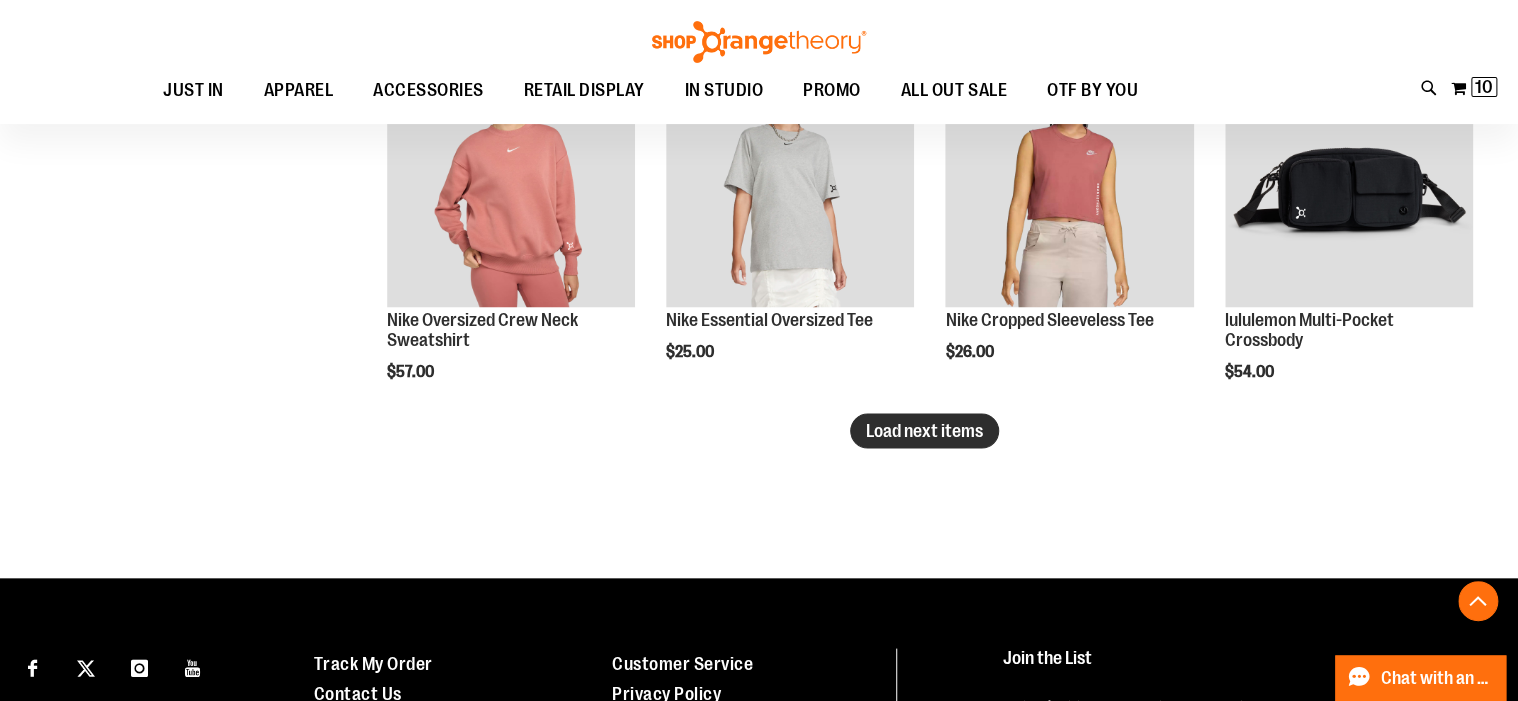 click on "Load next items" at bounding box center (924, 430) 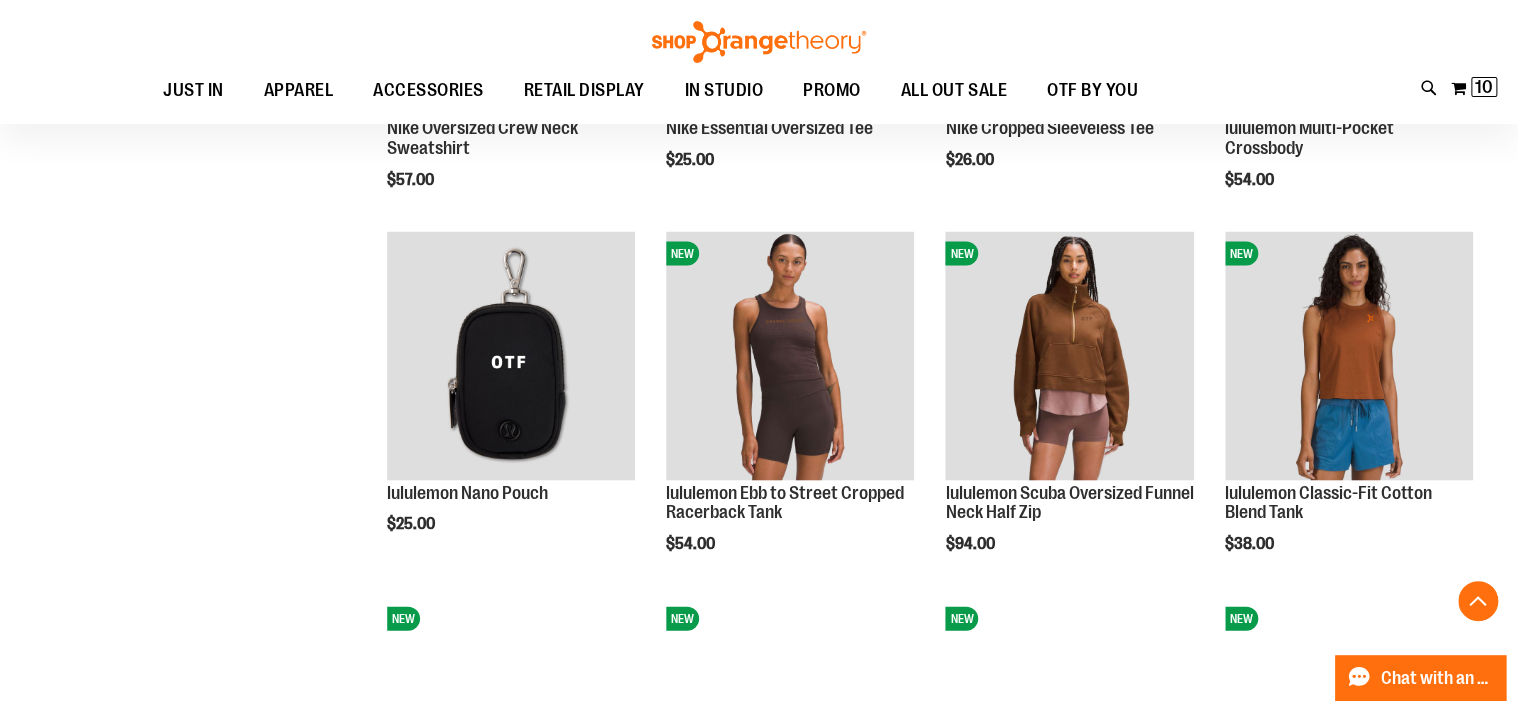 scroll, scrollTop: 5600, scrollLeft: 0, axis: vertical 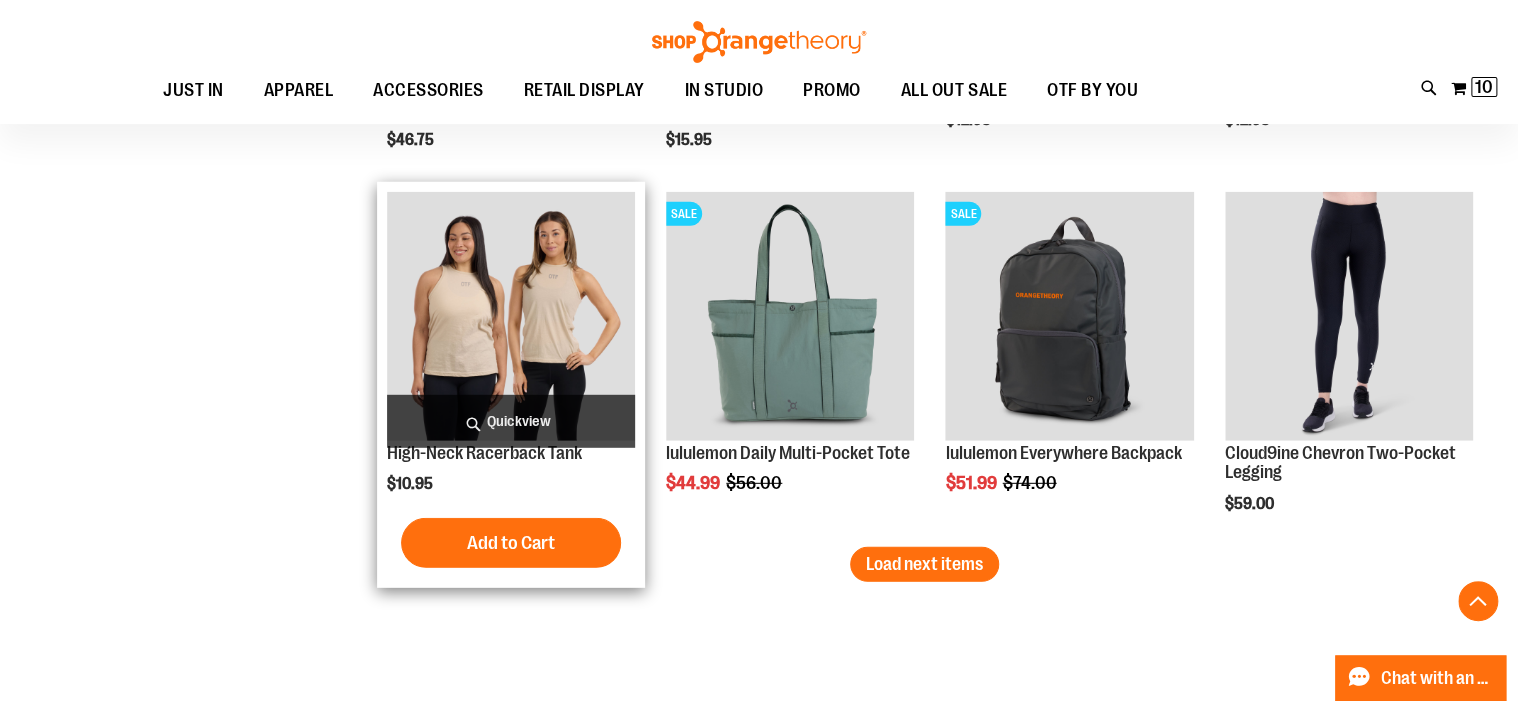 click at bounding box center [511, 316] 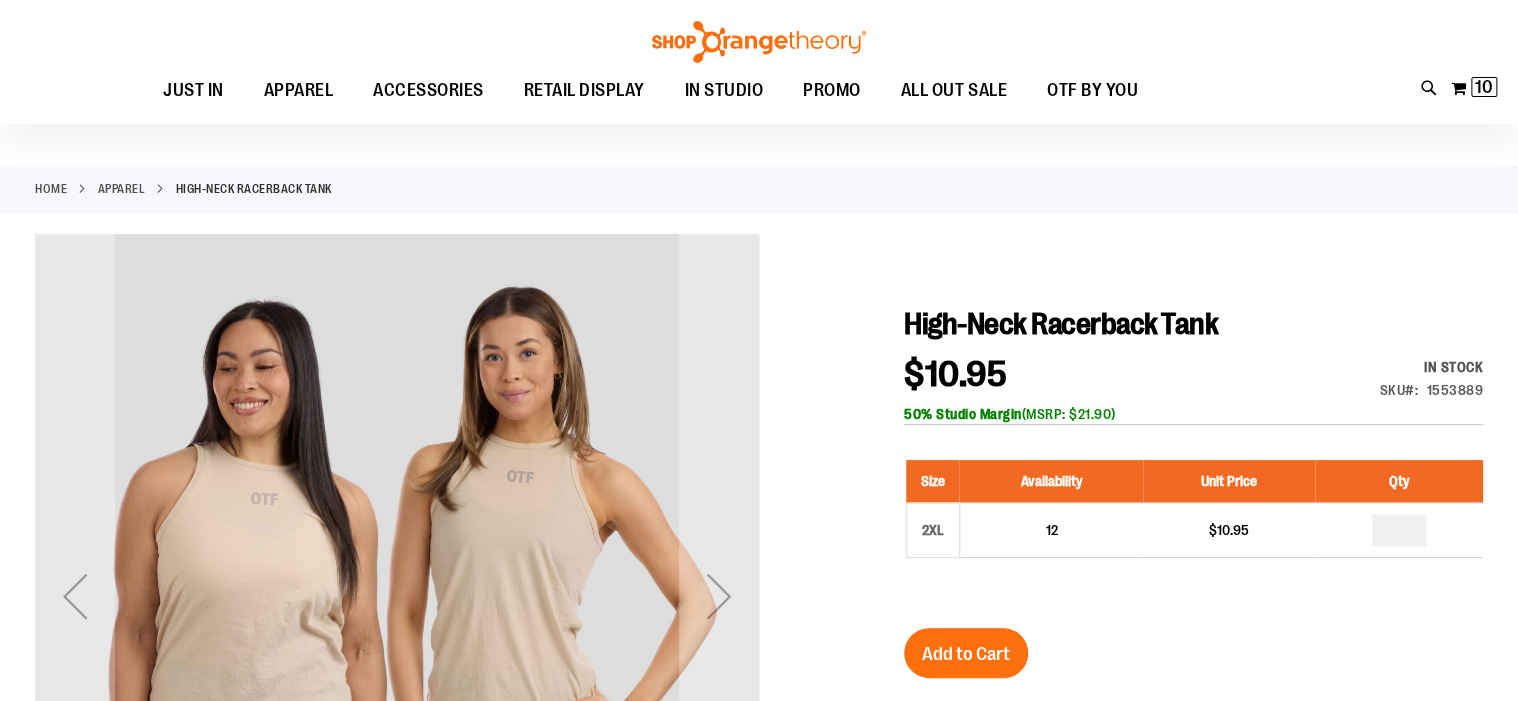 scroll, scrollTop: 160, scrollLeft: 0, axis: vertical 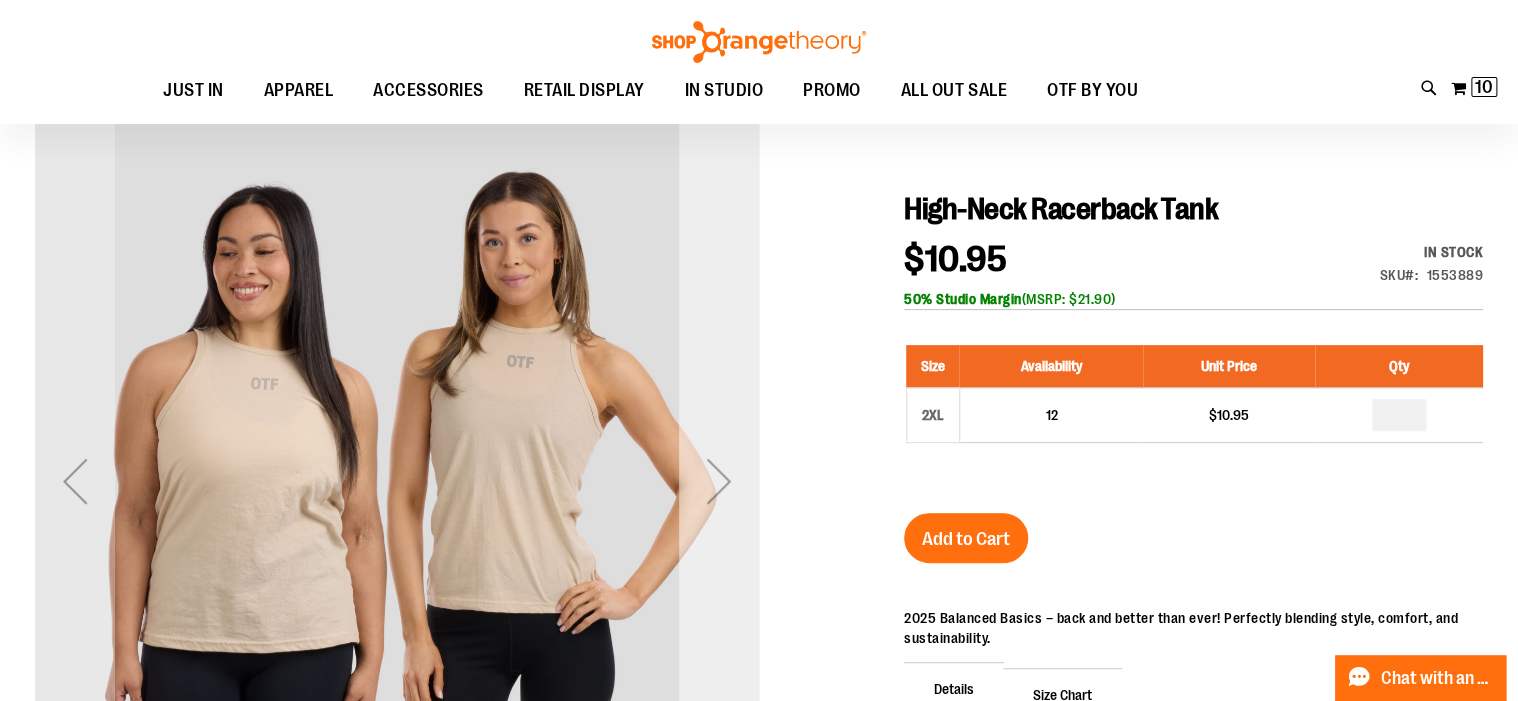 type on "**********" 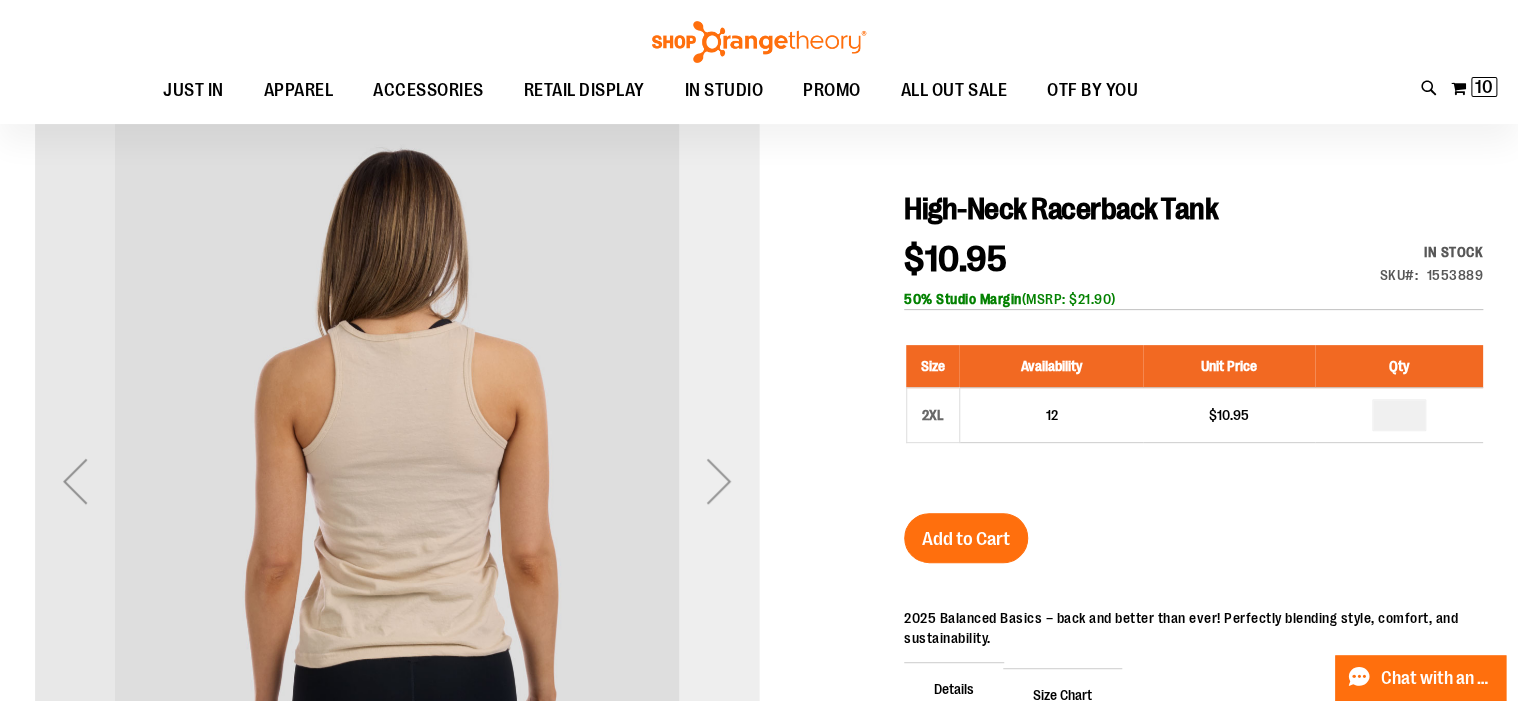 click at bounding box center [719, 481] 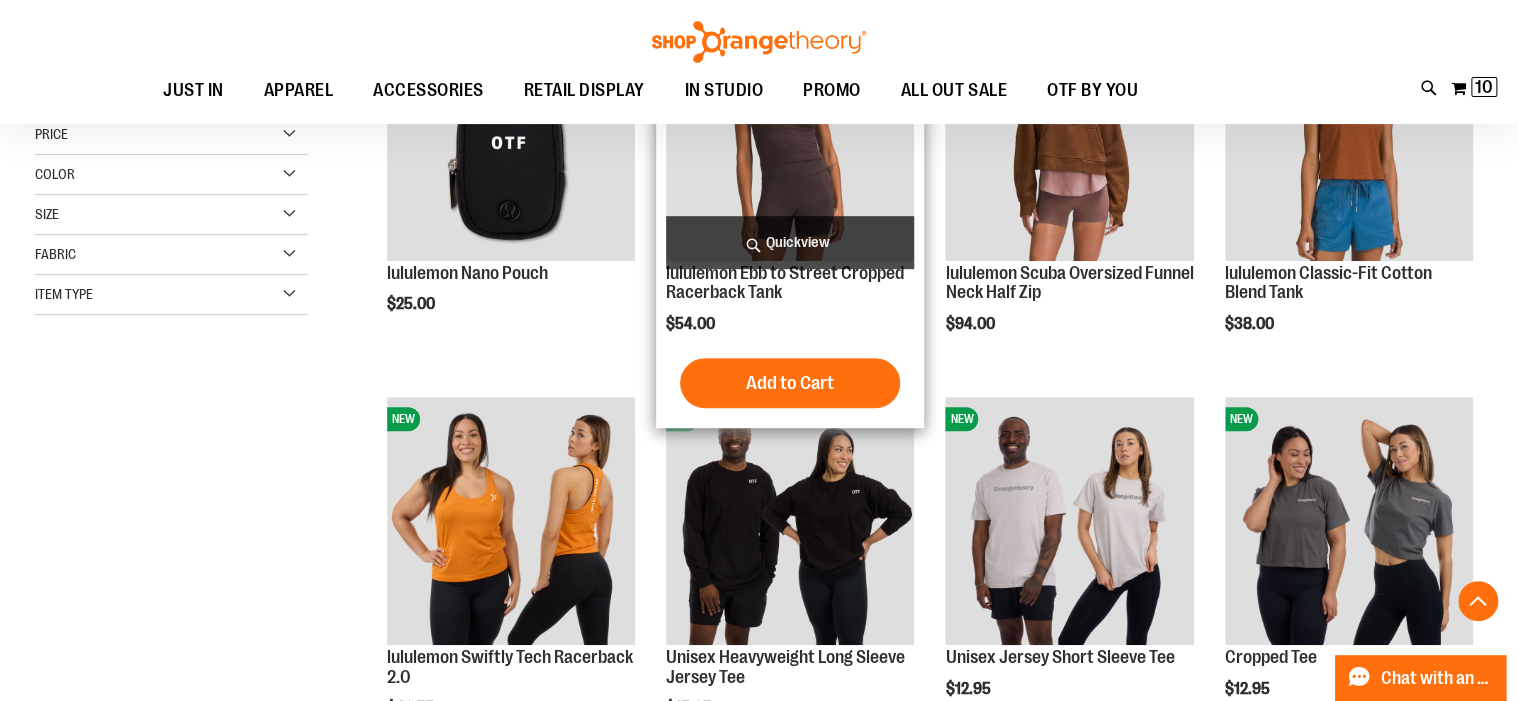 scroll, scrollTop: 480, scrollLeft: 0, axis: vertical 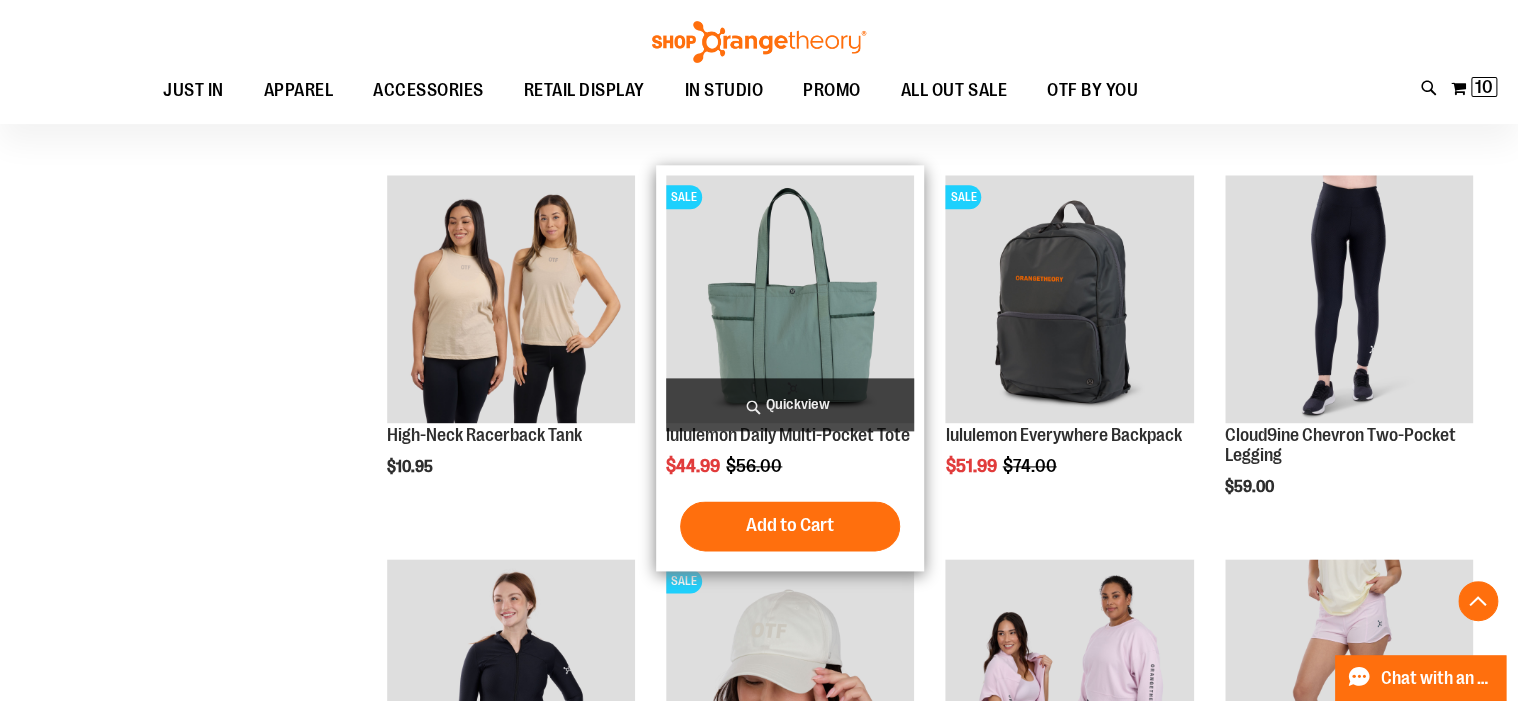 type on "**********" 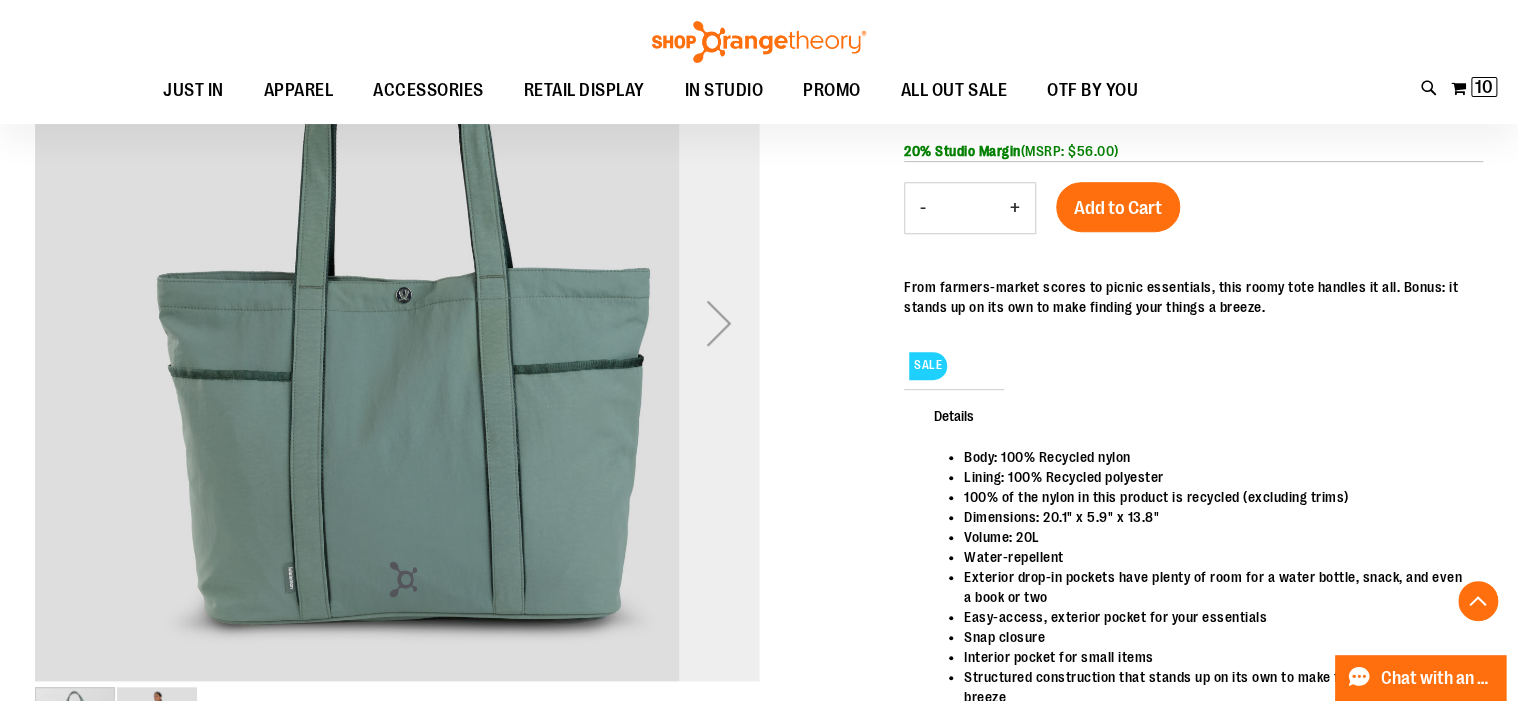 scroll, scrollTop: 320, scrollLeft: 0, axis: vertical 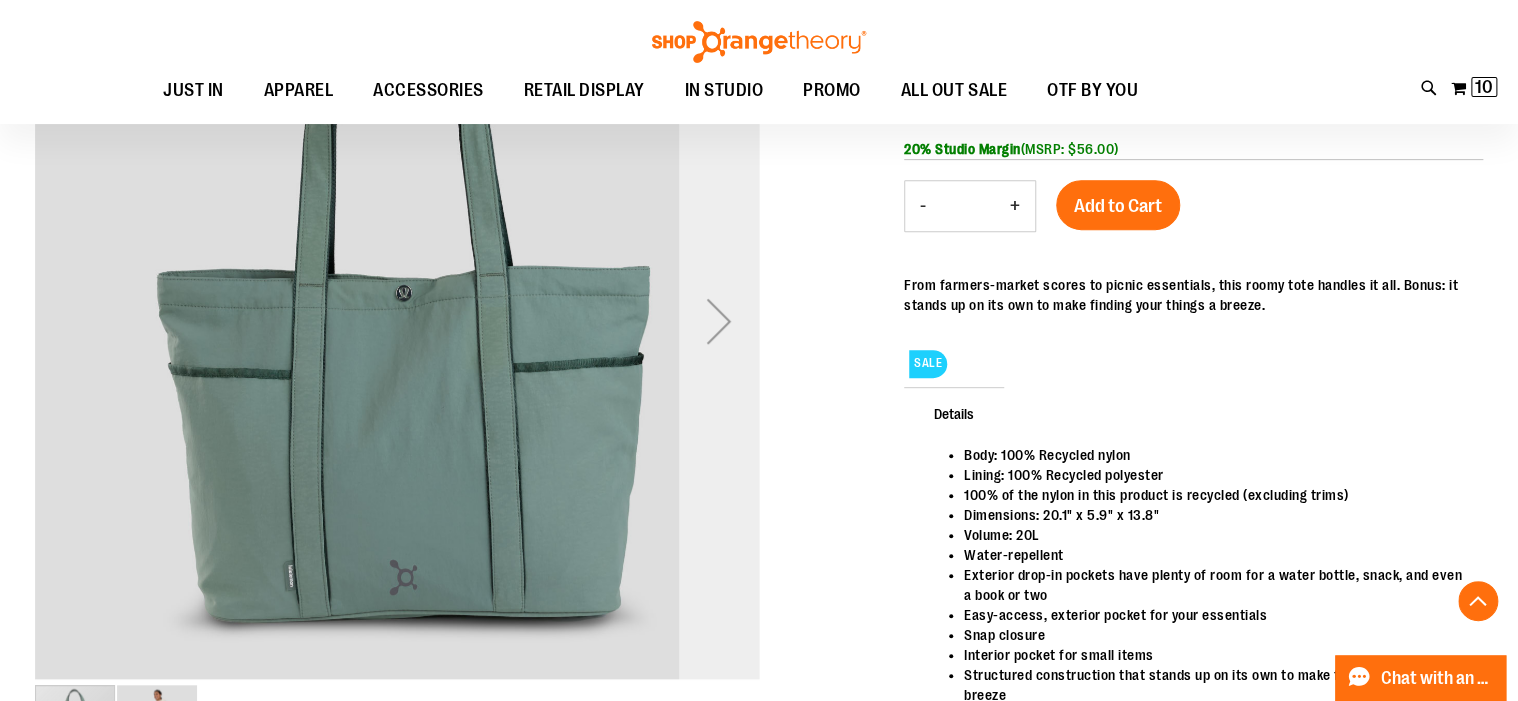 type on "**********" 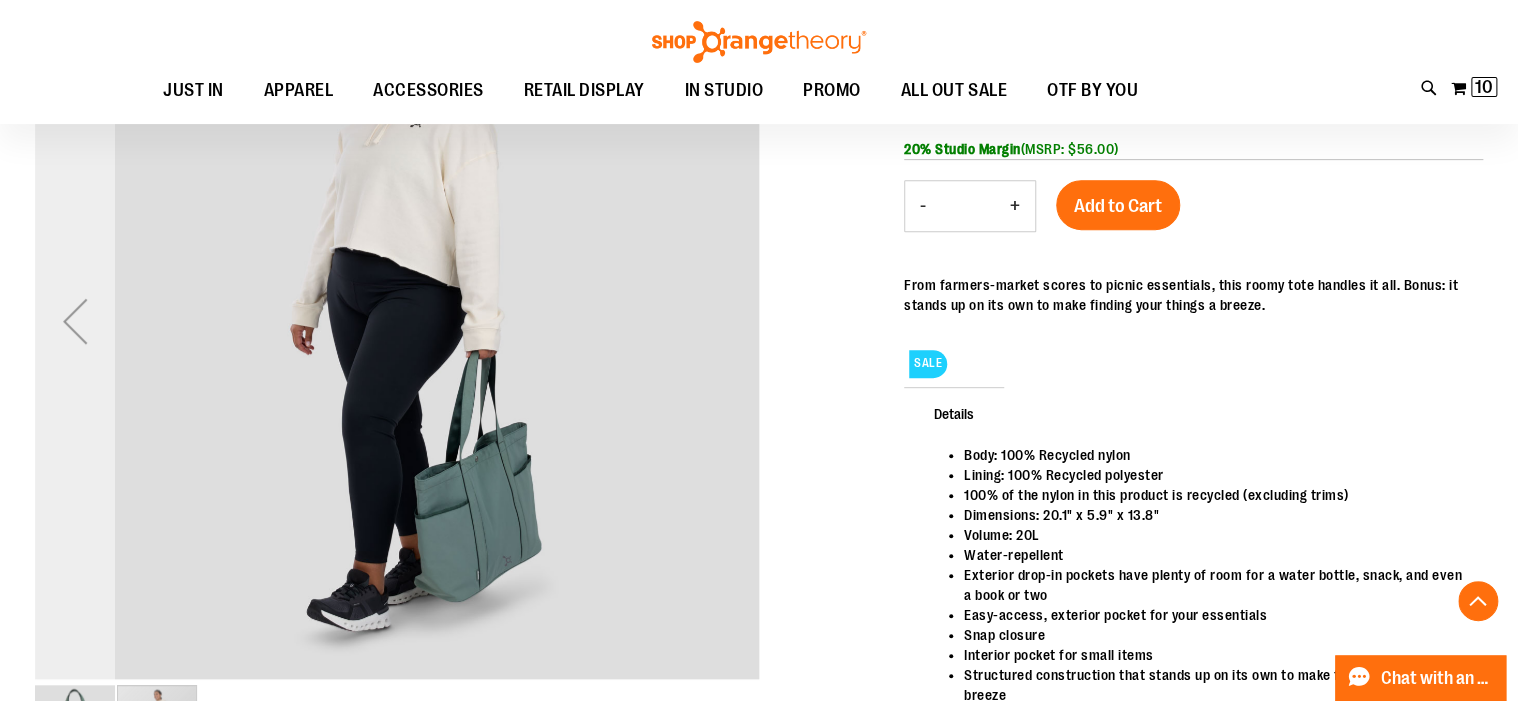 click at bounding box center (75, 321) 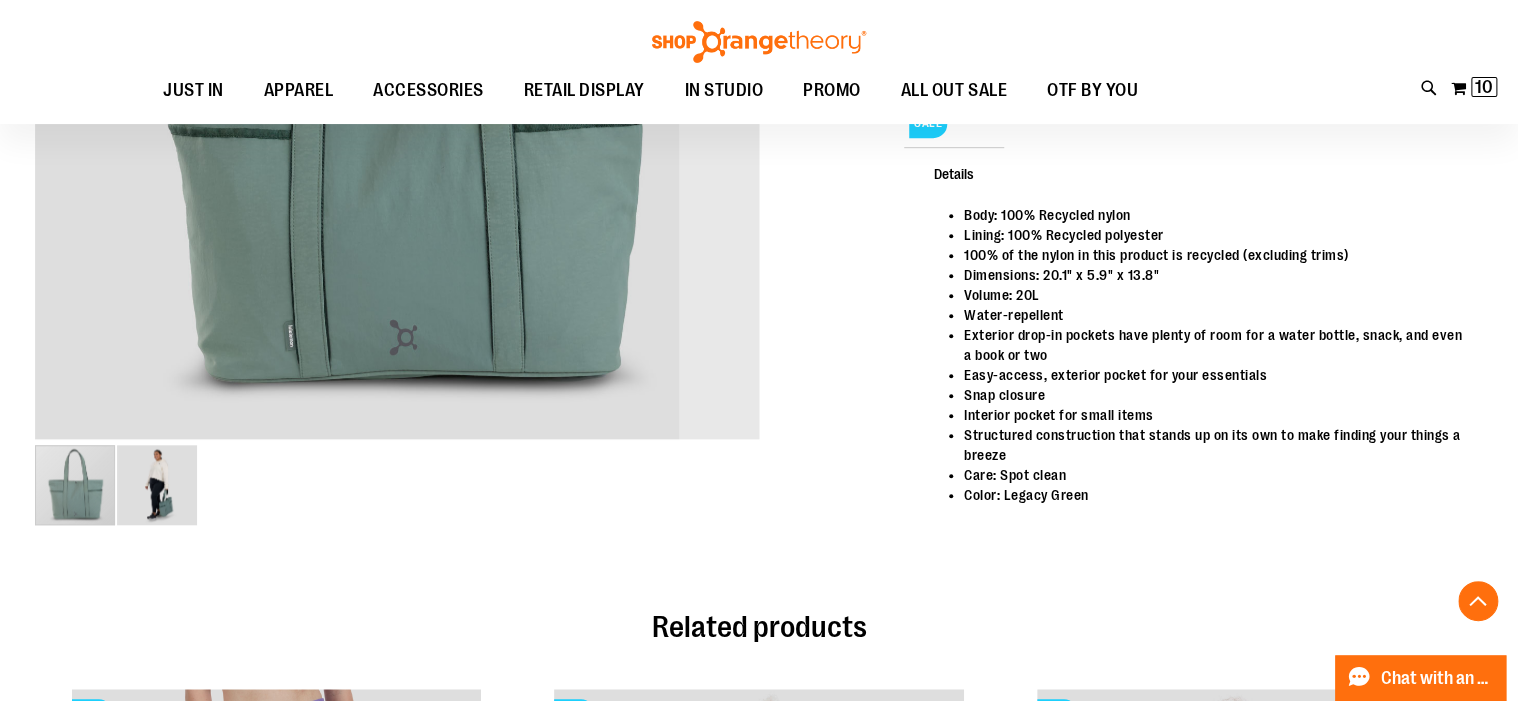 scroll, scrollTop: 160, scrollLeft: 0, axis: vertical 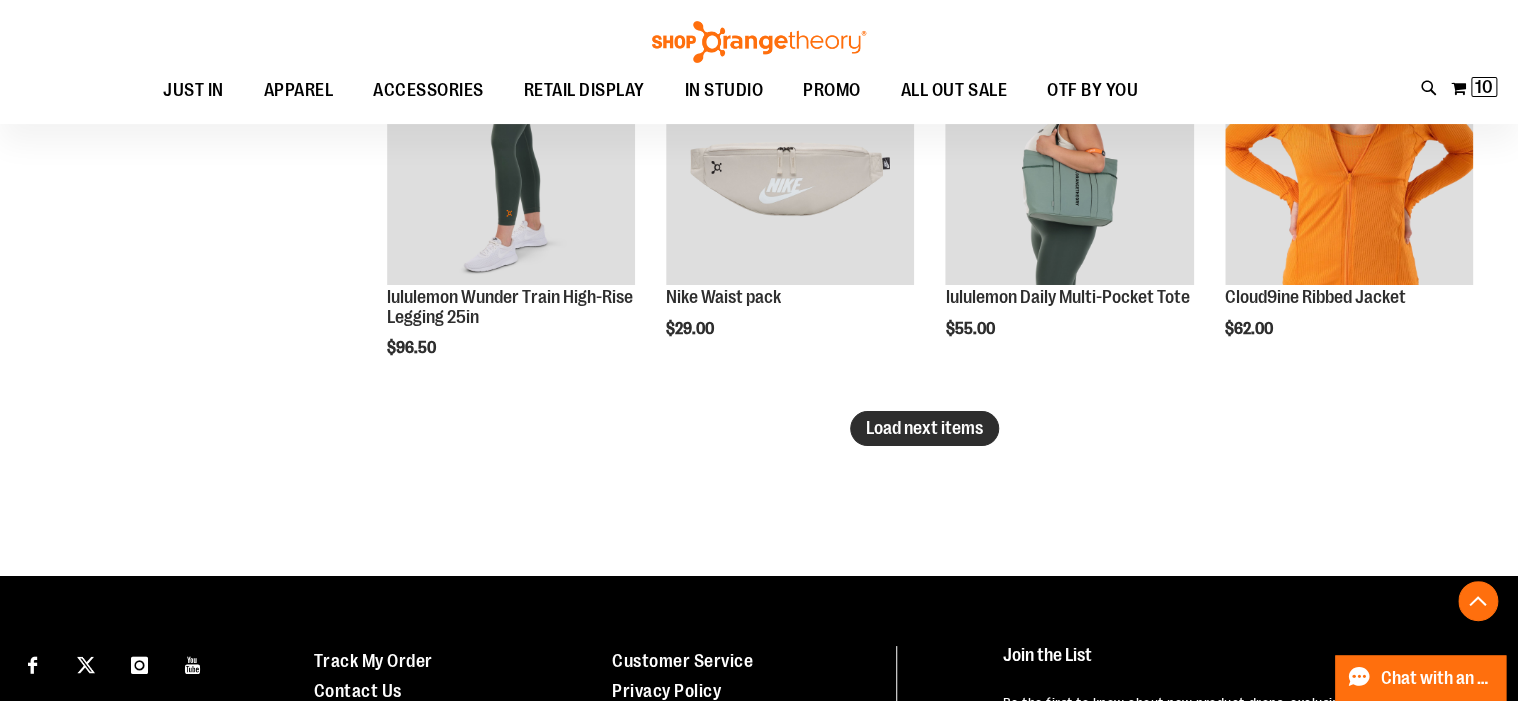type on "**********" 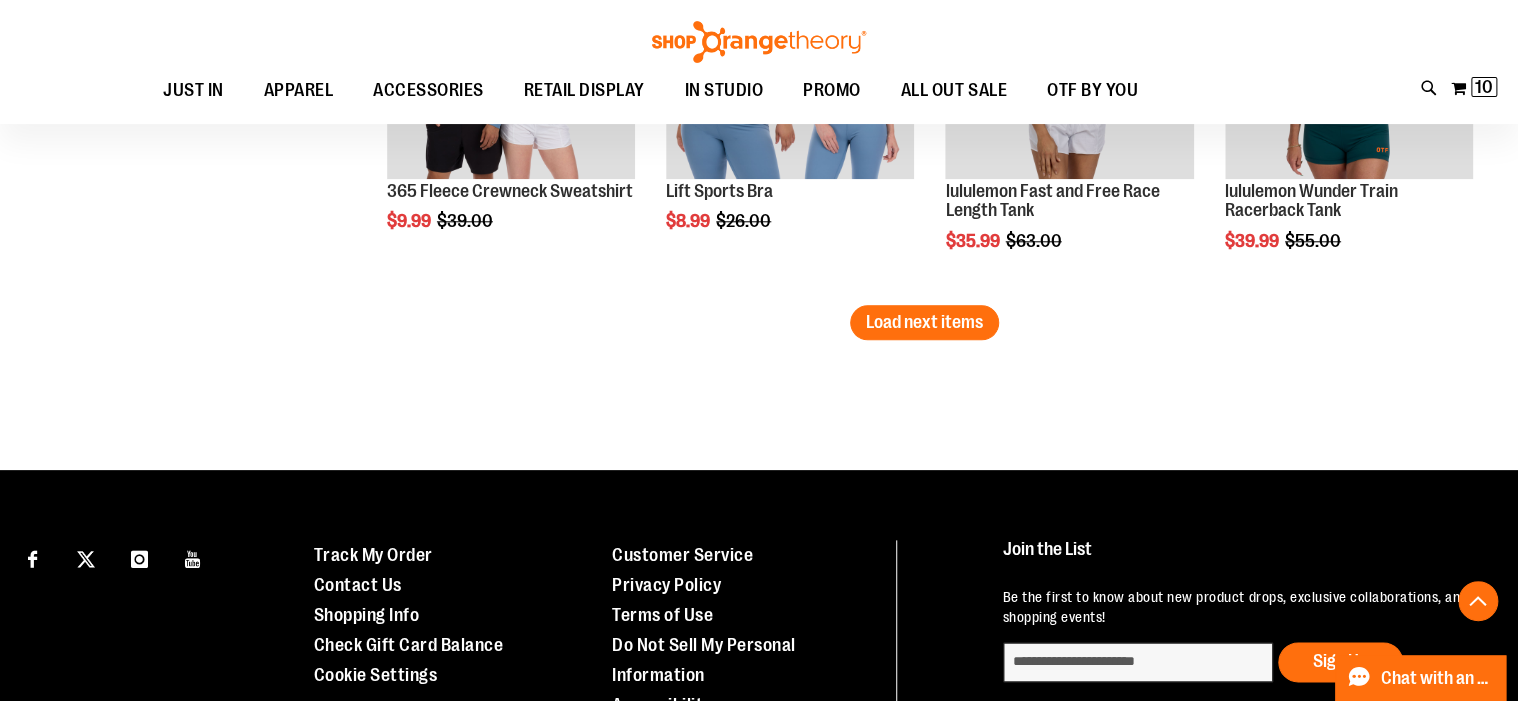 scroll, scrollTop: 4714, scrollLeft: 0, axis: vertical 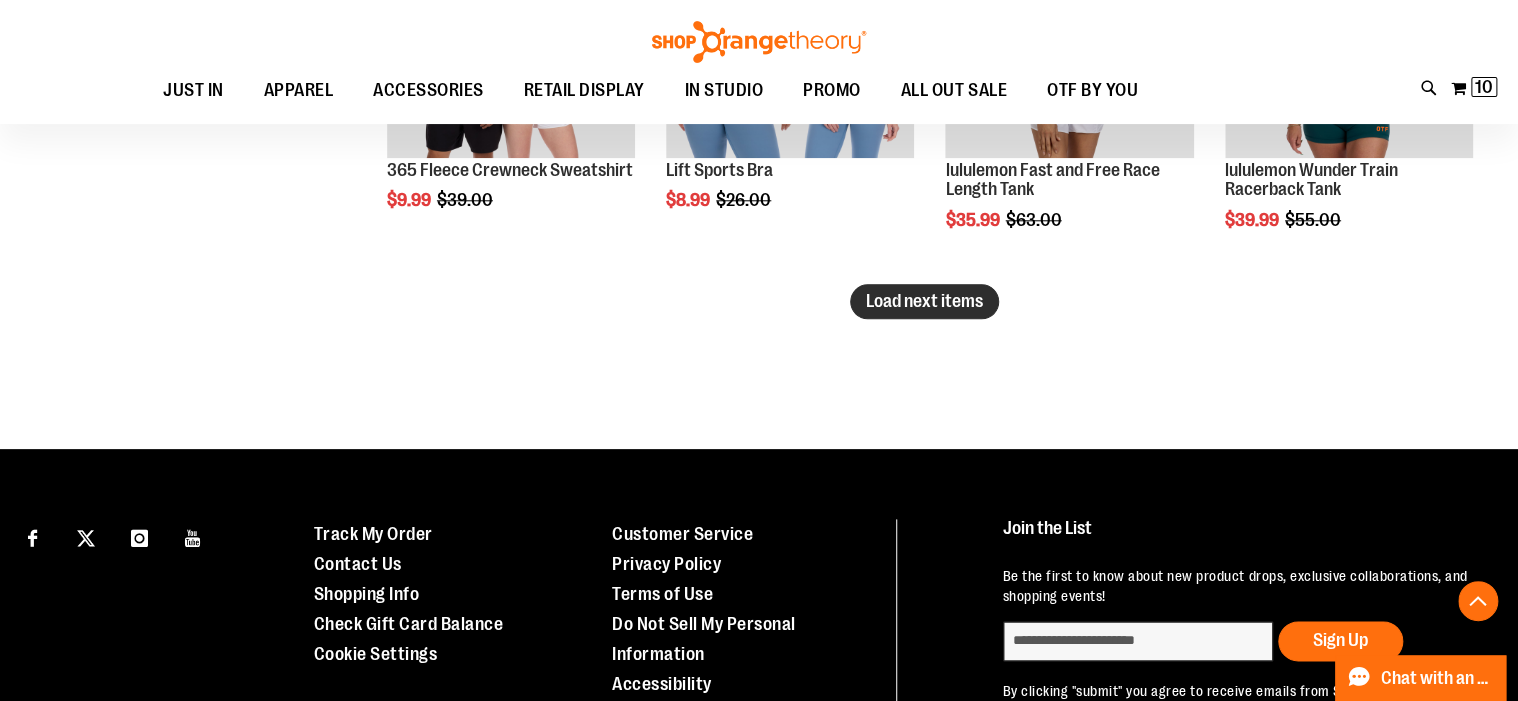 click on "Load next items" at bounding box center [924, 301] 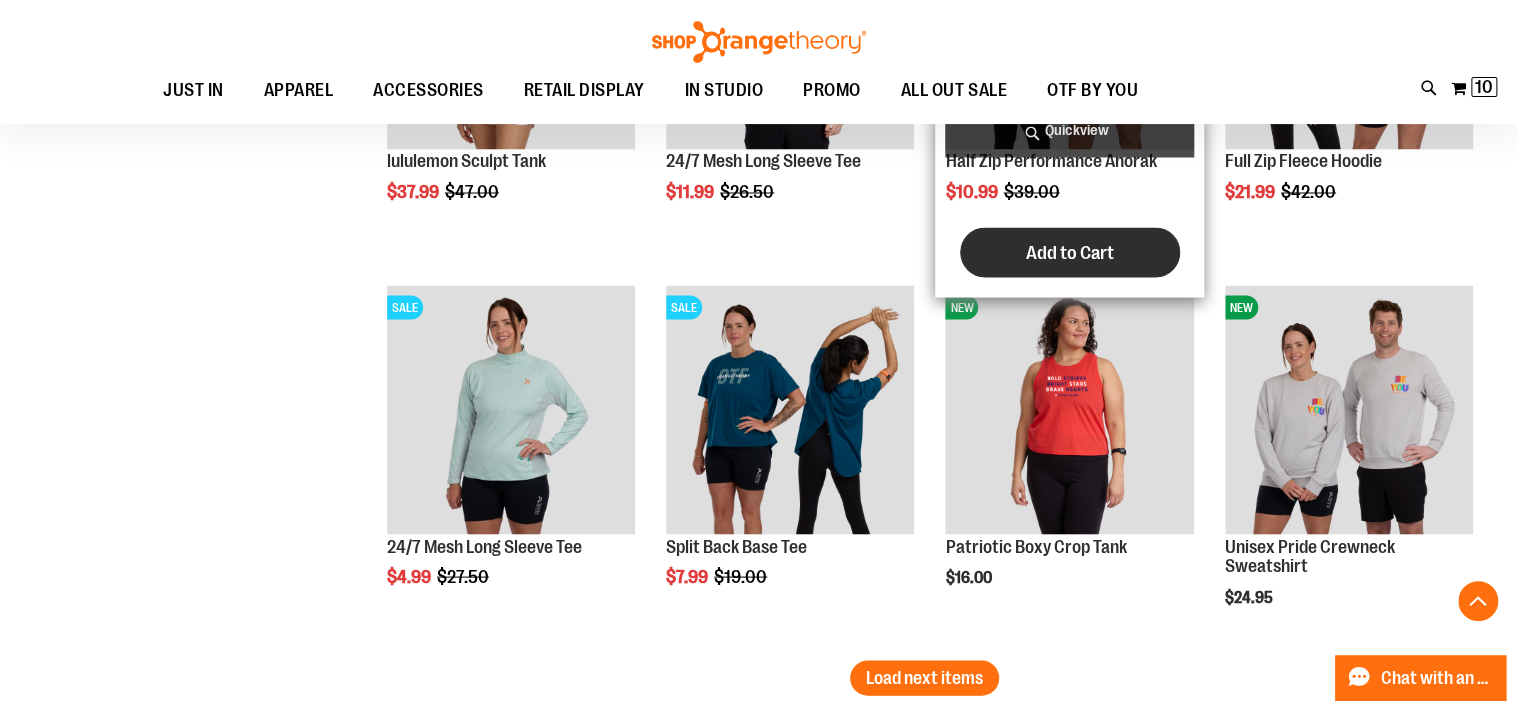 scroll, scrollTop: 5754, scrollLeft: 0, axis: vertical 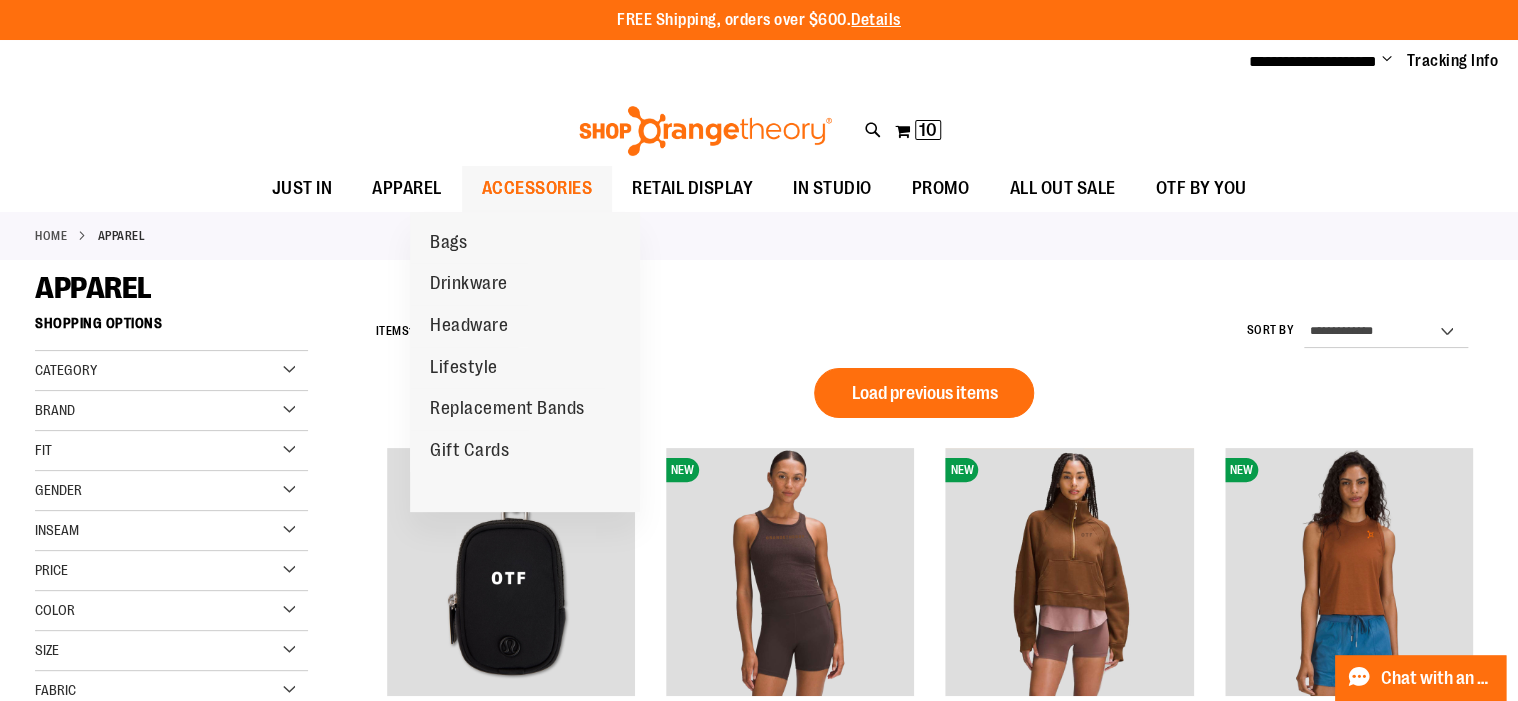 click on "ACCESSORIES" at bounding box center [537, 188] 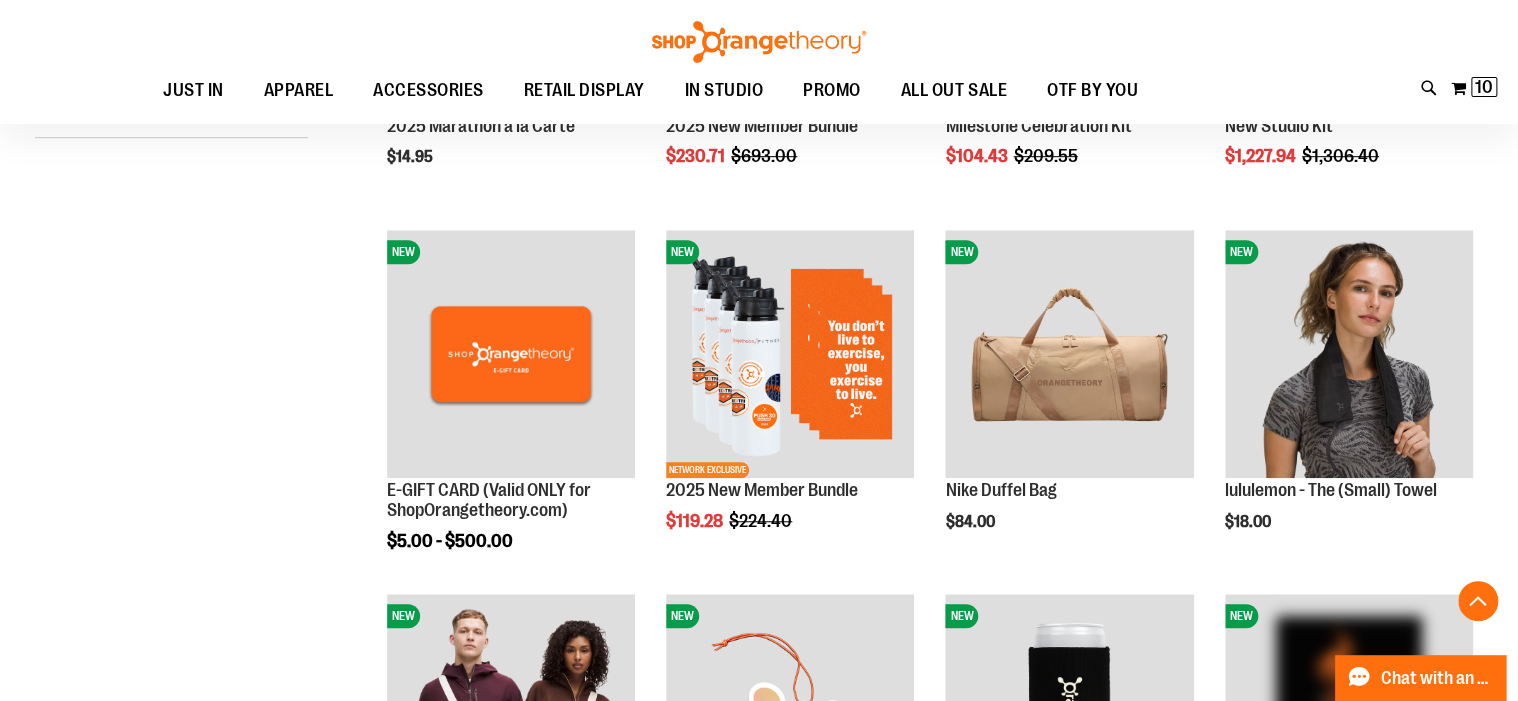 scroll, scrollTop: 560, scrollLeft: 0, axis: vertical 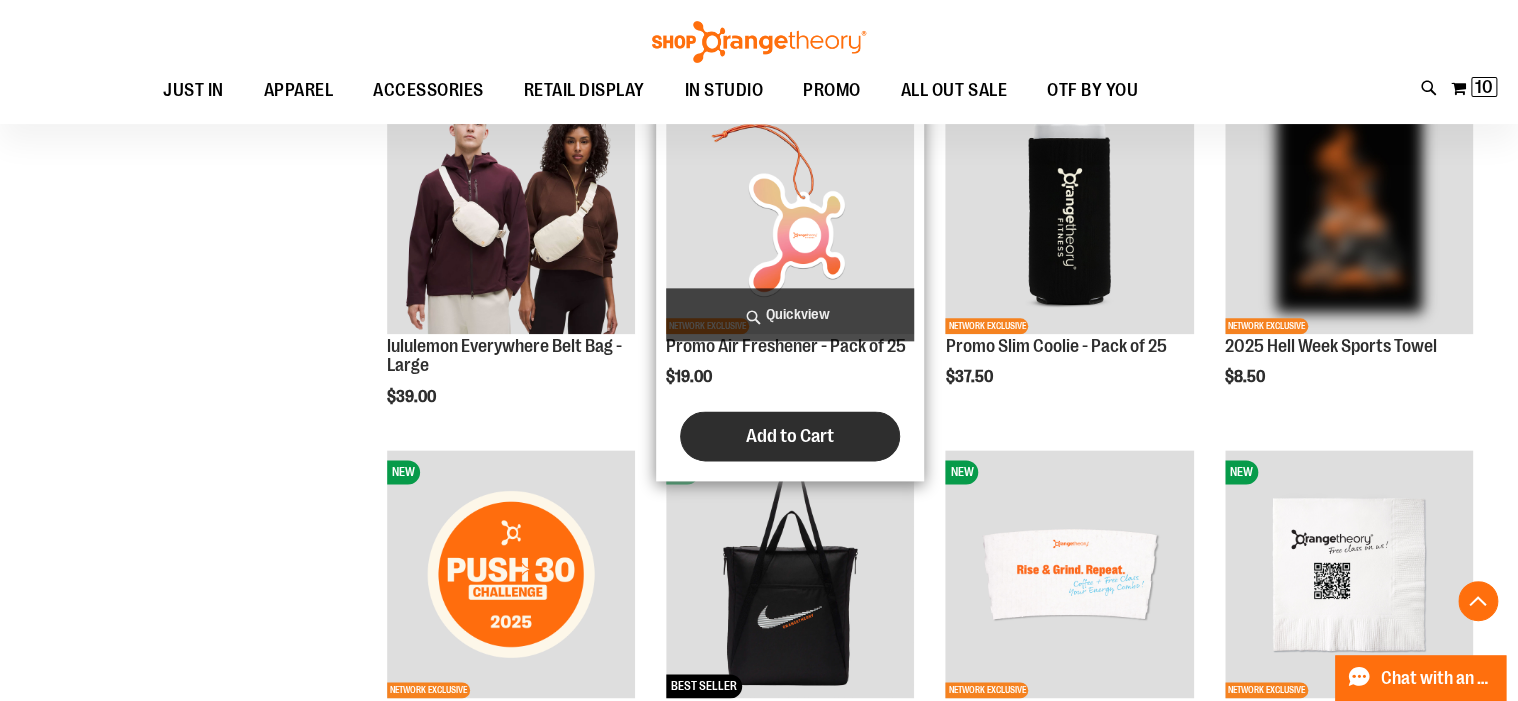 type on "**********" 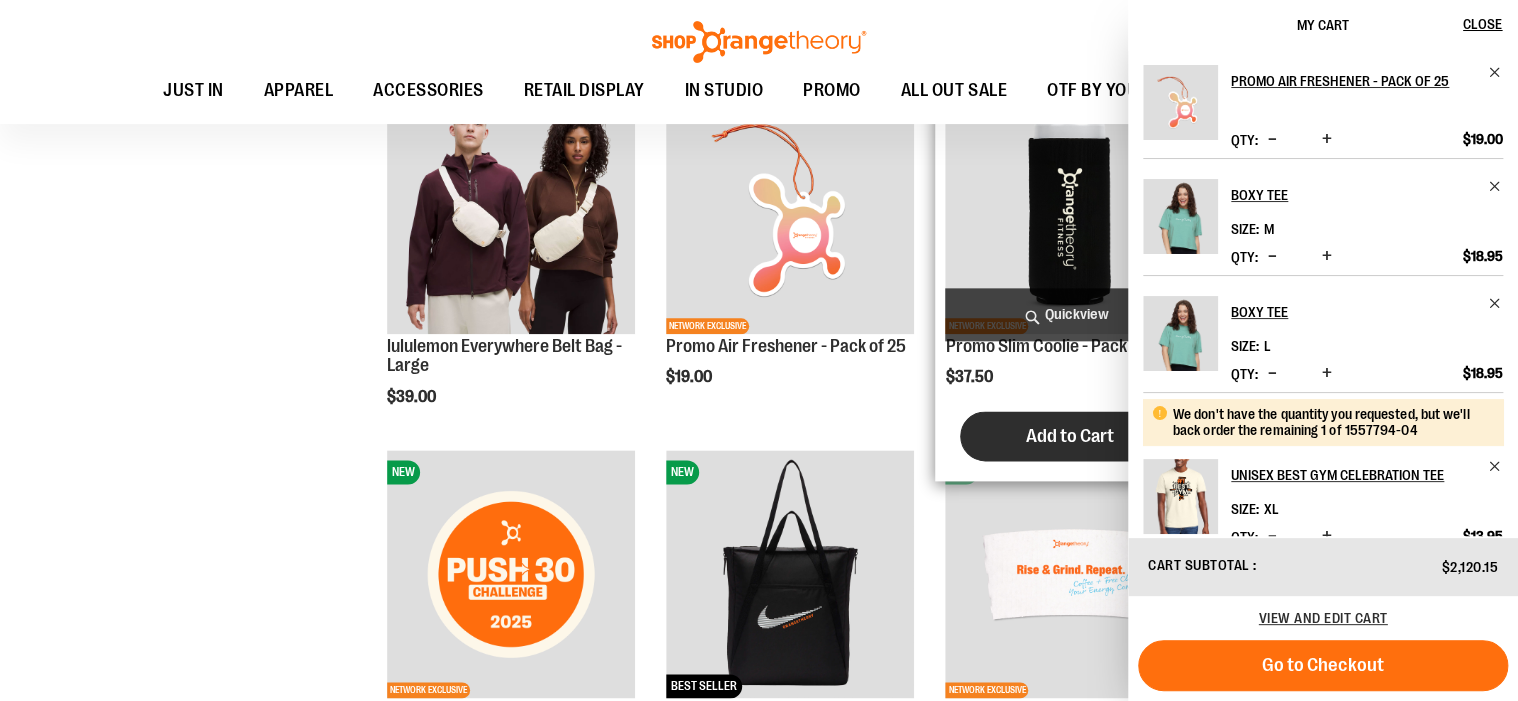 click on "Add to Cart" at bounding box center (1070, 436) 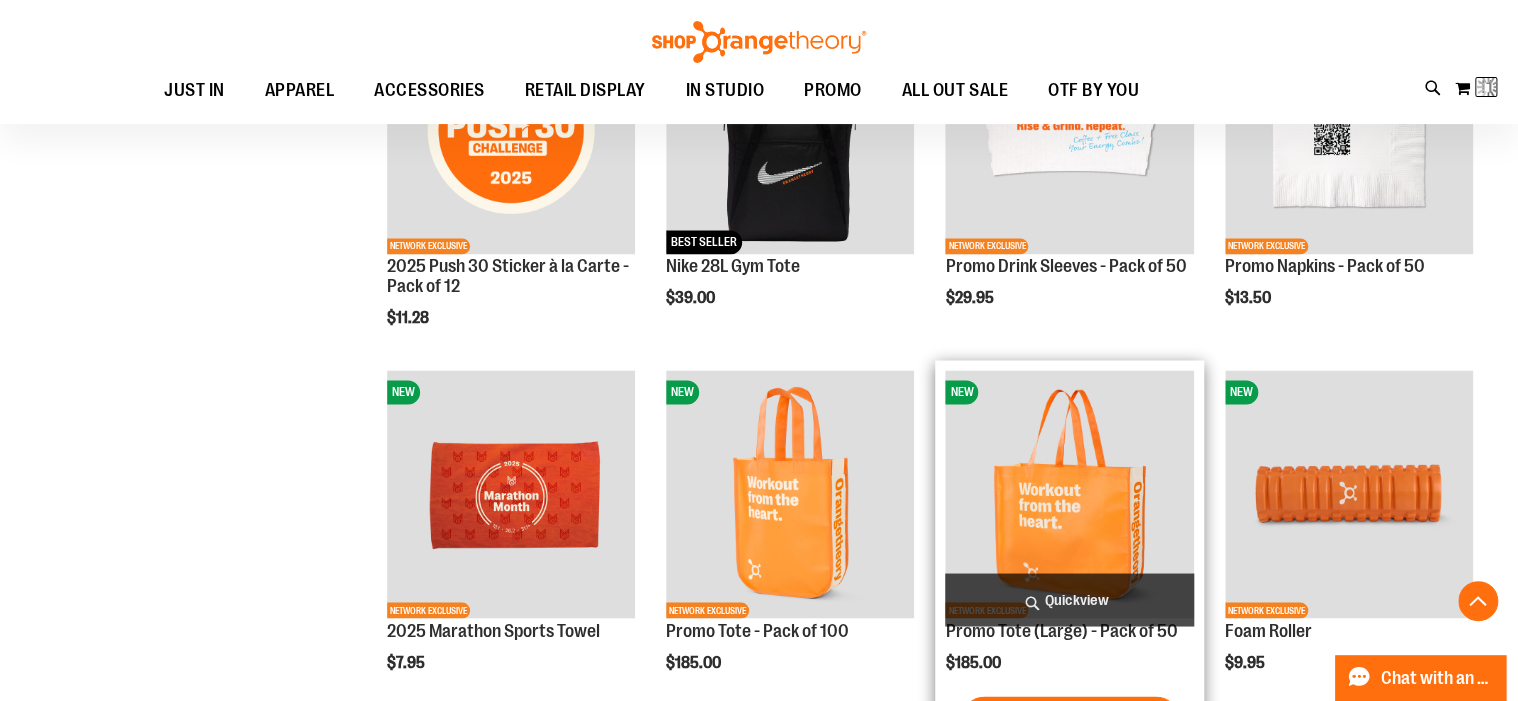 scroll, scrollTop: 1520, scrollLeft: 0, axis: vertical 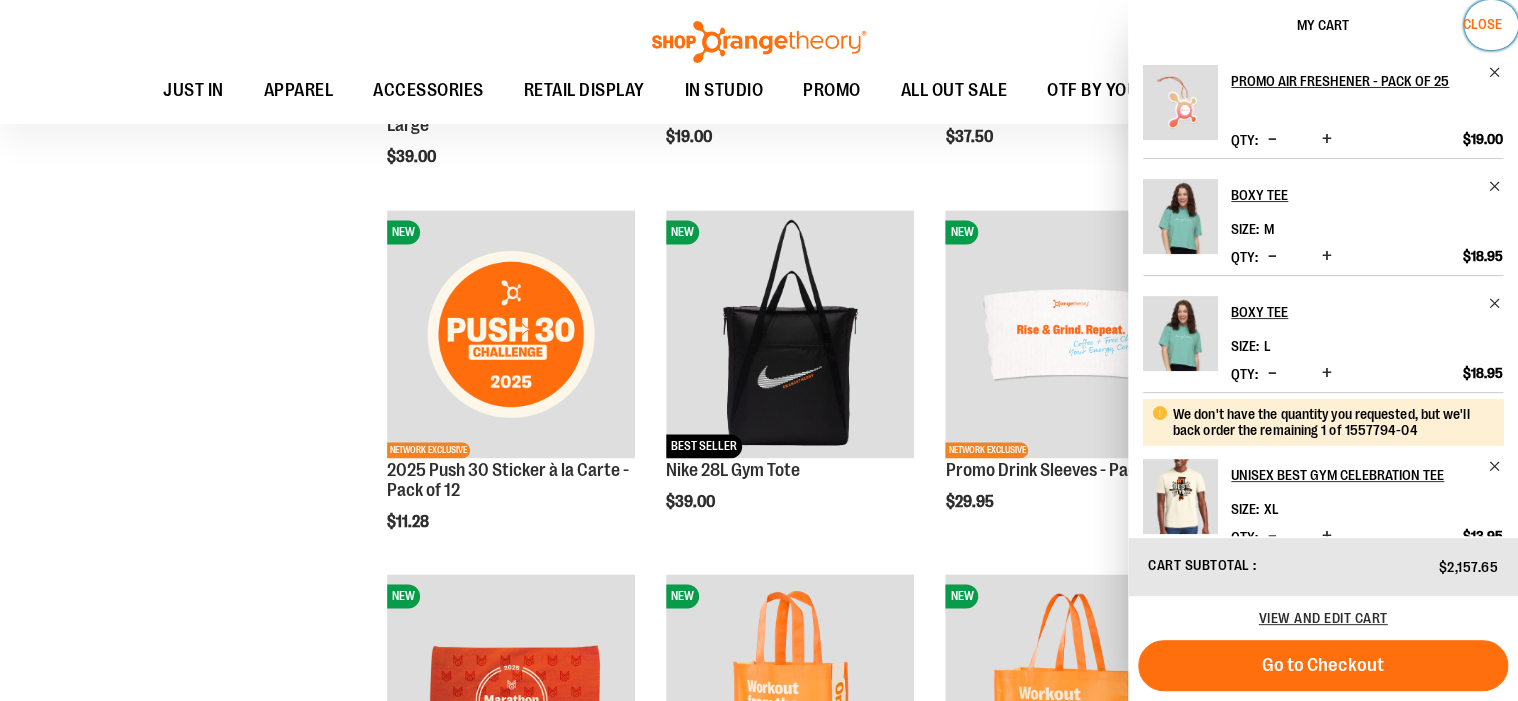 click on "Close" at bounding box center (1482, 24) 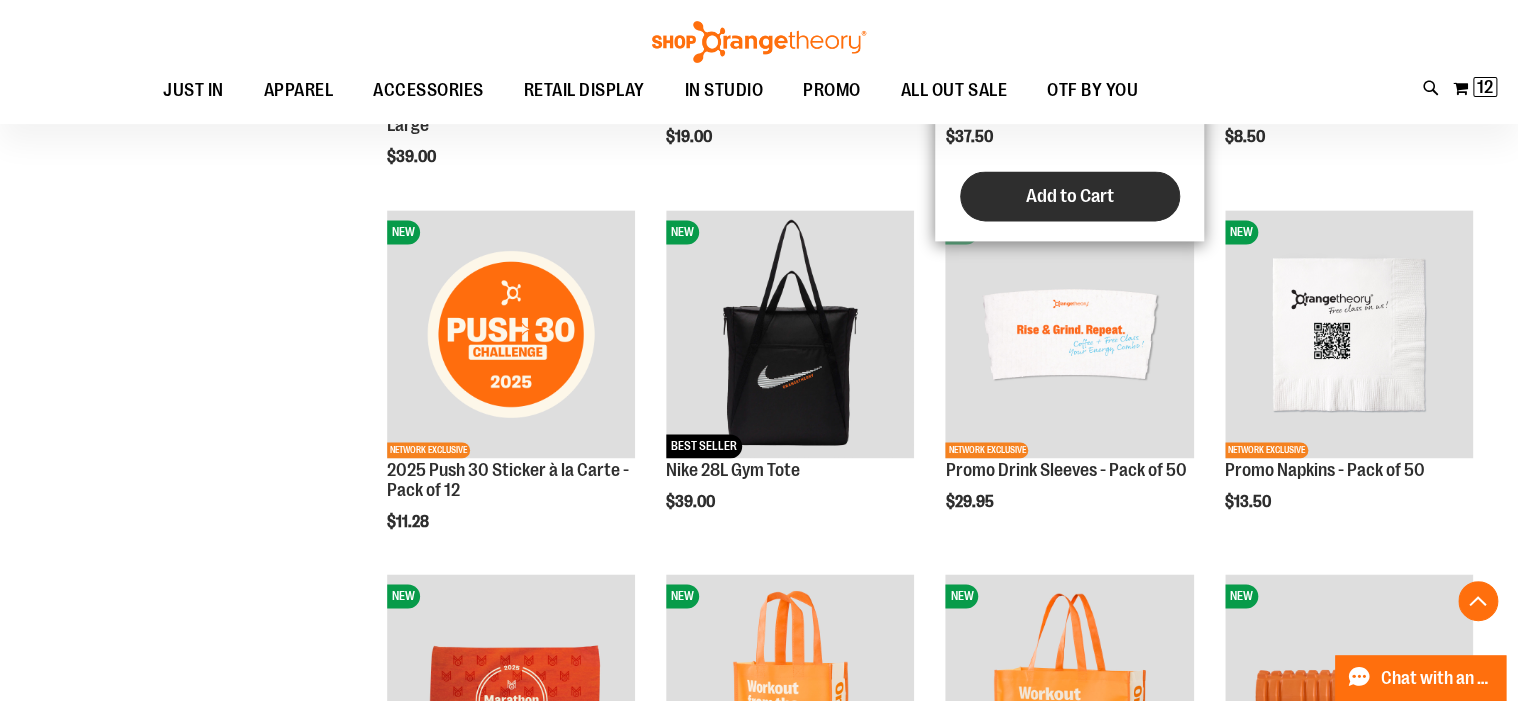 scroll, scrollTop: 880, scrollLeft: 0, axis: vertical 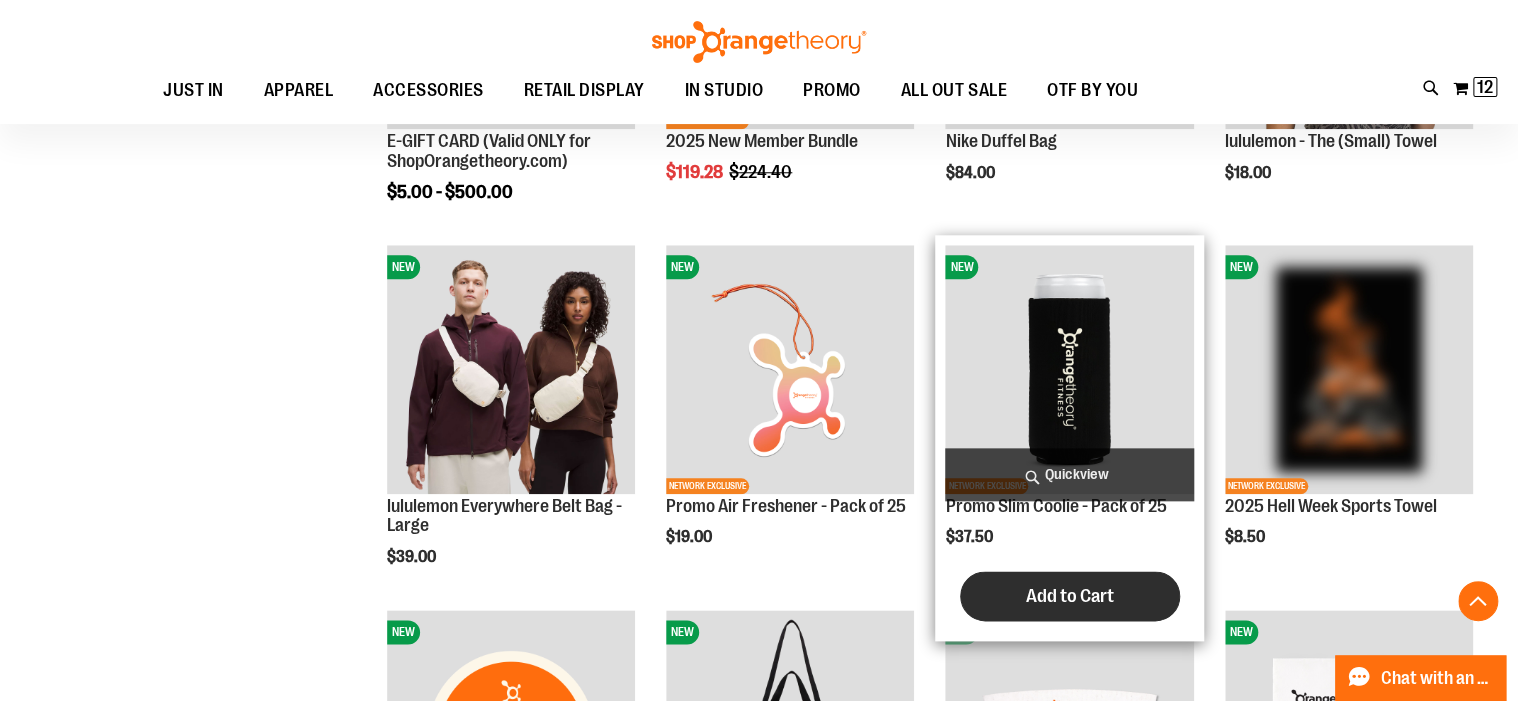 click on "Add to Cart" at bounding box center (1070, 596) 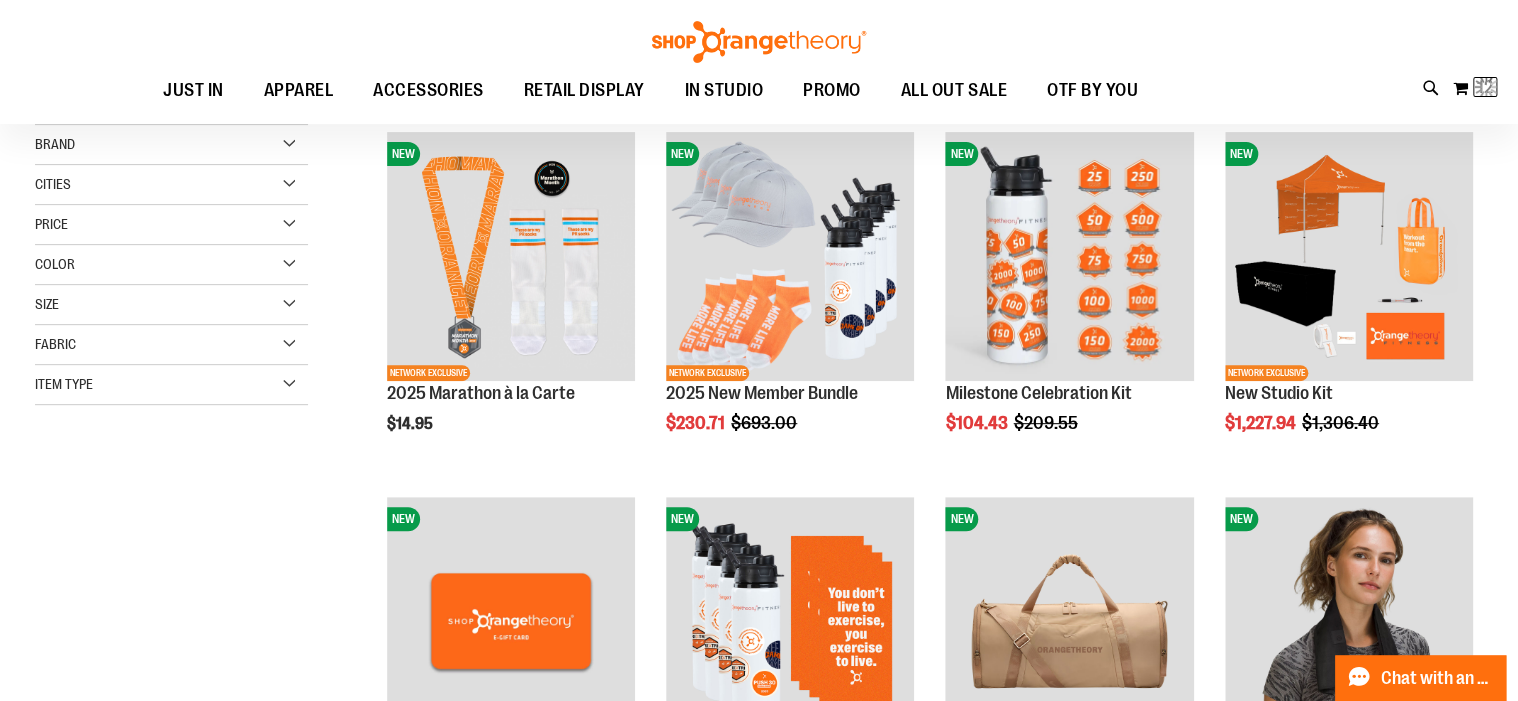 scroll, scrollTop: 240, scrollLeft: 0, axis: vertical 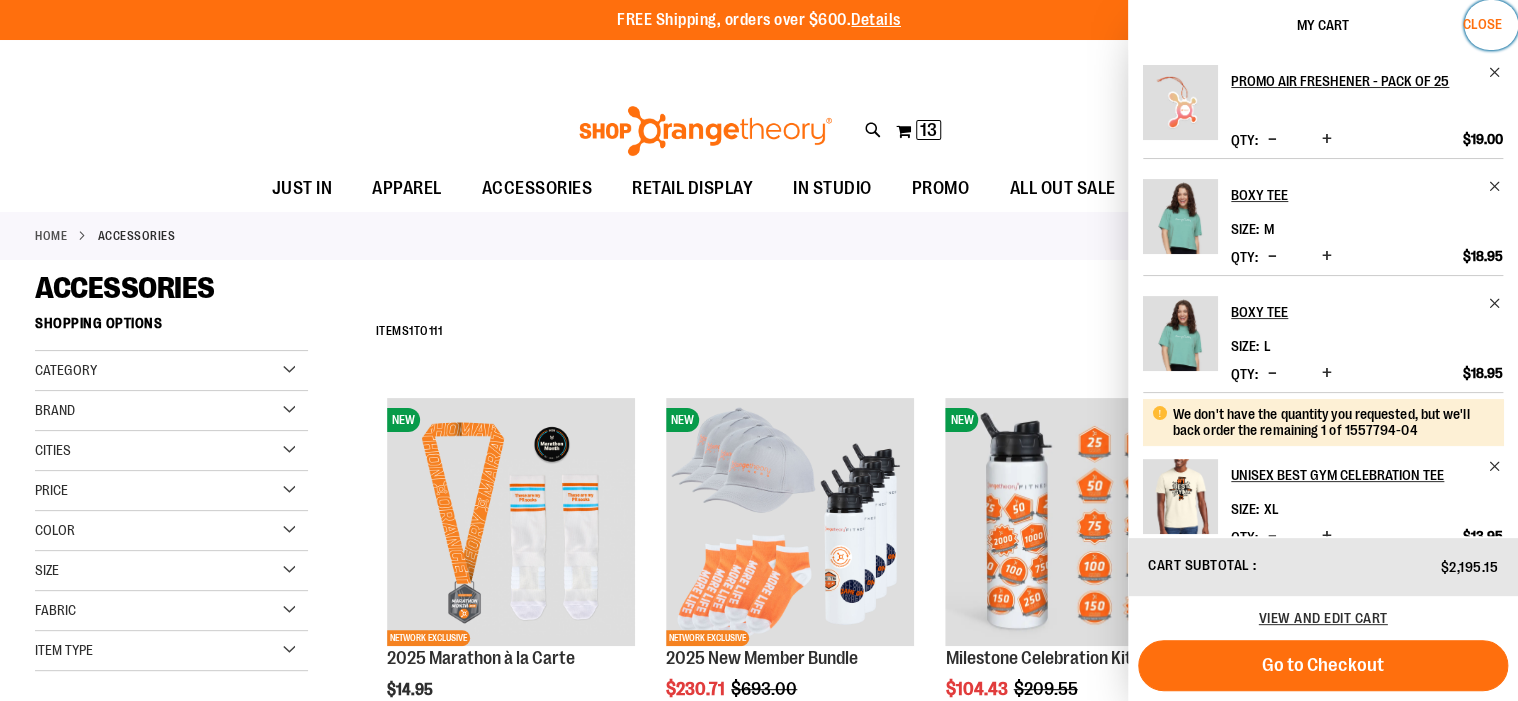 click on "Close" at bounding box center [1482, 24] 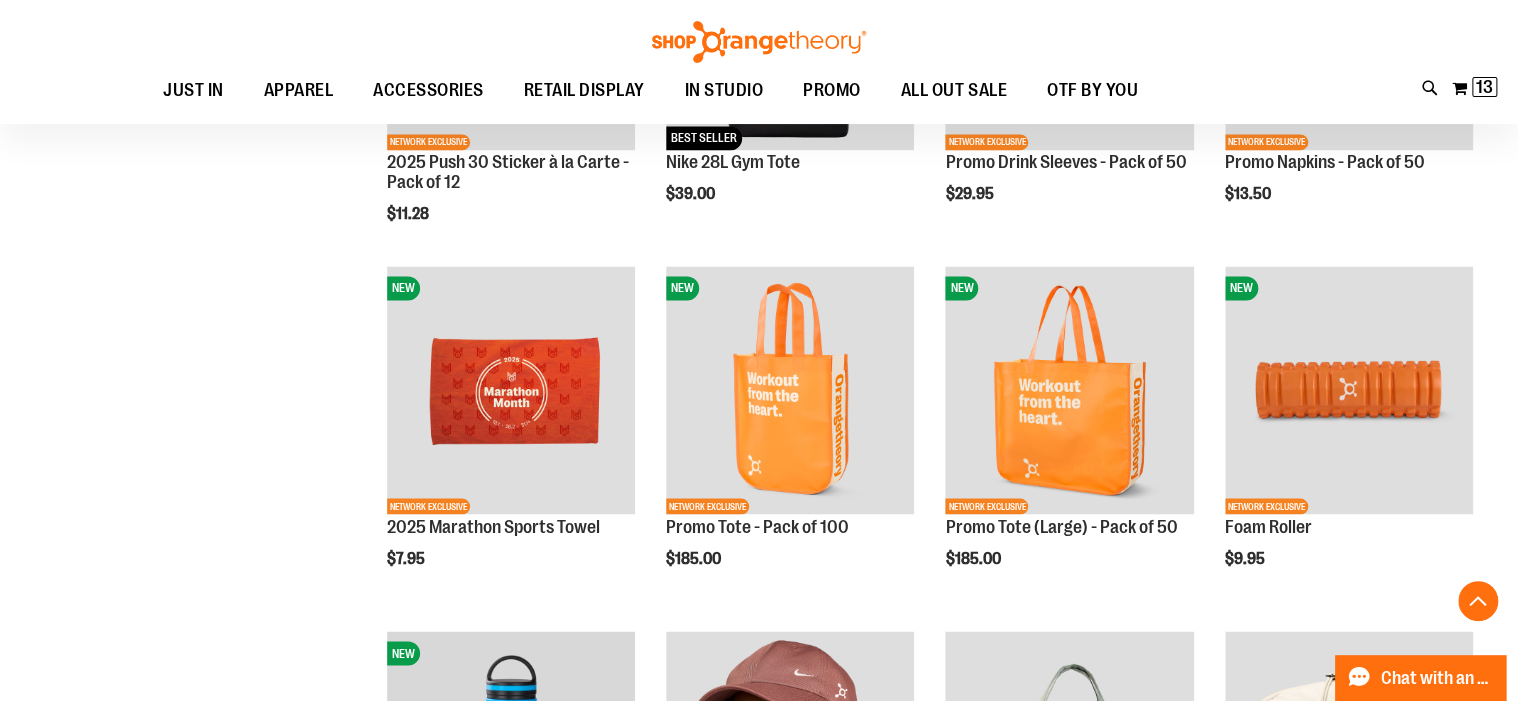 scroll, scrollTop: 1600, scrollLeft: 0, axis: vertical 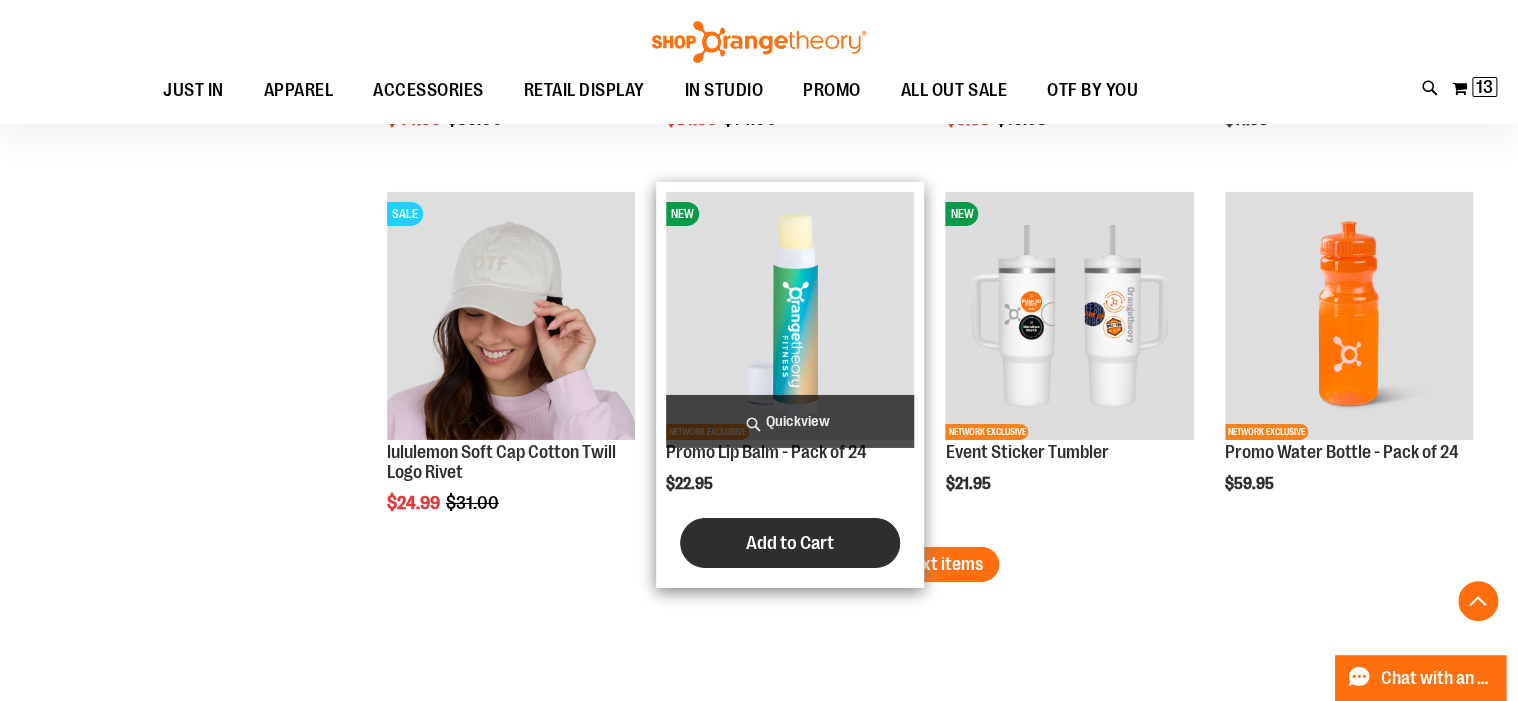 click on "Add to Cart" at bounding box center (790, 543) 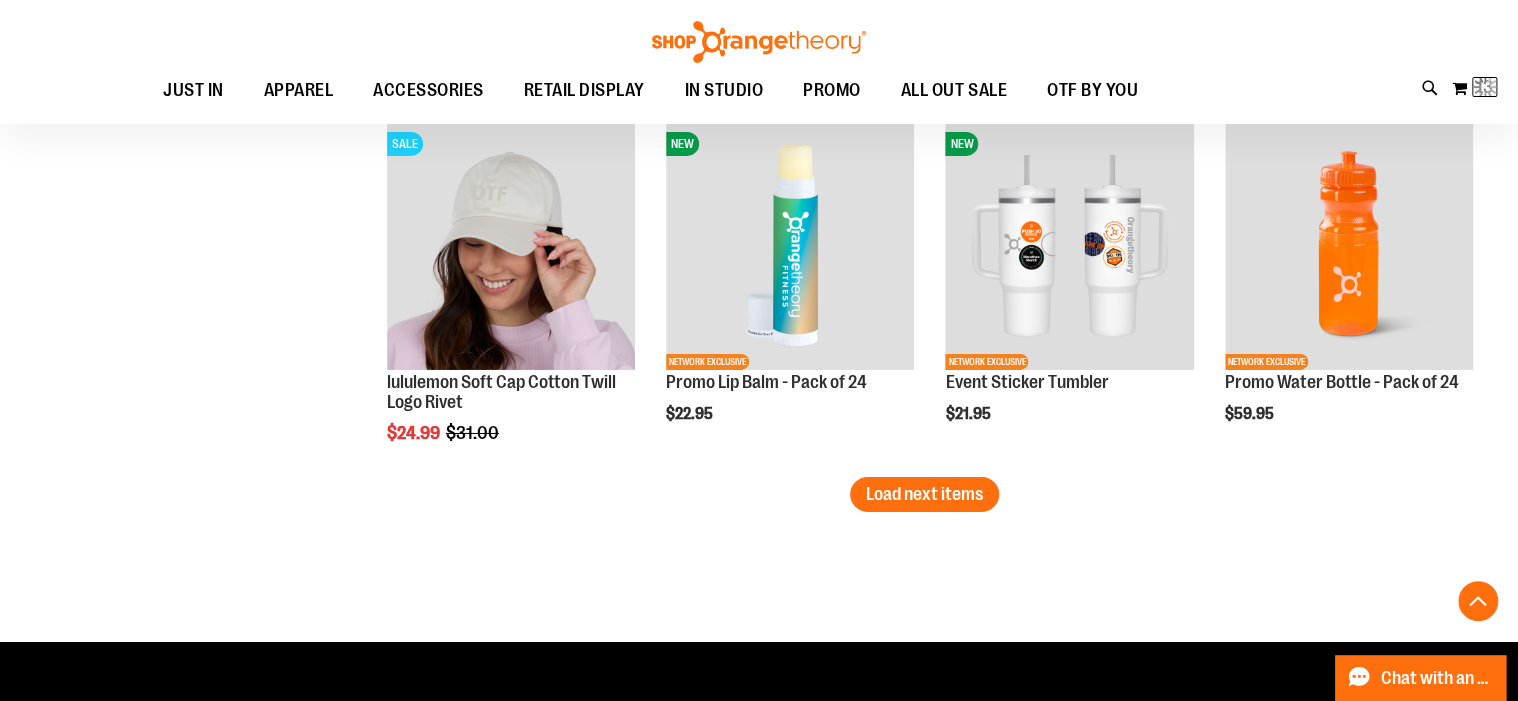 scroll, scrollTop: 3440, scrollLeft: 0, axis: vertical 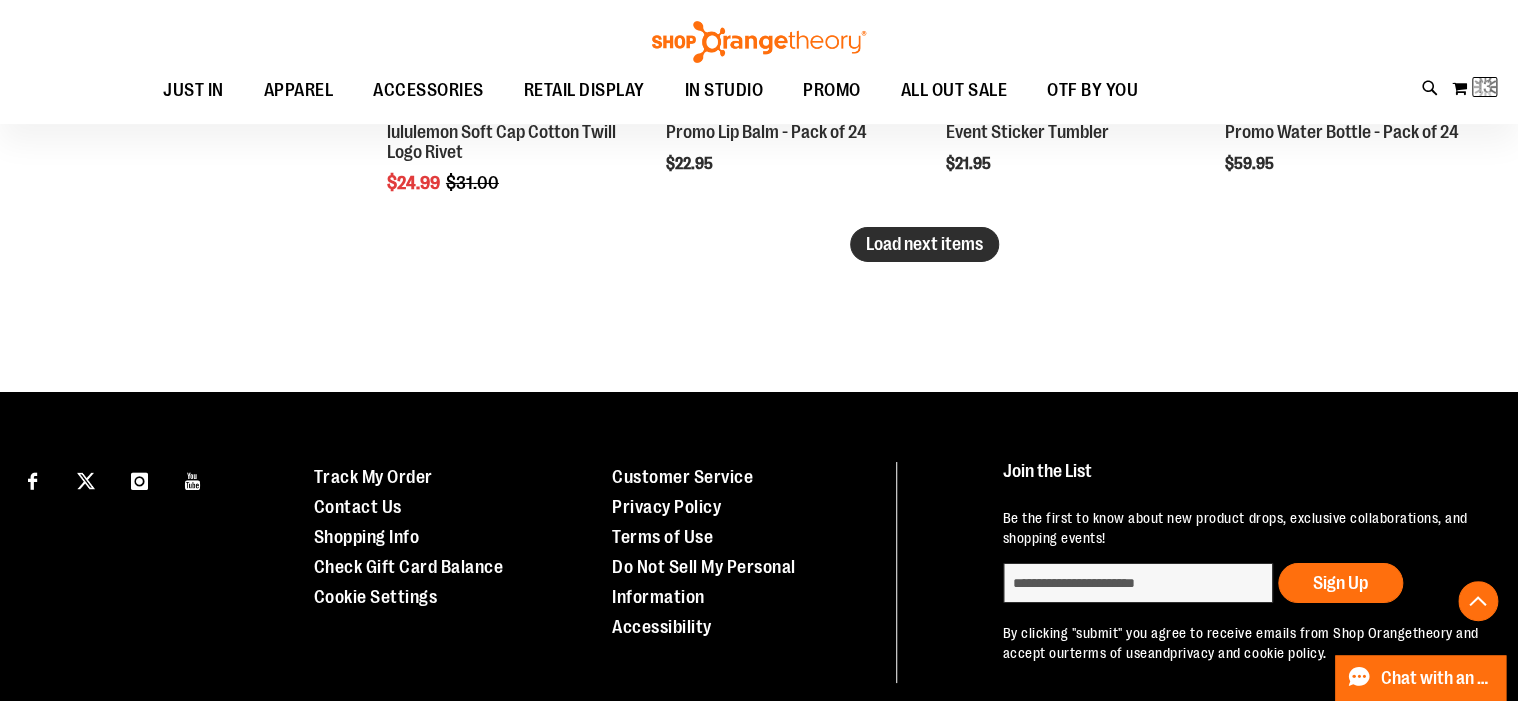 click on "Load next items" at bounding box center [924, 244] 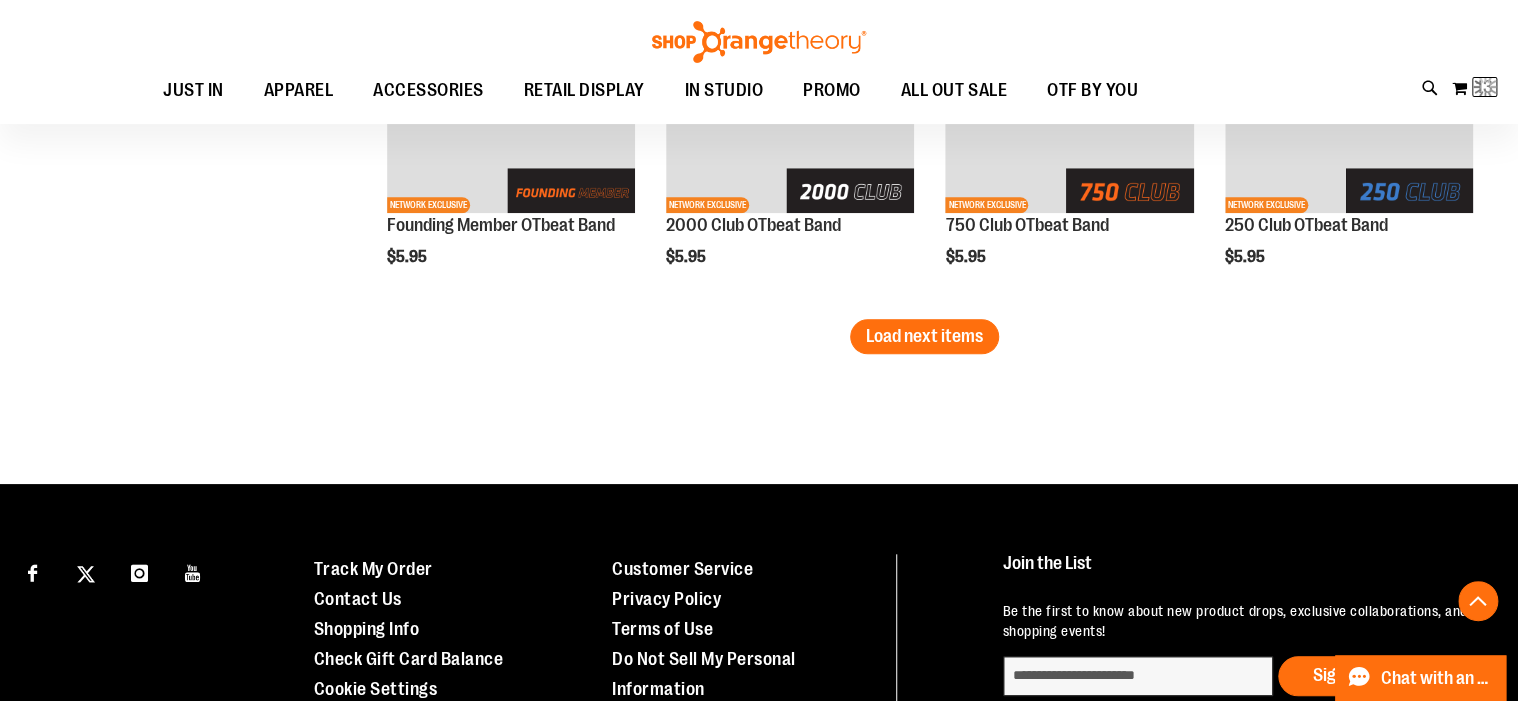 scroll, scrollTop: 4636, scrollLeft: 0, axis: vertical 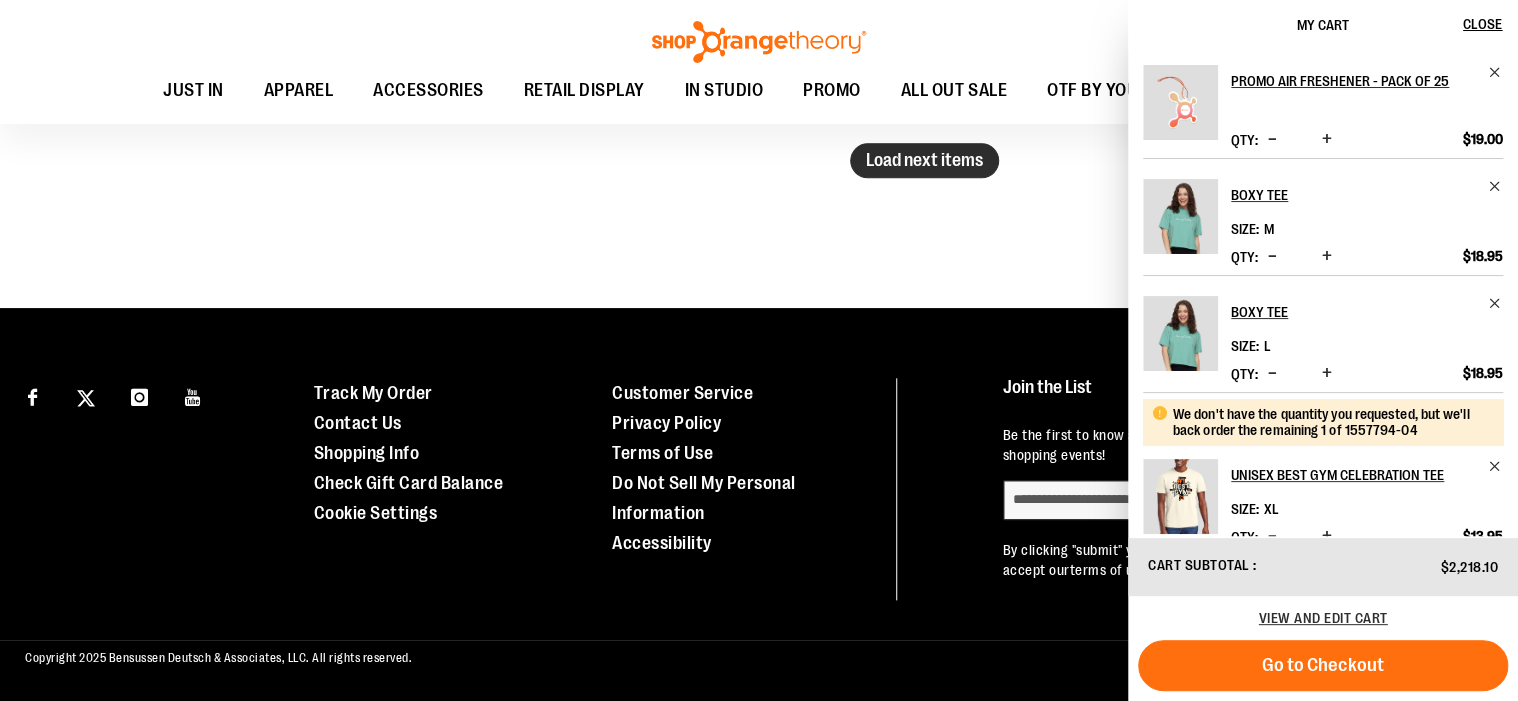 click on "Load next items" at bounding box center (924, 160) 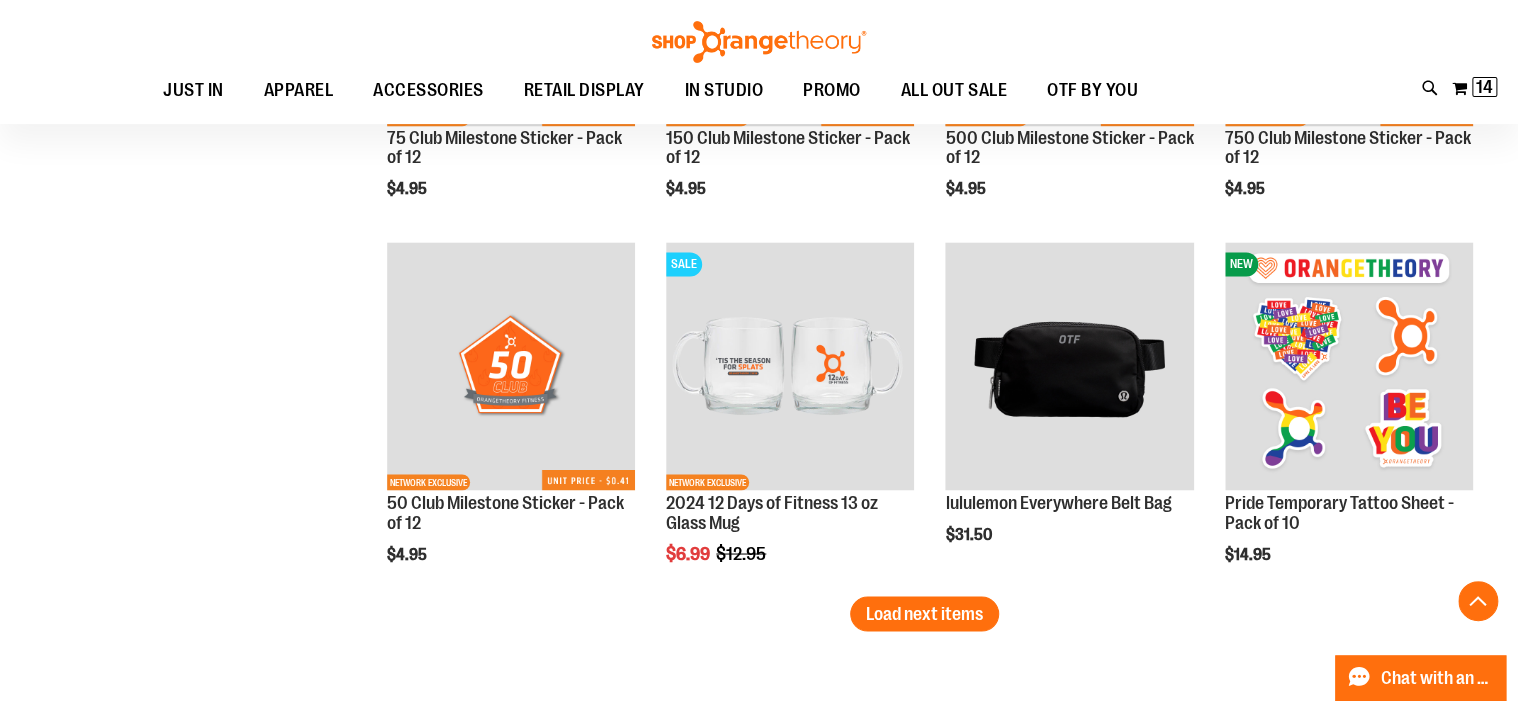 scroll, scrollTop: 5276, scrollLeft: 0, axis: vertical 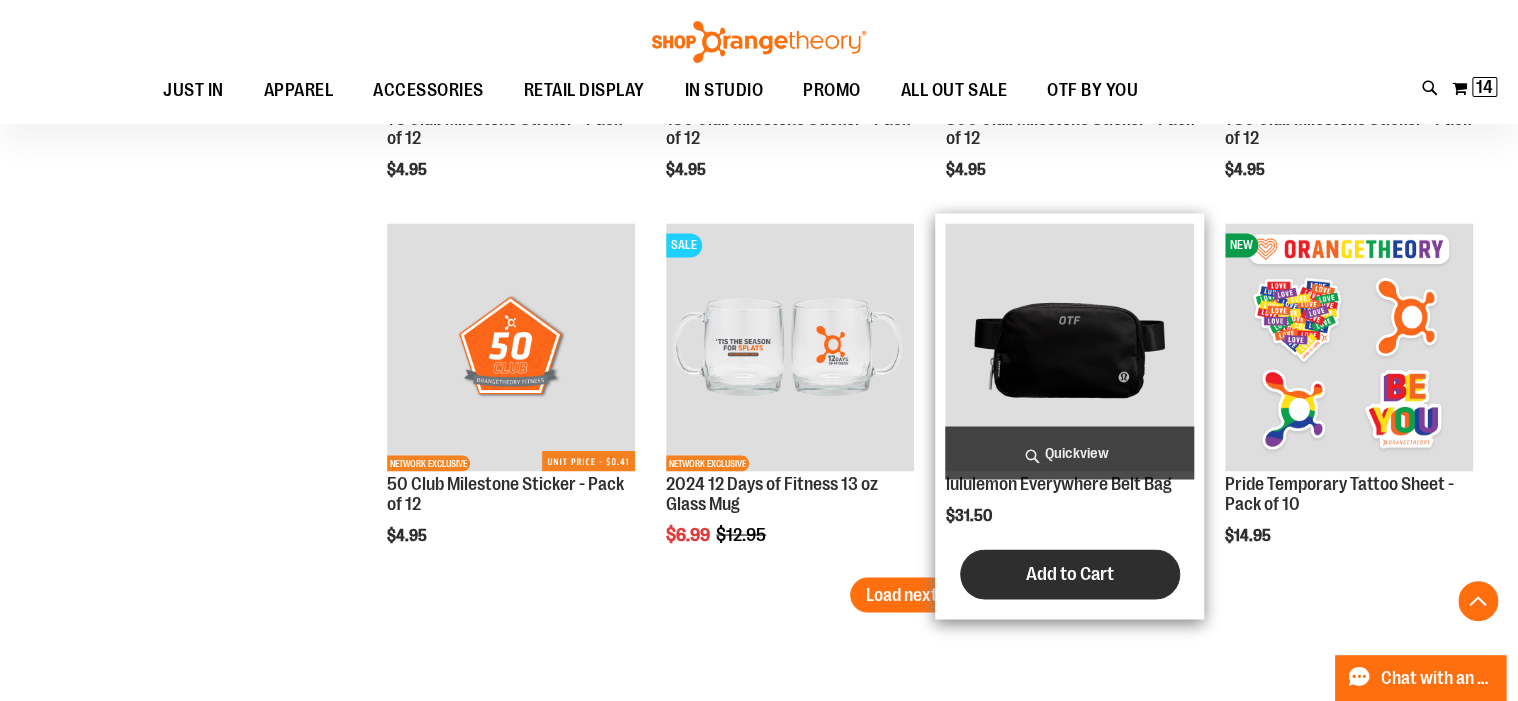 click on "Add to Cart" at bounding box center [1070, 573] 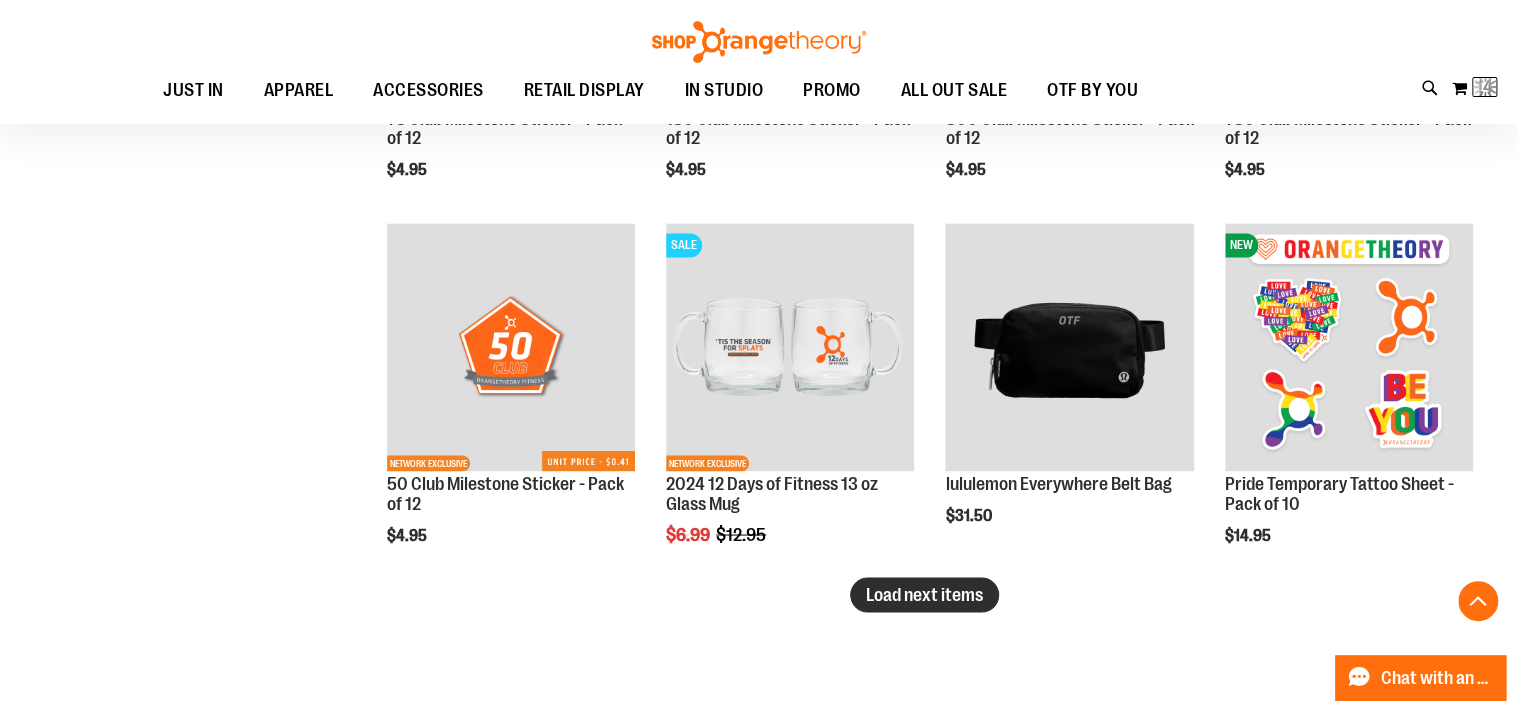 click on "Load next items" at bounding box center [924, 594] 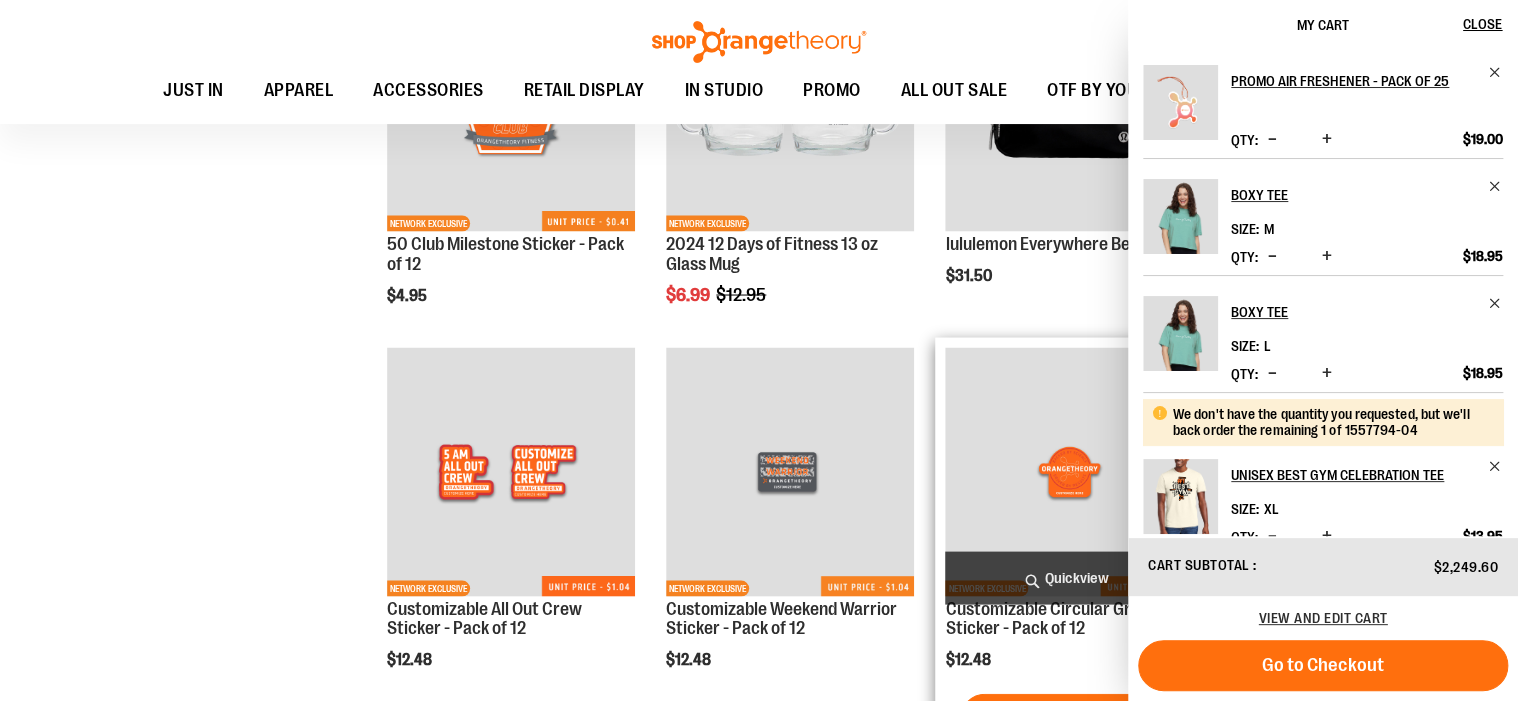 scroll, scrollTop: 5676, scrollLeft: 0, axis: vertical 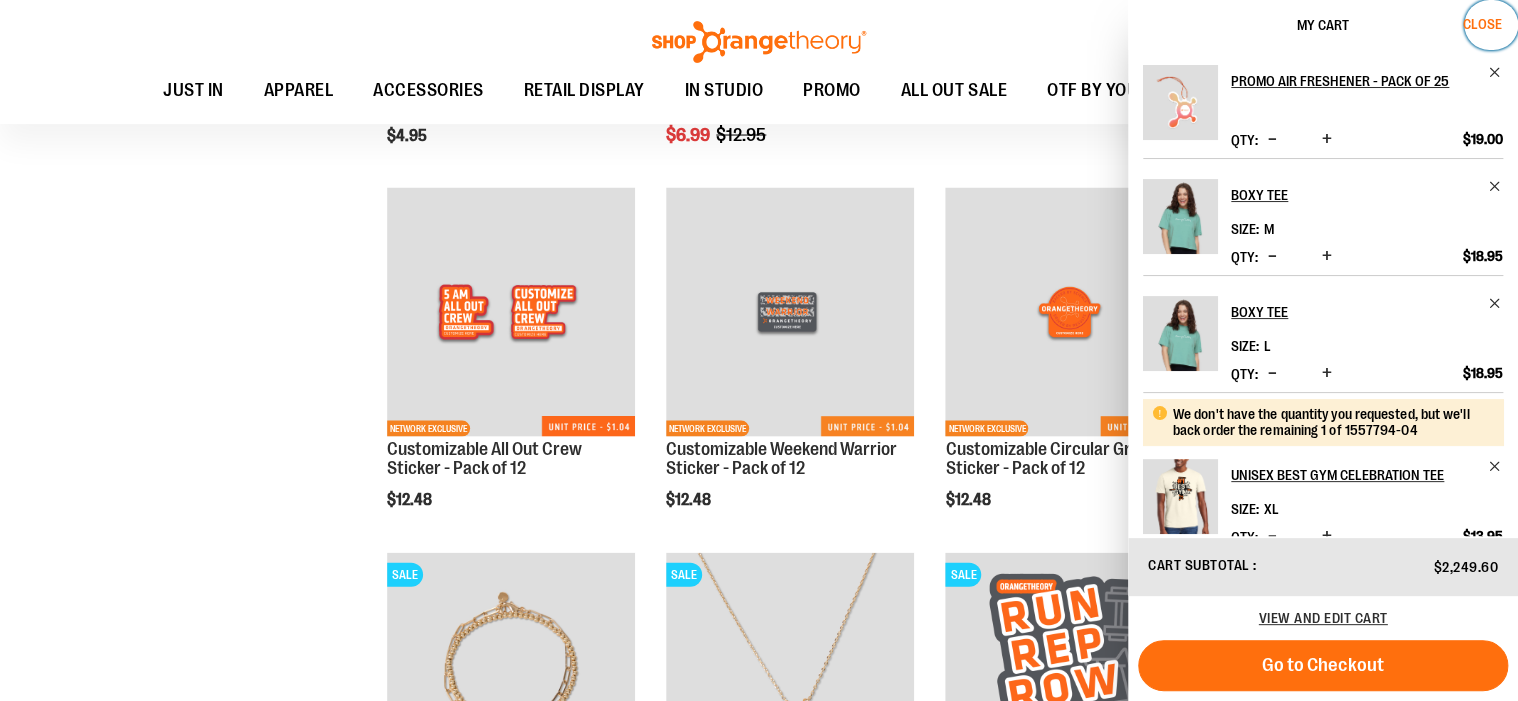 click on "Close" at bounding box center (1482, 24) 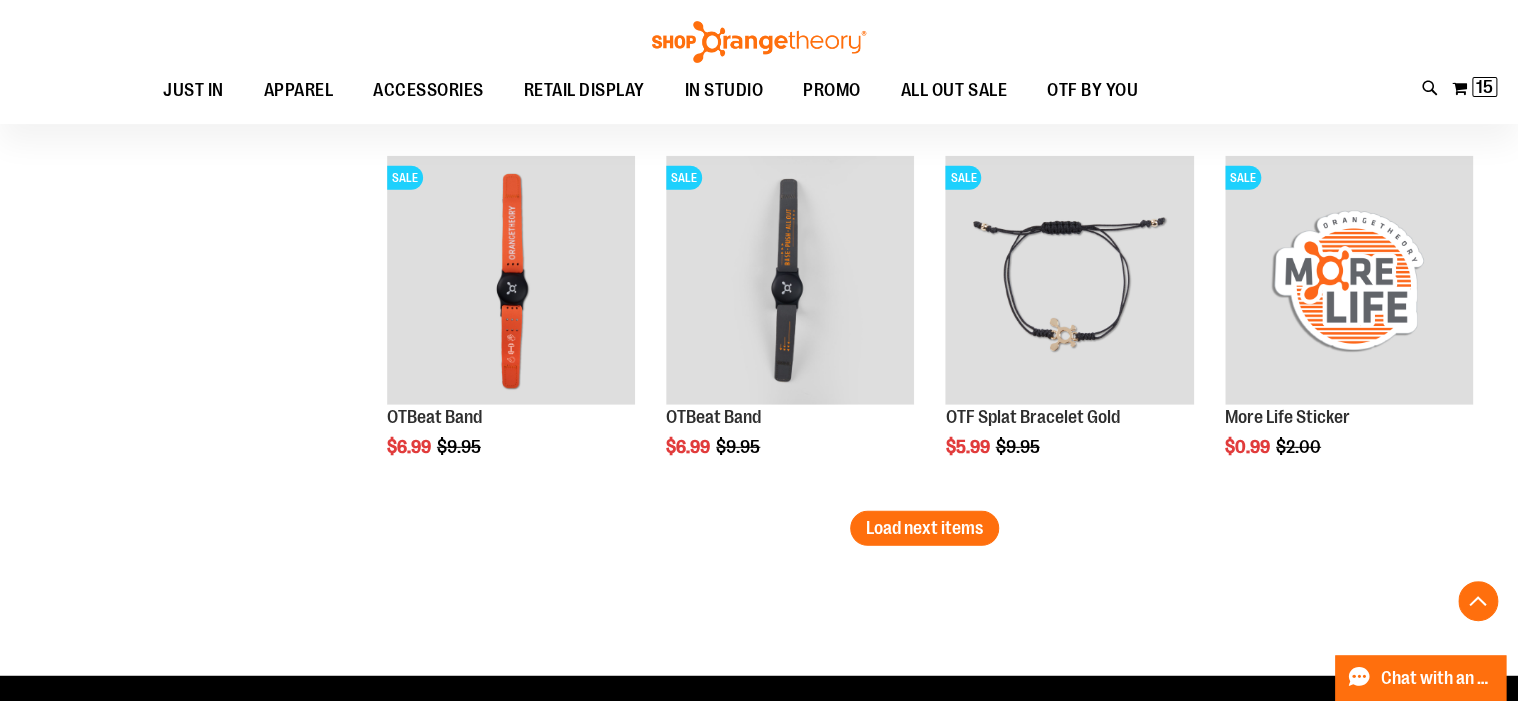 scroll, scrollTop: 6636, scrollLeft: 0, axis: vertical 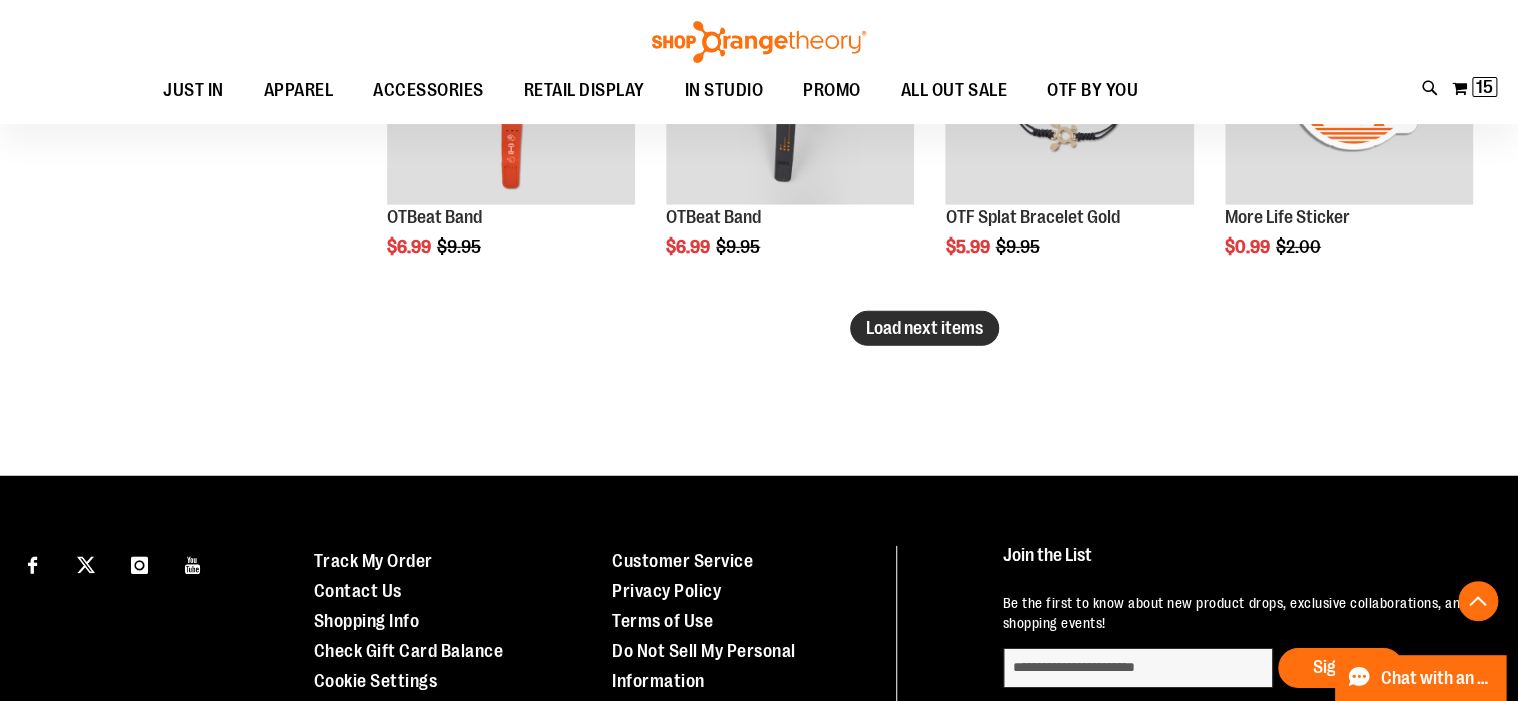 click on "Load next items" at bounding box center (924, 328) 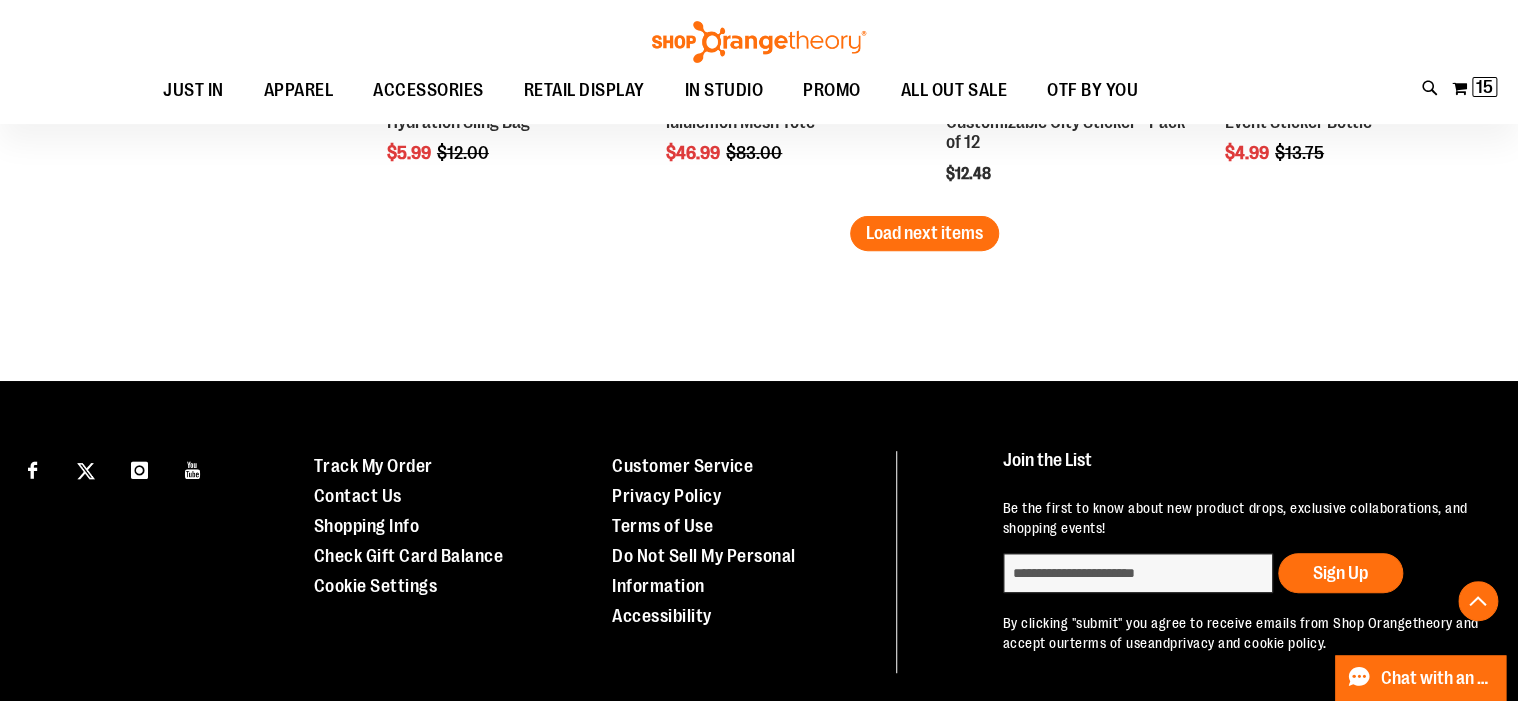 scroll, scrollTop: 7836, scrollLeft: 0, axis: vertical 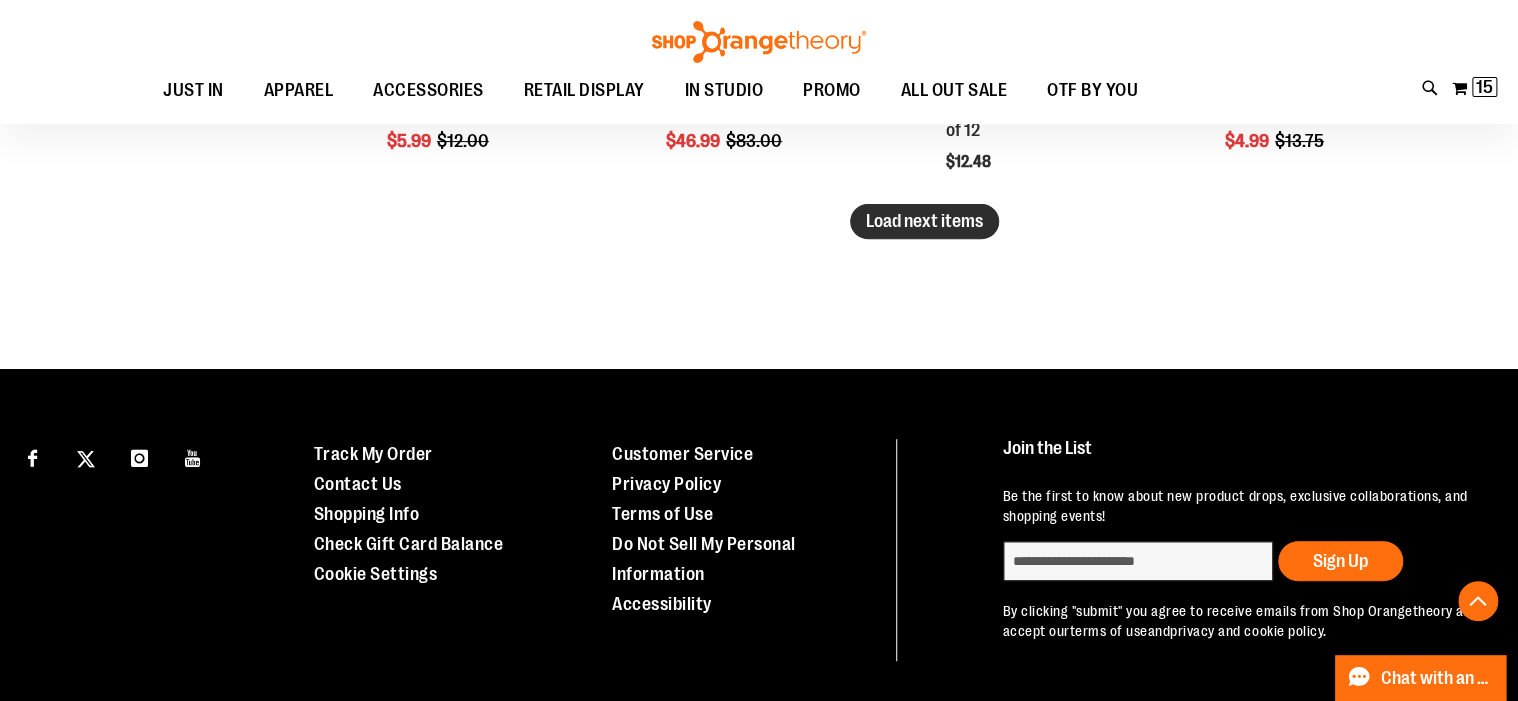 click on "Load next items" at bounding box center [924, 221] 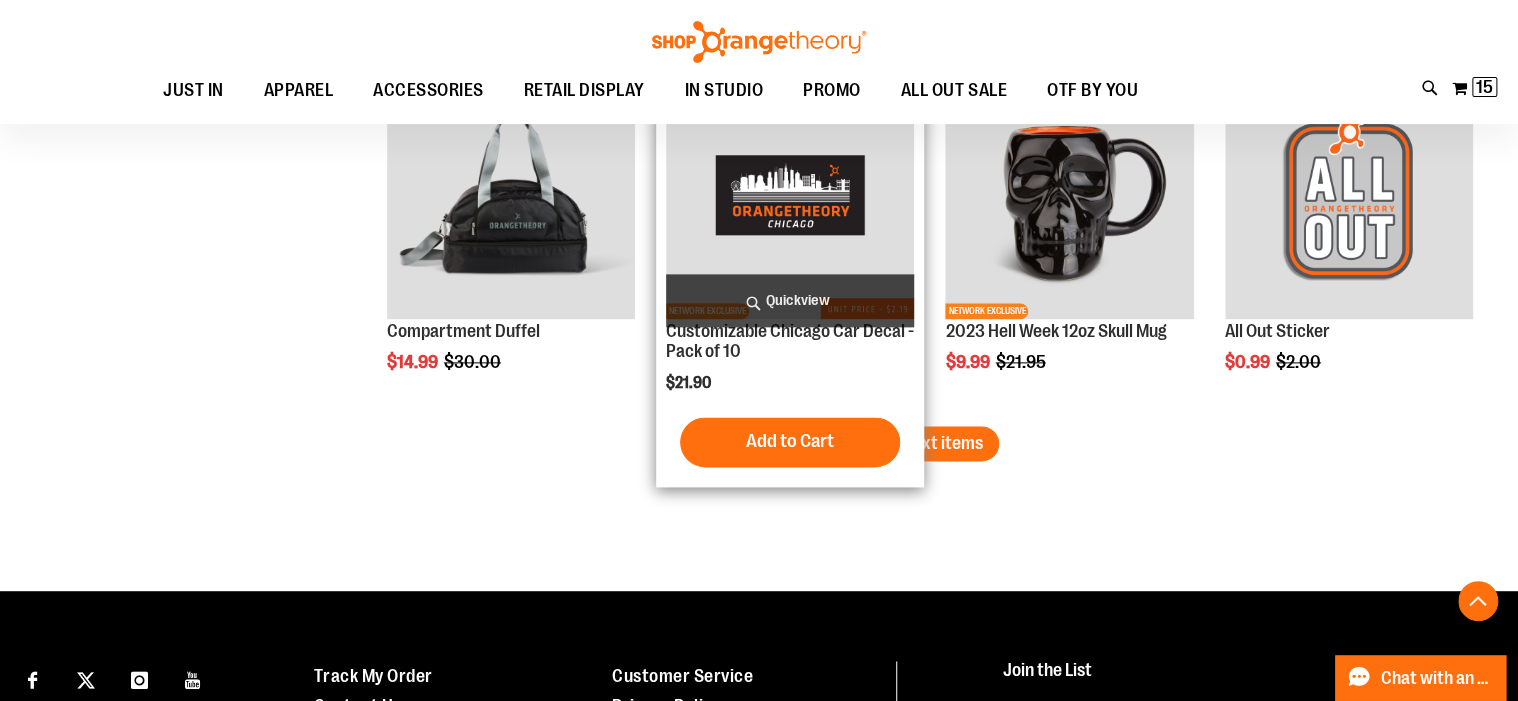 scroll, scrollTop: 8716, scrollLeft: 0, axis: vertical 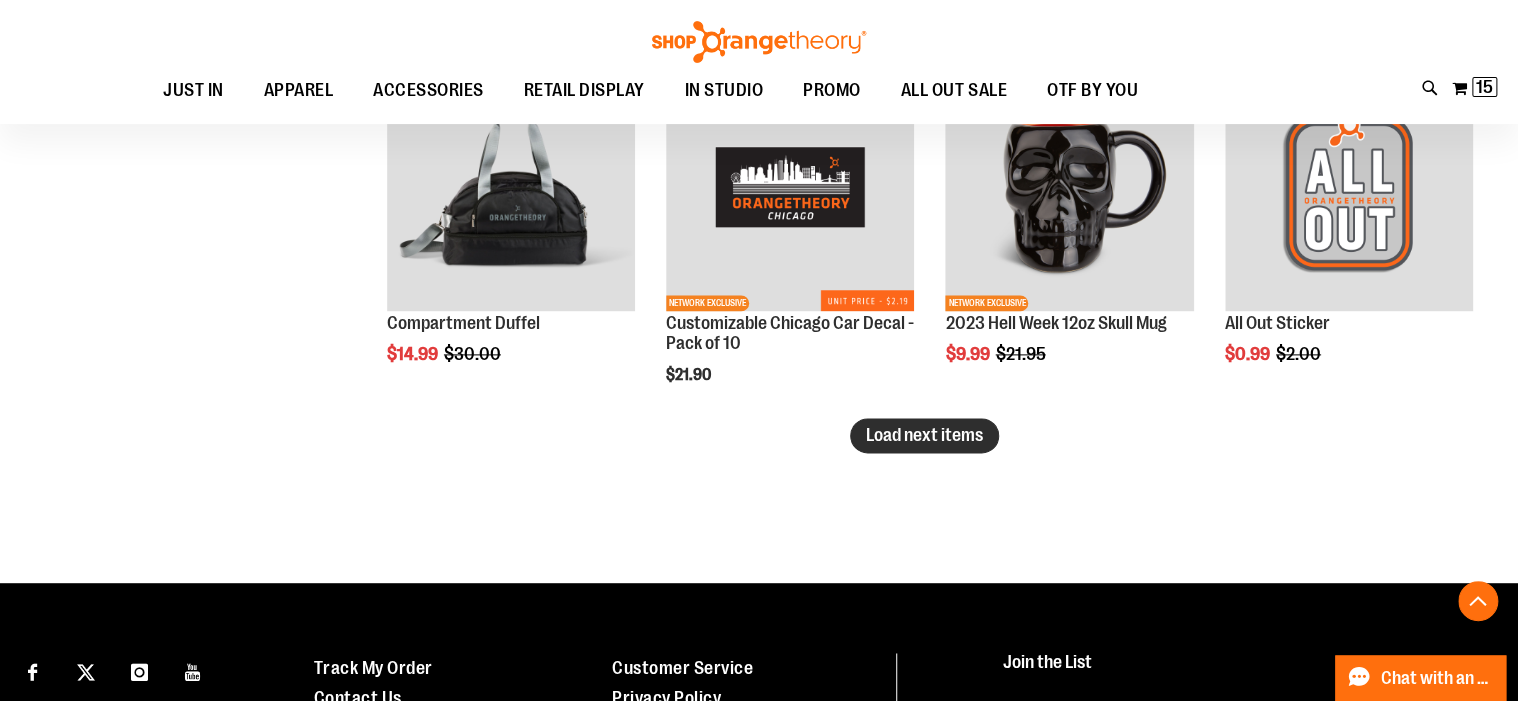 click on "Load next items" at bounding box center (924, 435) 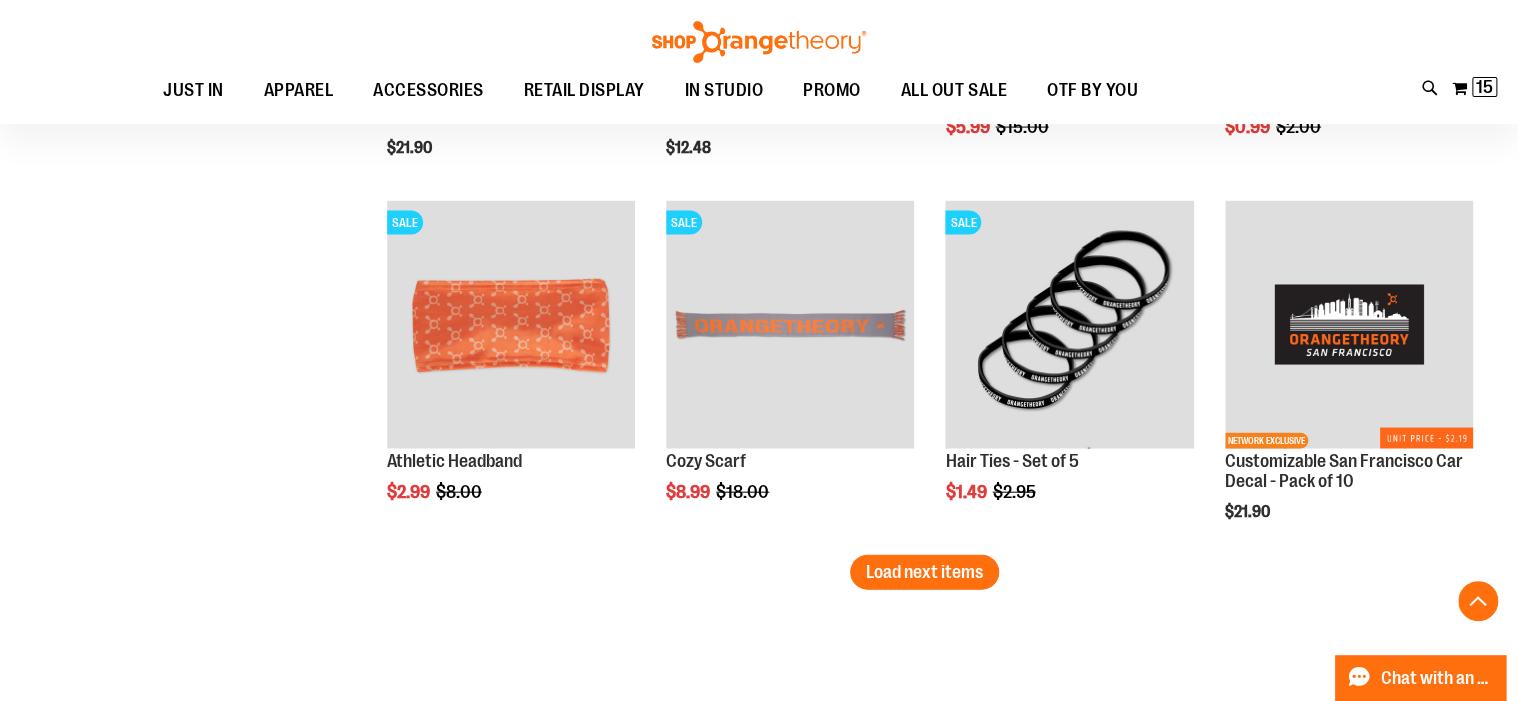 scroll, scrollTop: 9676, scrollLeft: 0, axis: vertical 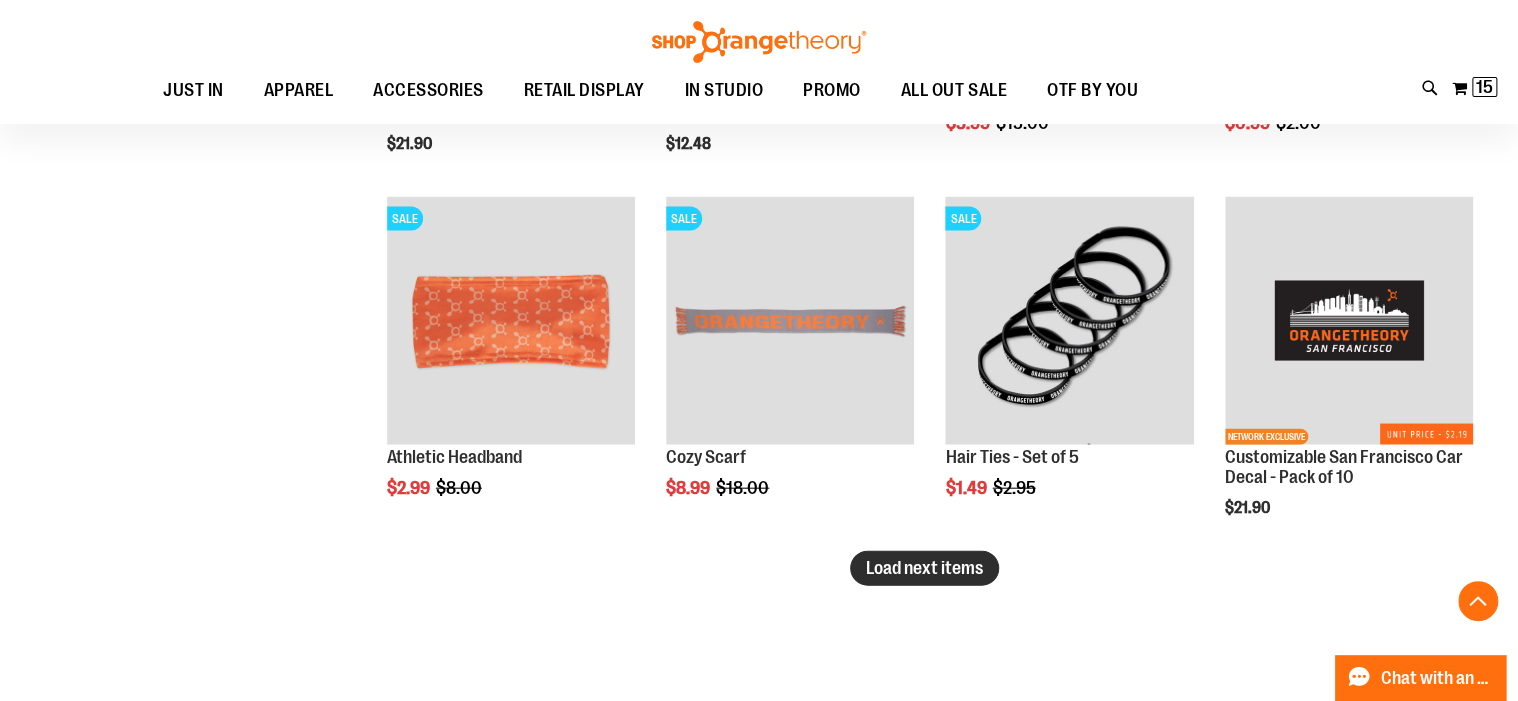 click on "Load next items" at bounding box center (924, 568) 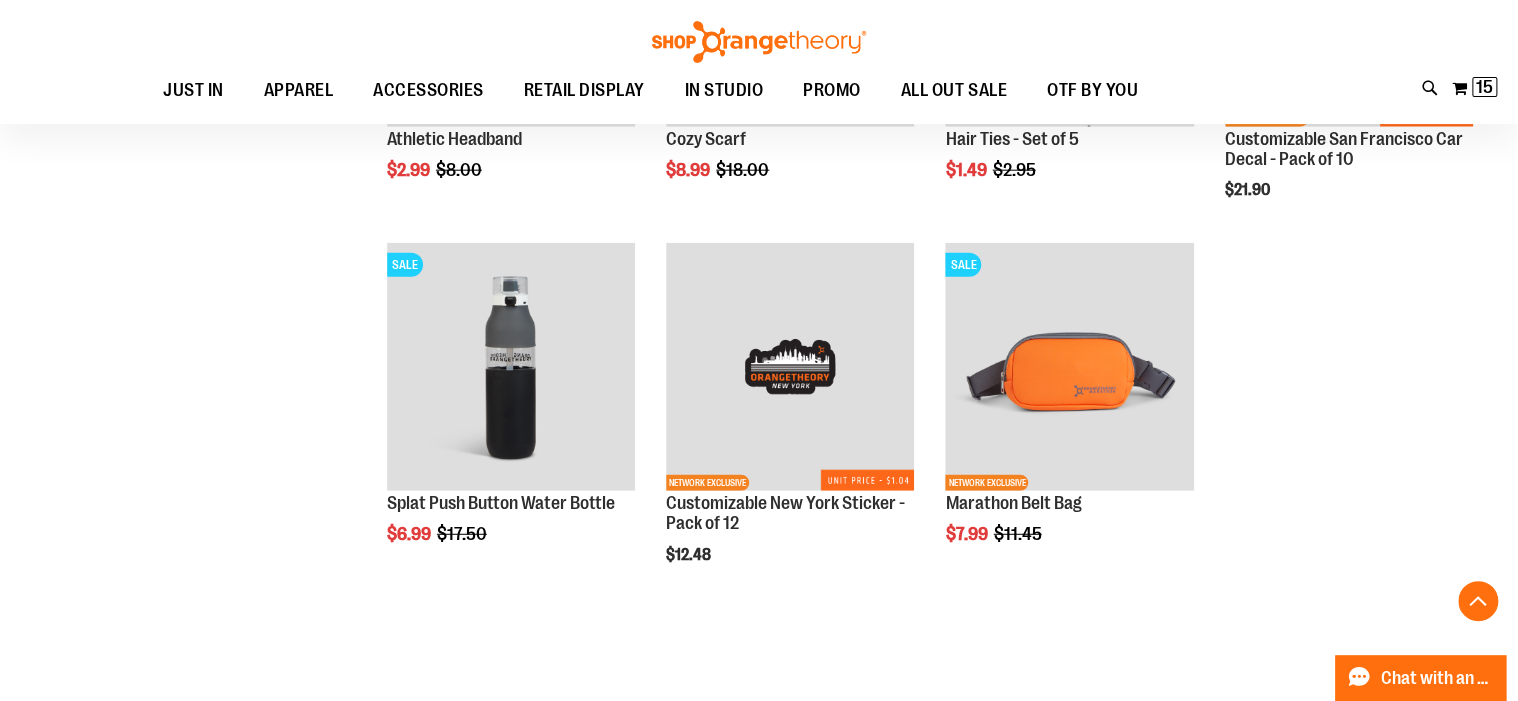 scroll, scrollTop: 9996, scrollLeft: 0, axis: vertical 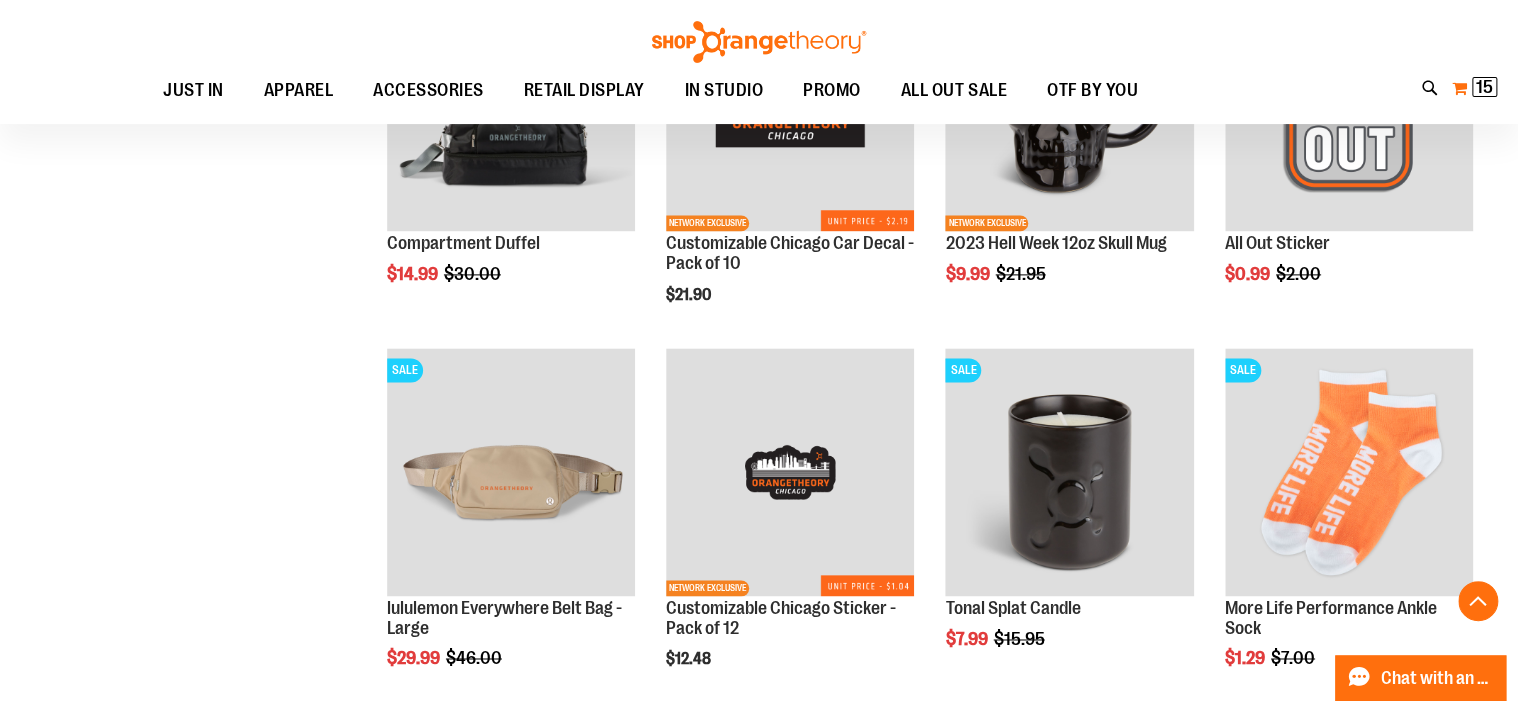 click on "15" at bounding box center [1484, 87] 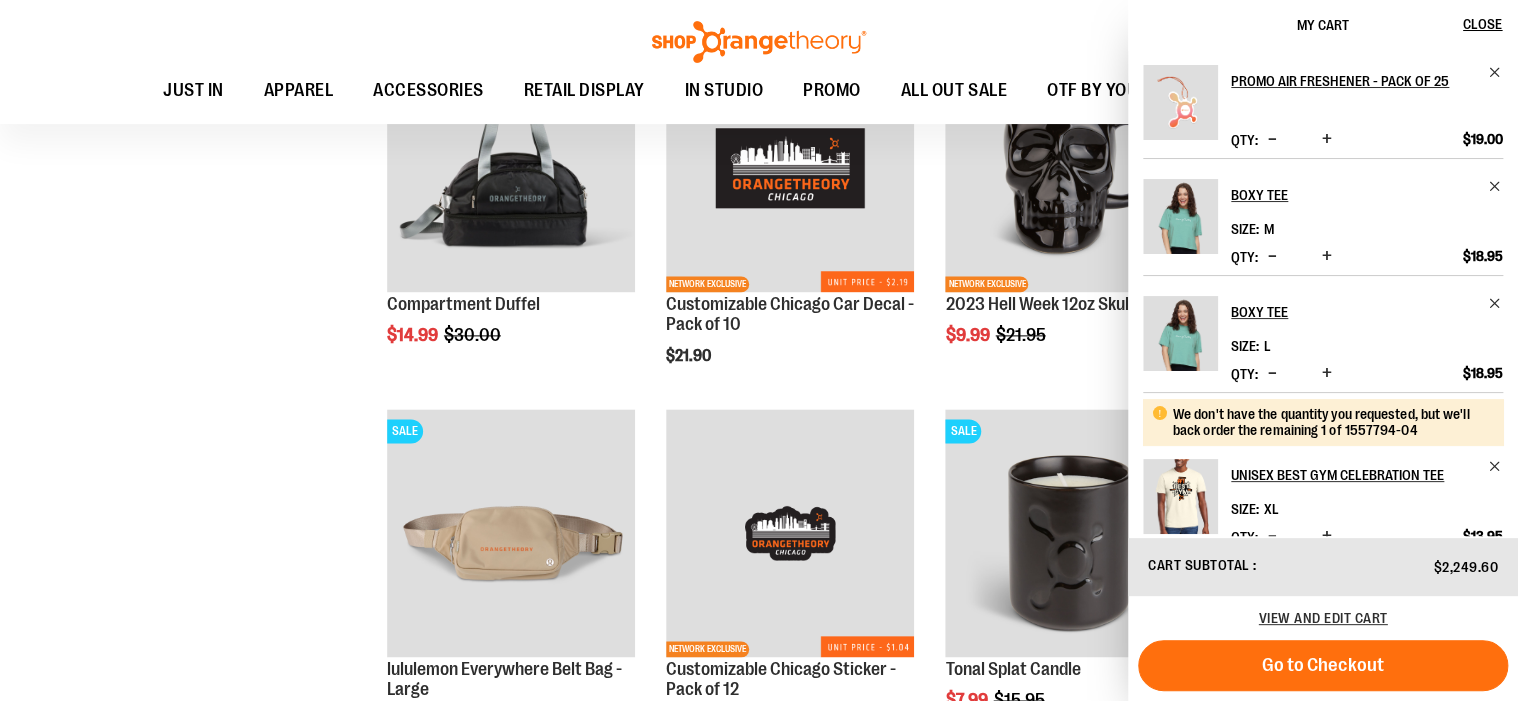 scroll, scrollTop: 8636, scrollLeft: 0, axis: vertical 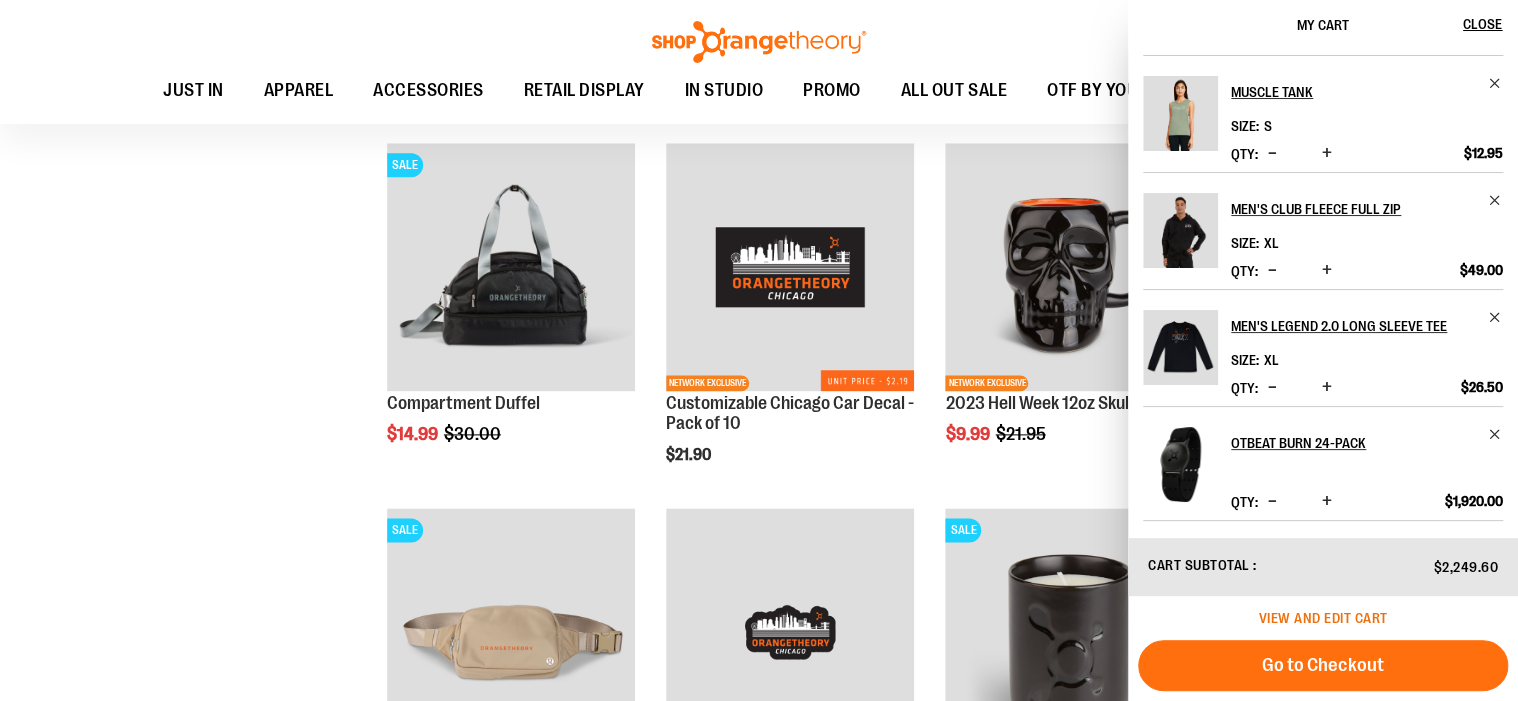 click on "View and edit cart" at bounding box center (1323, 618) 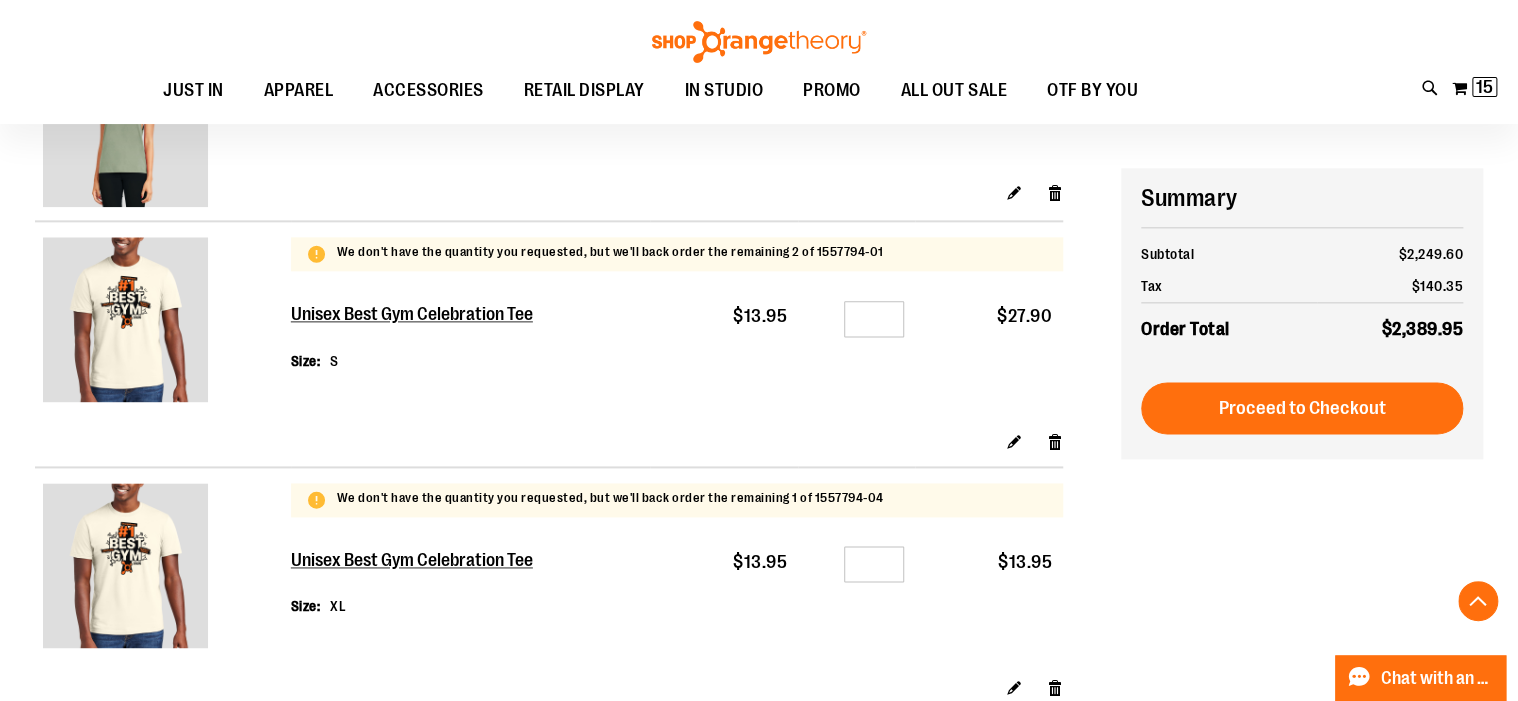 scroll, scrollTop: 1175, scrollLeft: 0, axis: vertical 